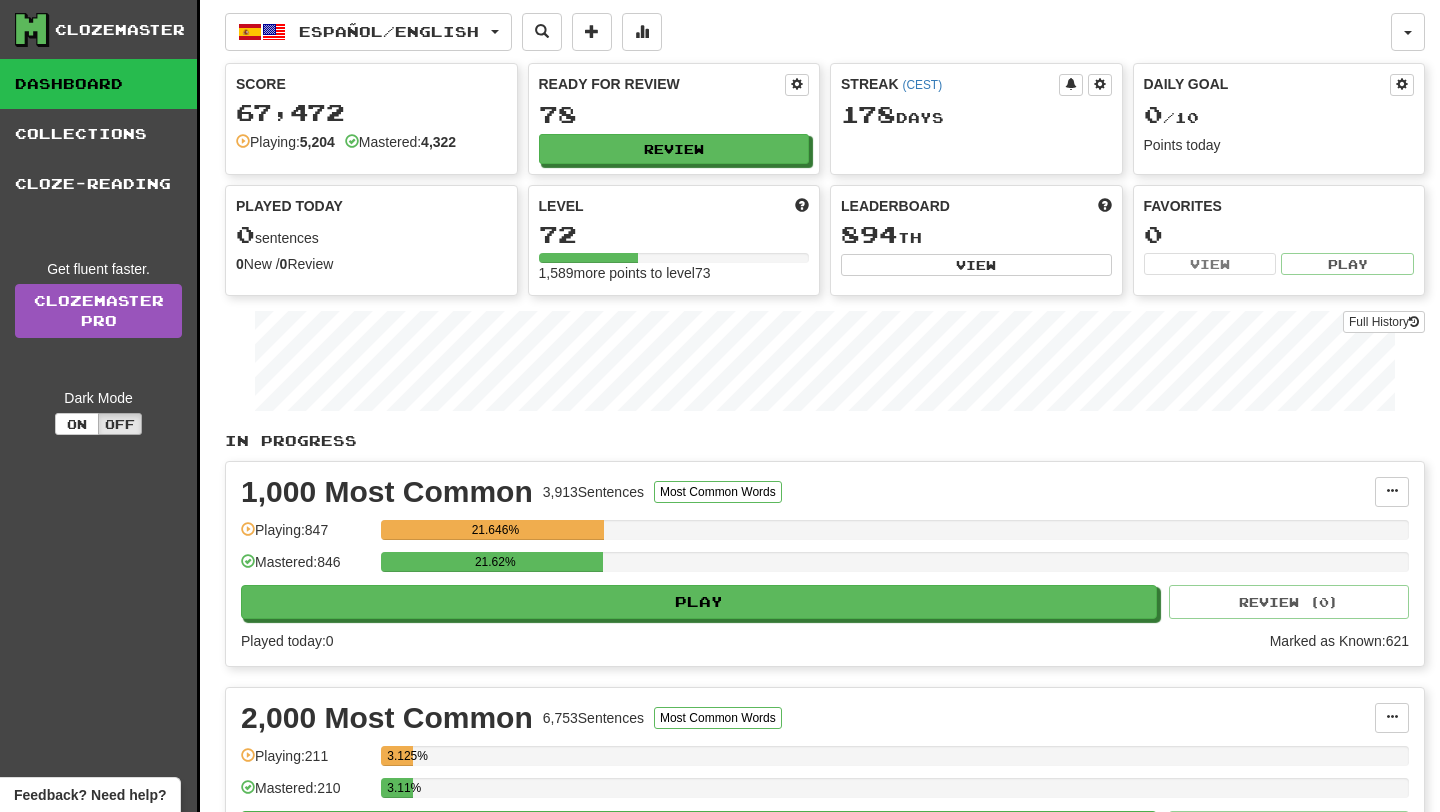 scroll, scrollTop: 0, scrollLeft: 0, axis: both 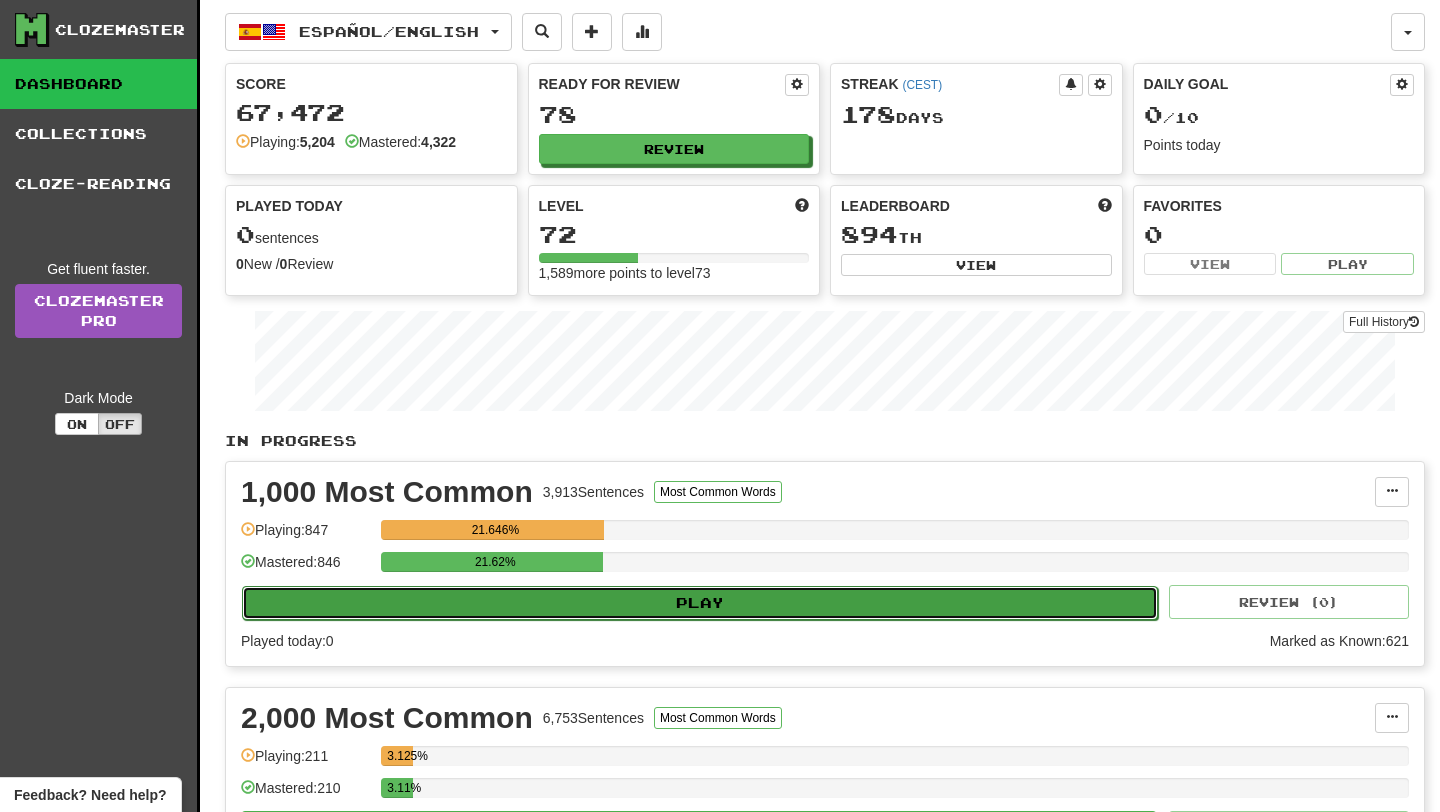 click on "Play" at bounding box center (700, 603) 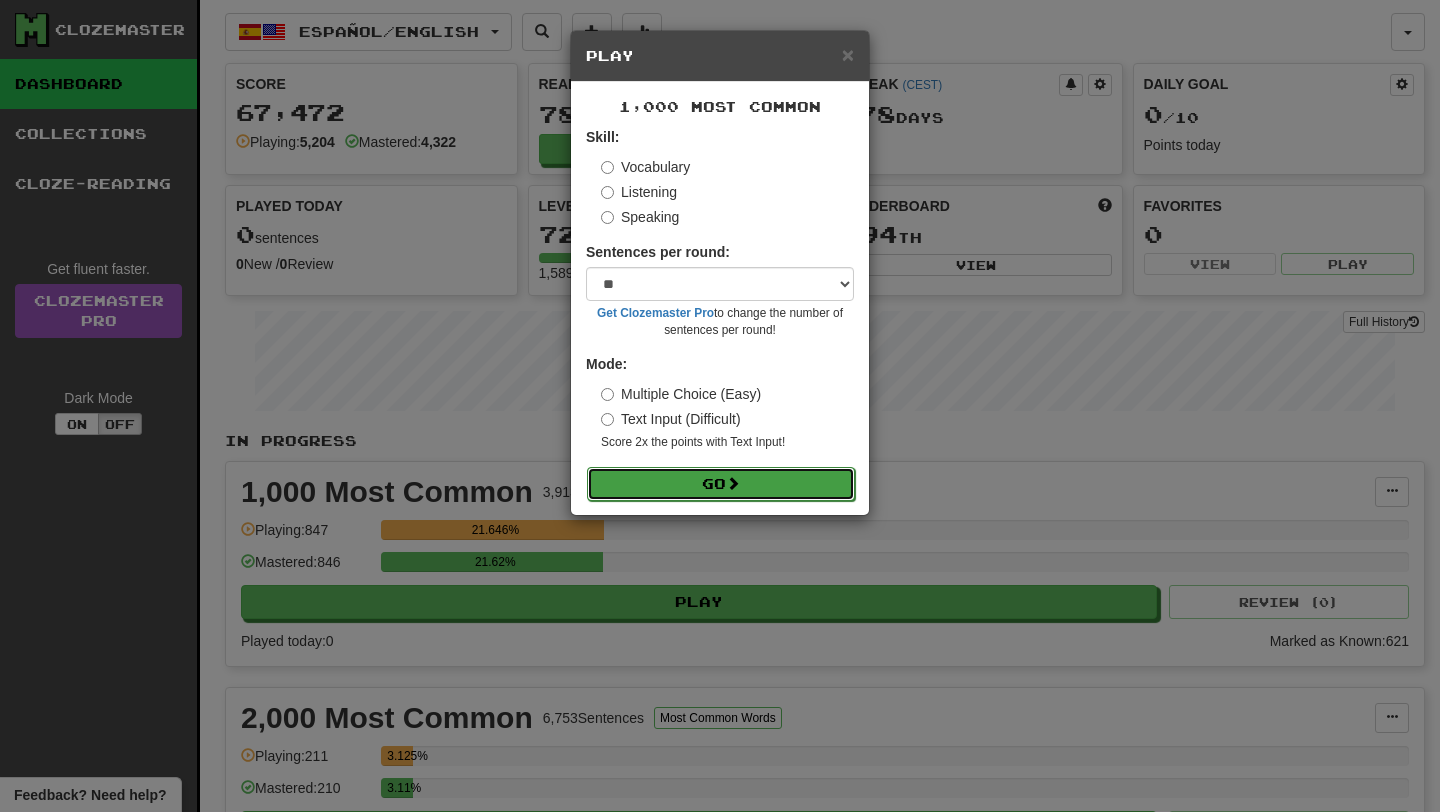 click on "Go" at bounding box center [721, 484] 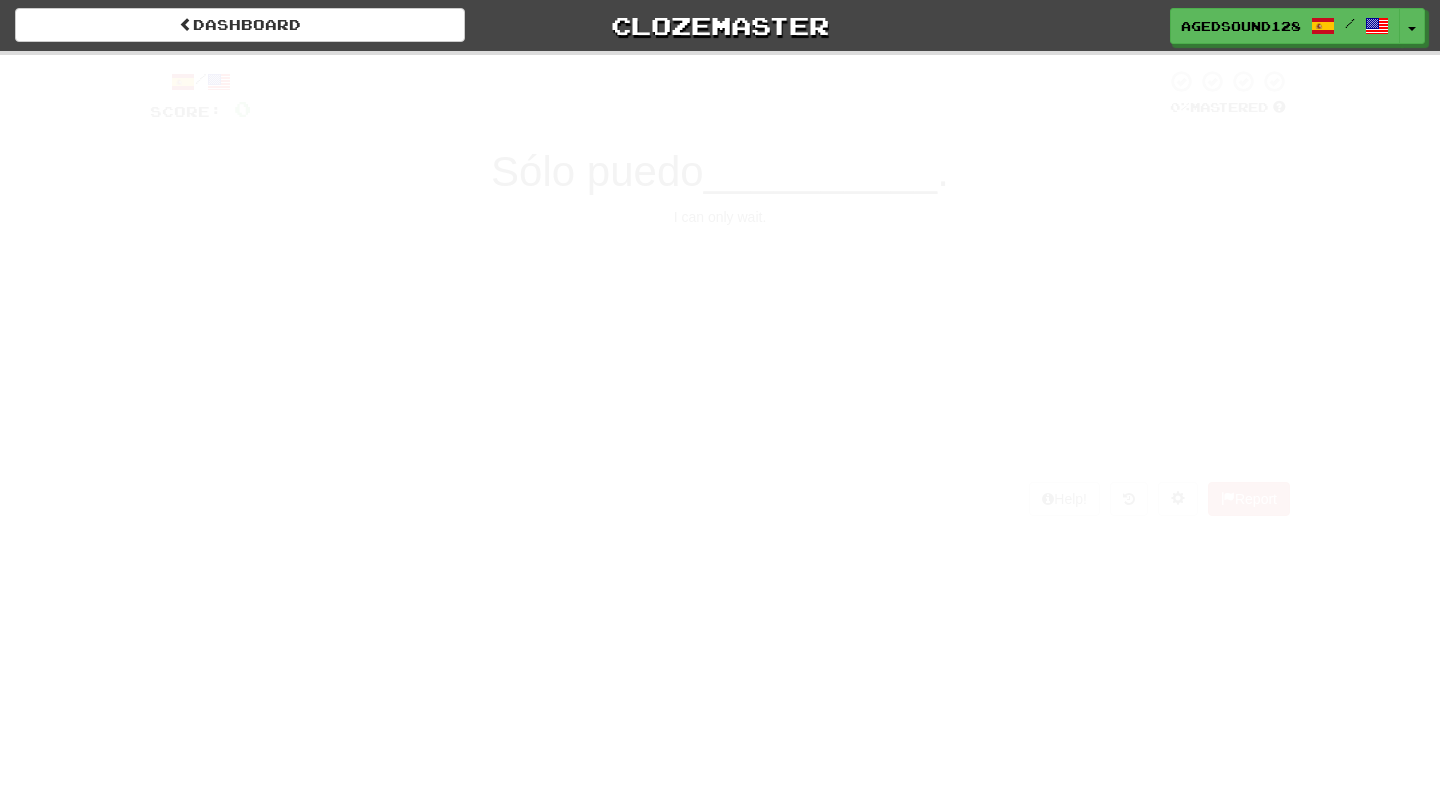scroll, scrollTop: 0, scrollLeft: 0, axis: both 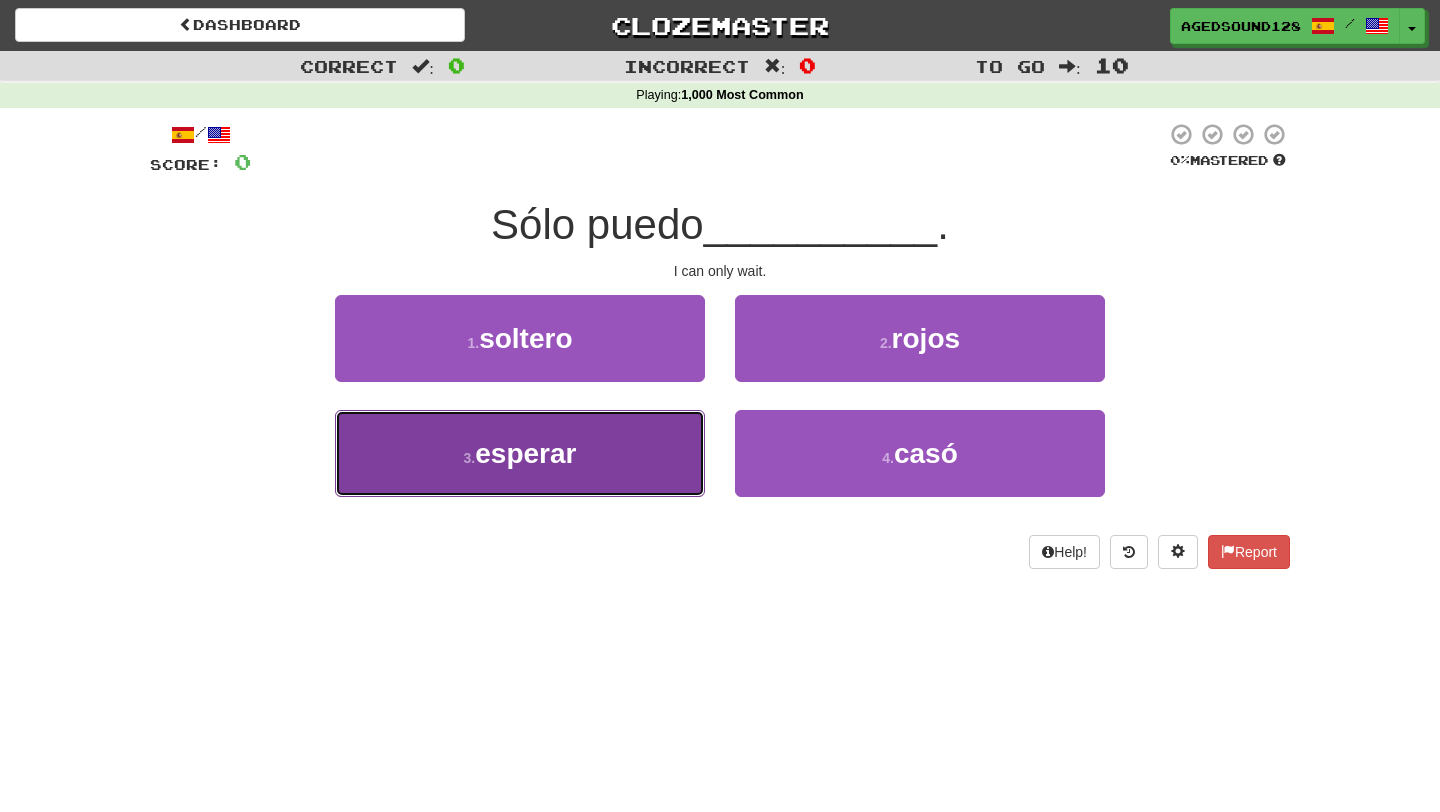 click on "3 .  esperar" at bounding box center (520, 453) 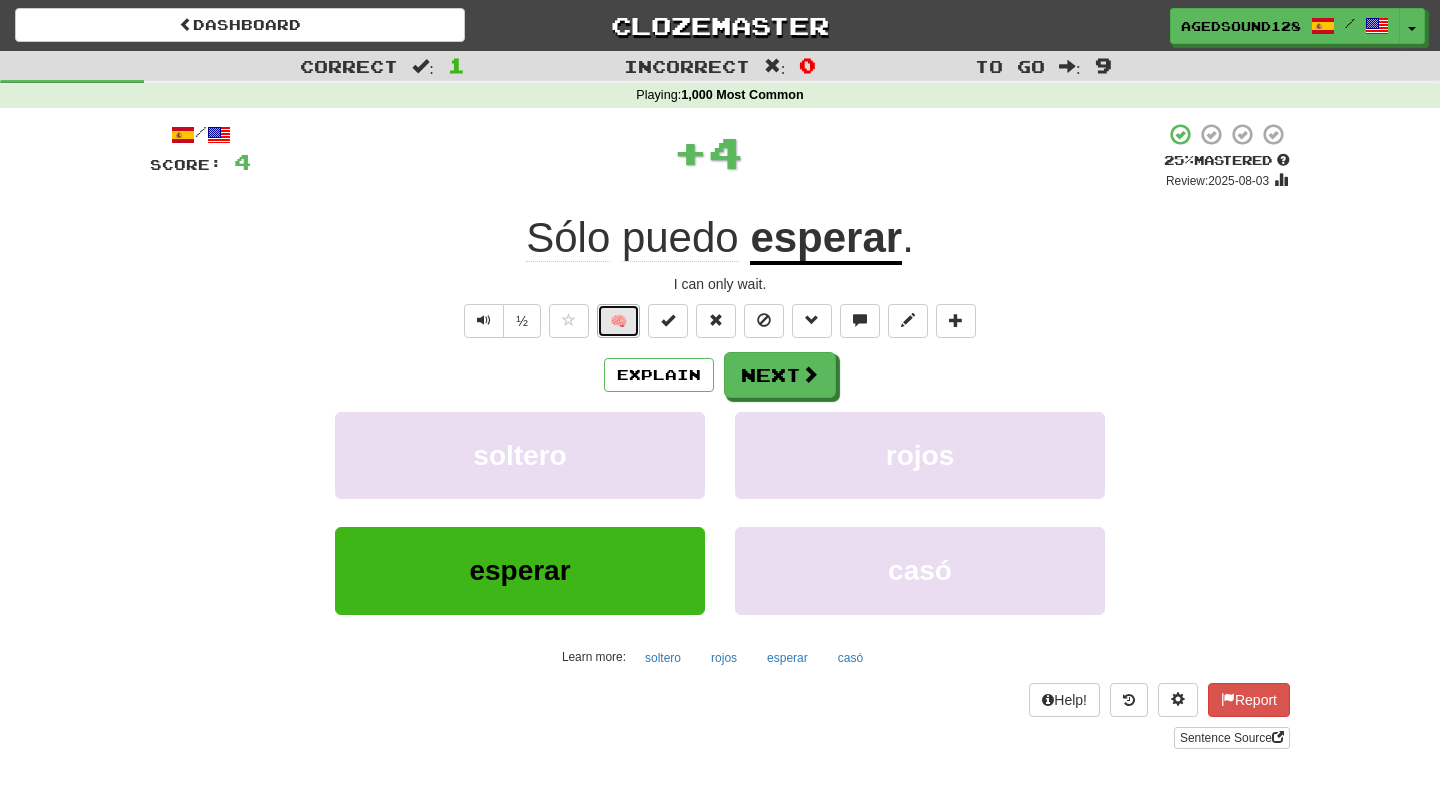 click on "🧠" at bounding box center (618, 321) 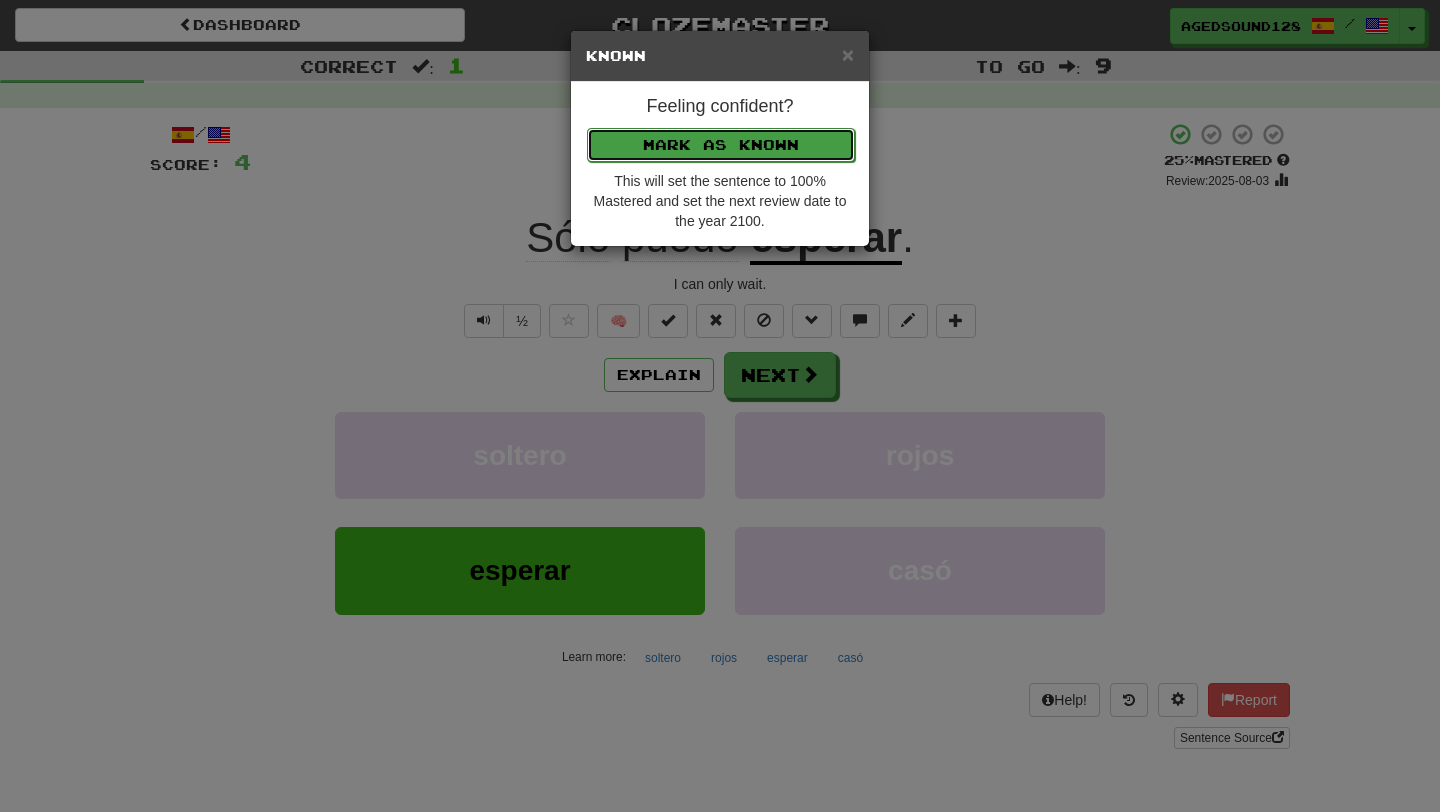 click on "Mark as Known" at bounding box center [721, 145] 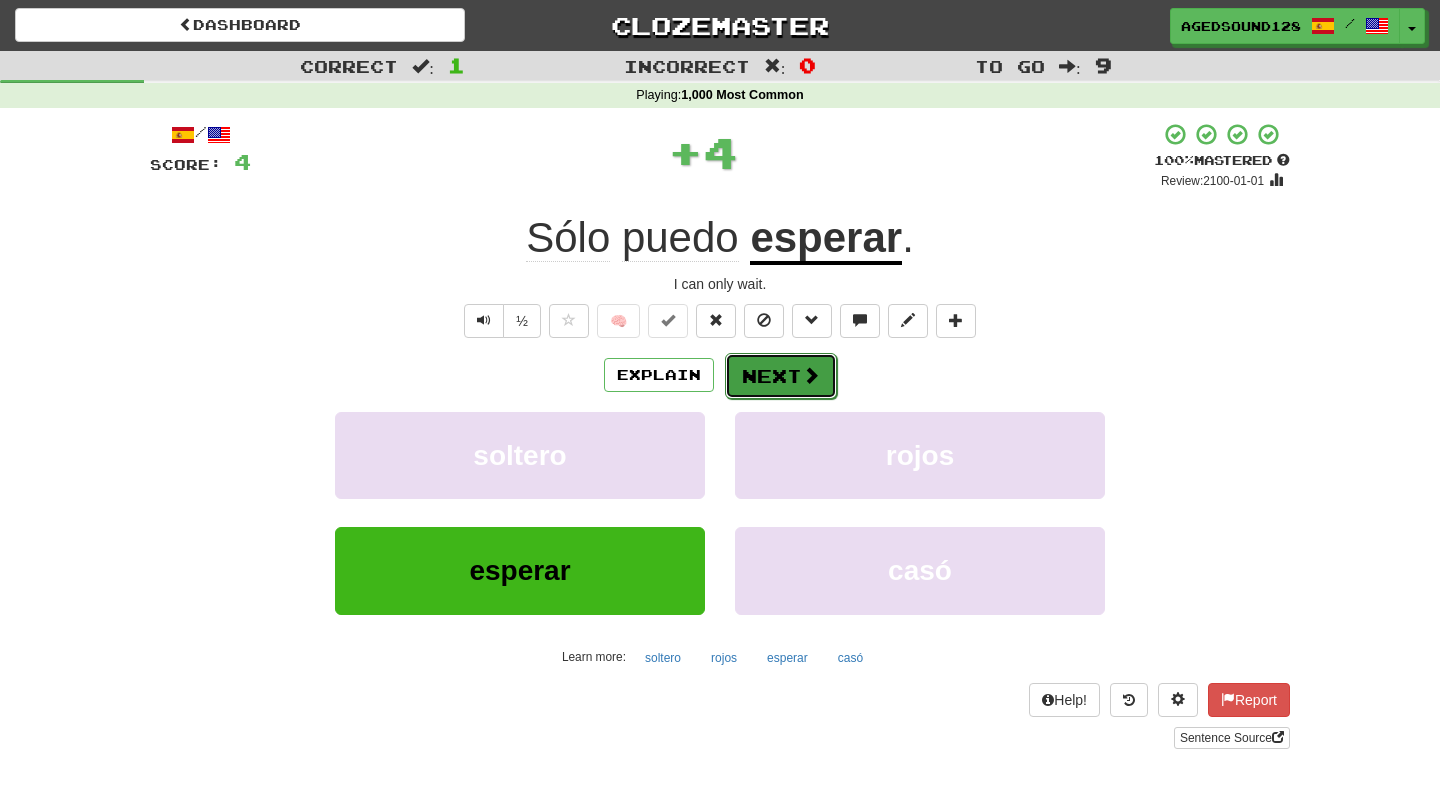 click on "Next" at bounding box center [781, 376] 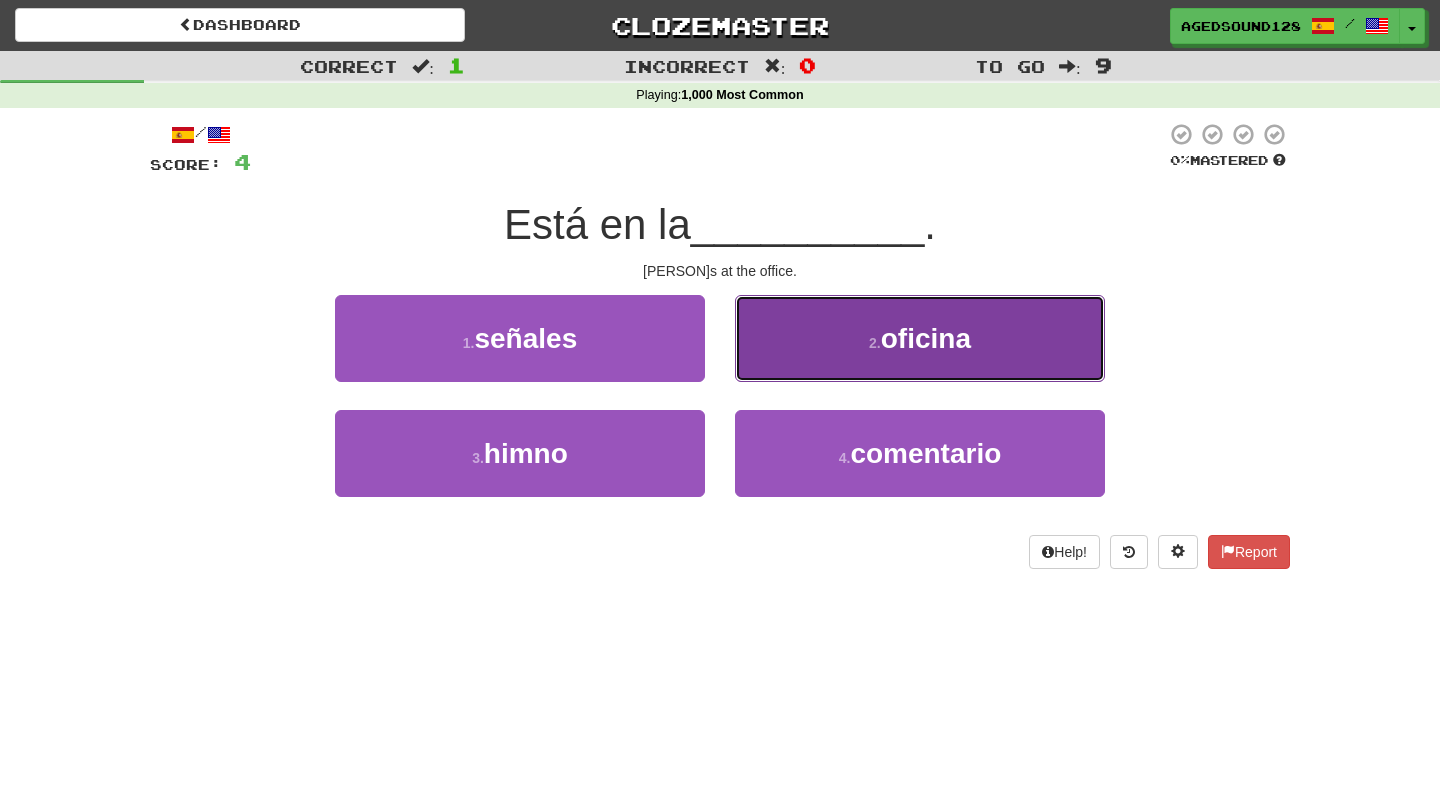 click on "2 .  oficina" at bounding box center [920, 338] 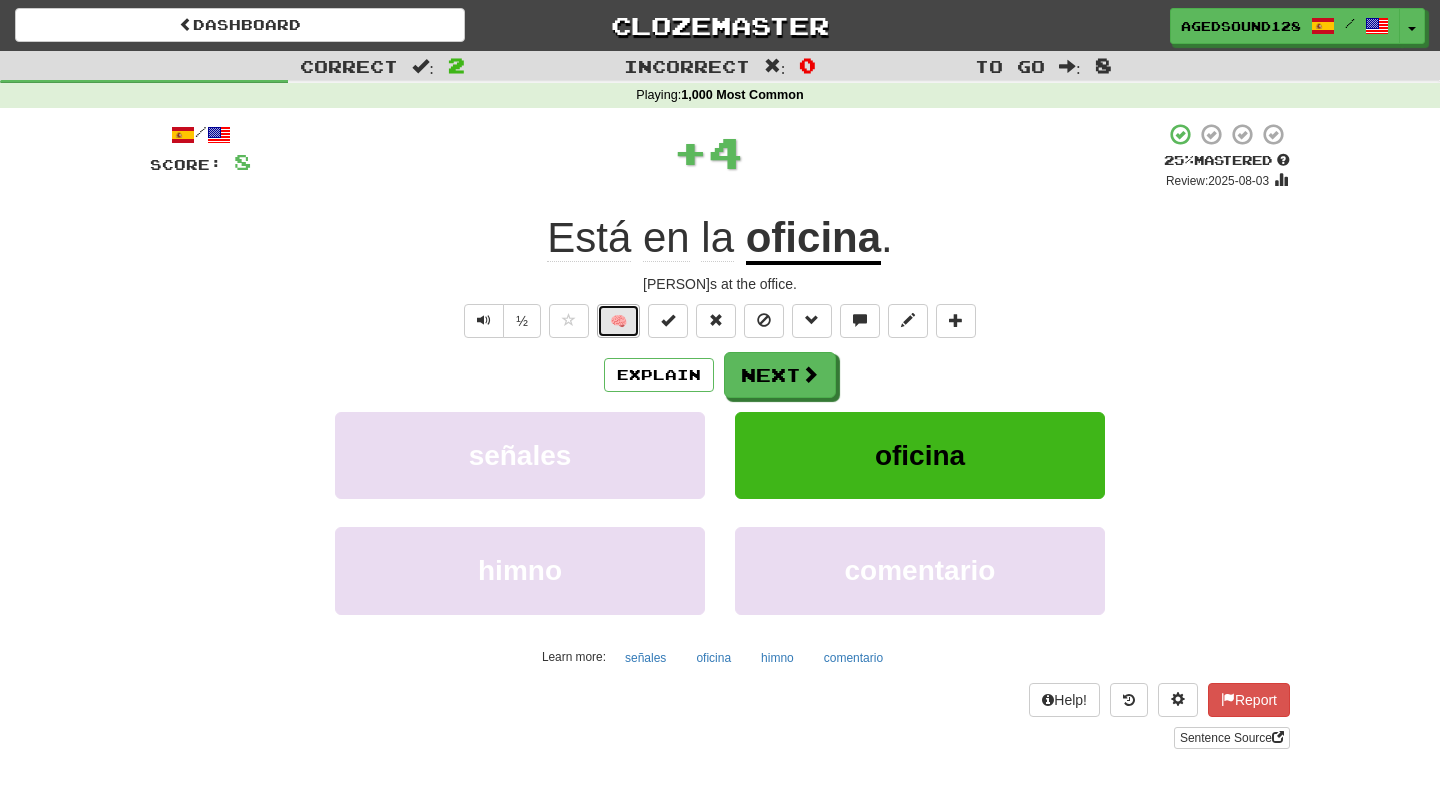 click on "🧠" at bounding box center [618, 321] 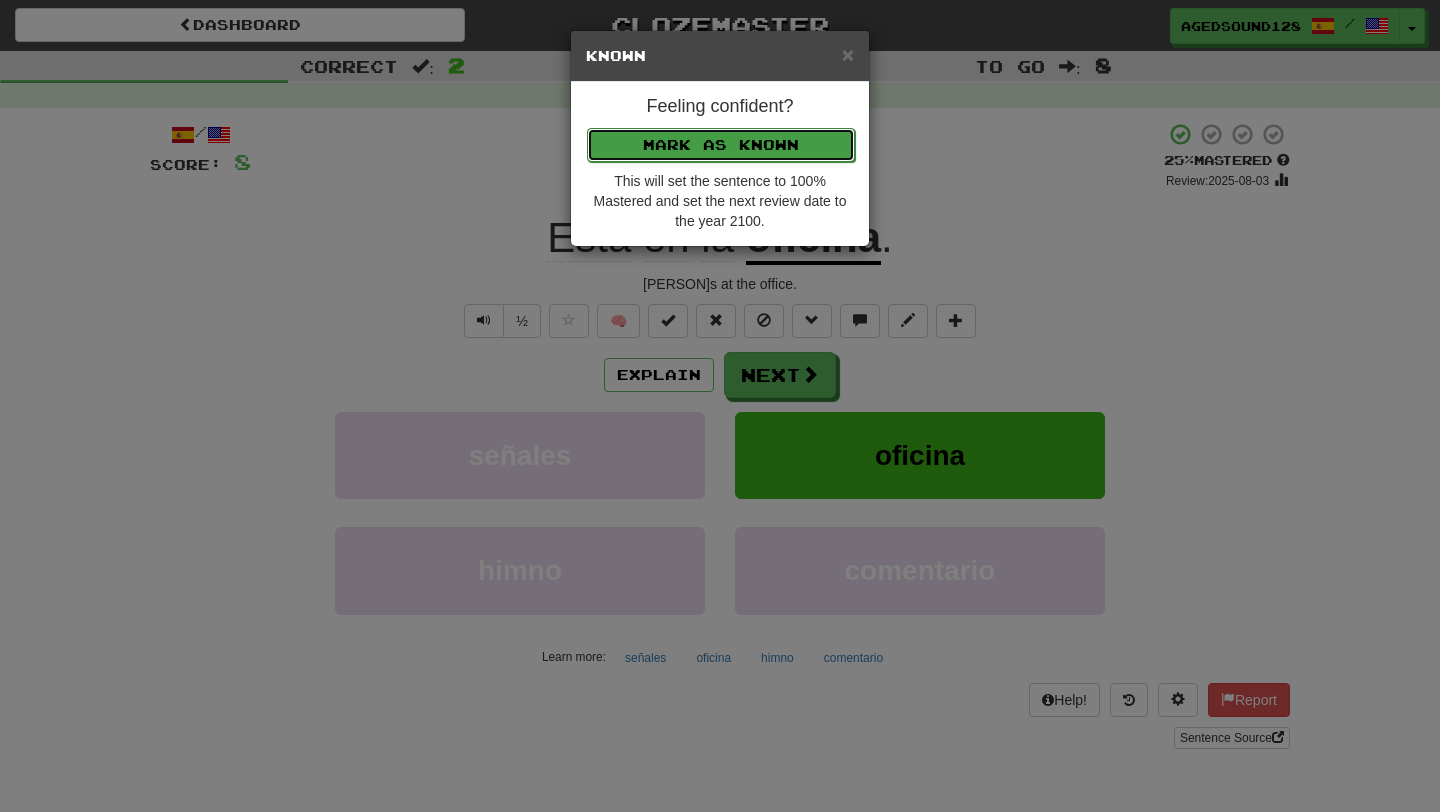 click on "Mark as Known" at bounding box center [721, 145] 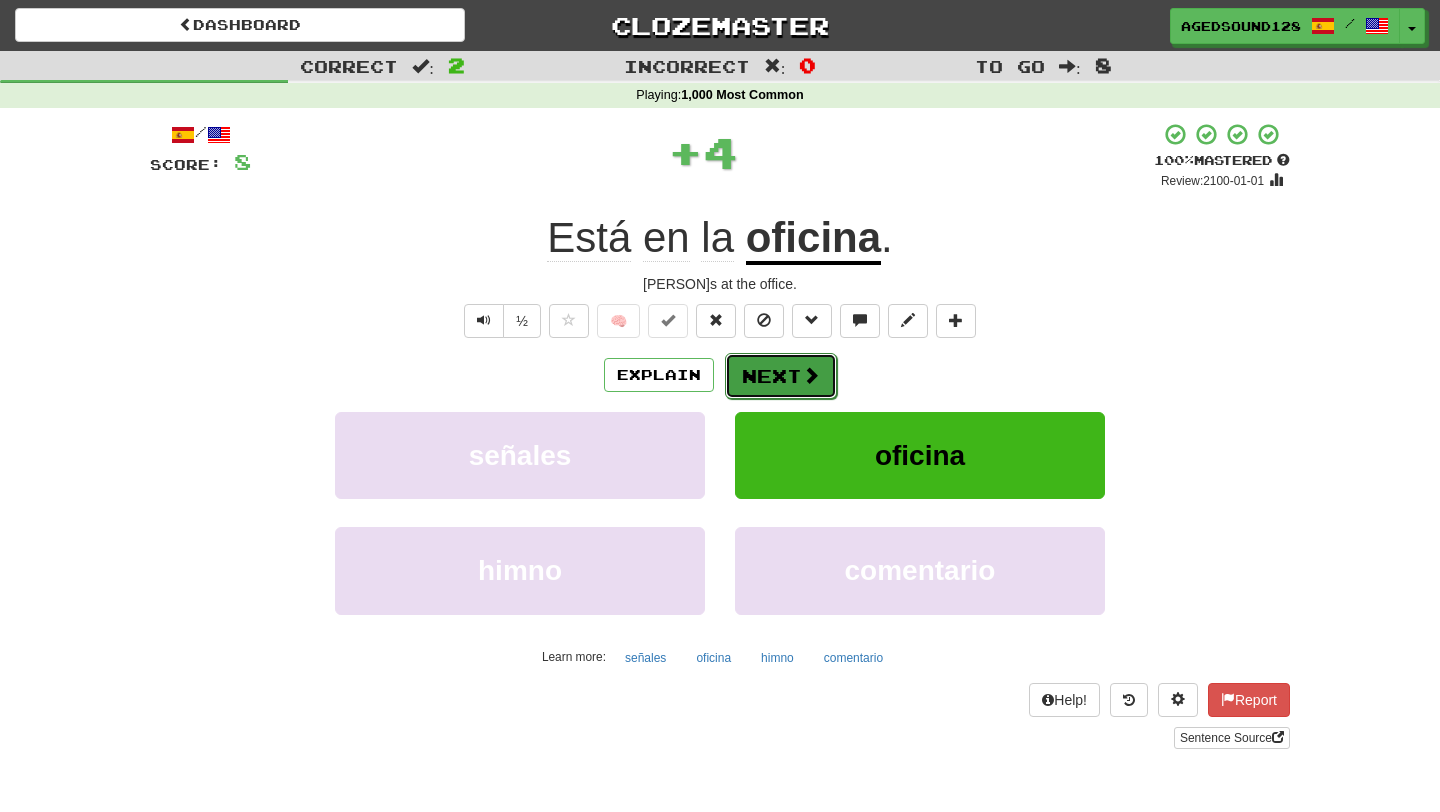 click on "Next" at bounding box center (781, 376) 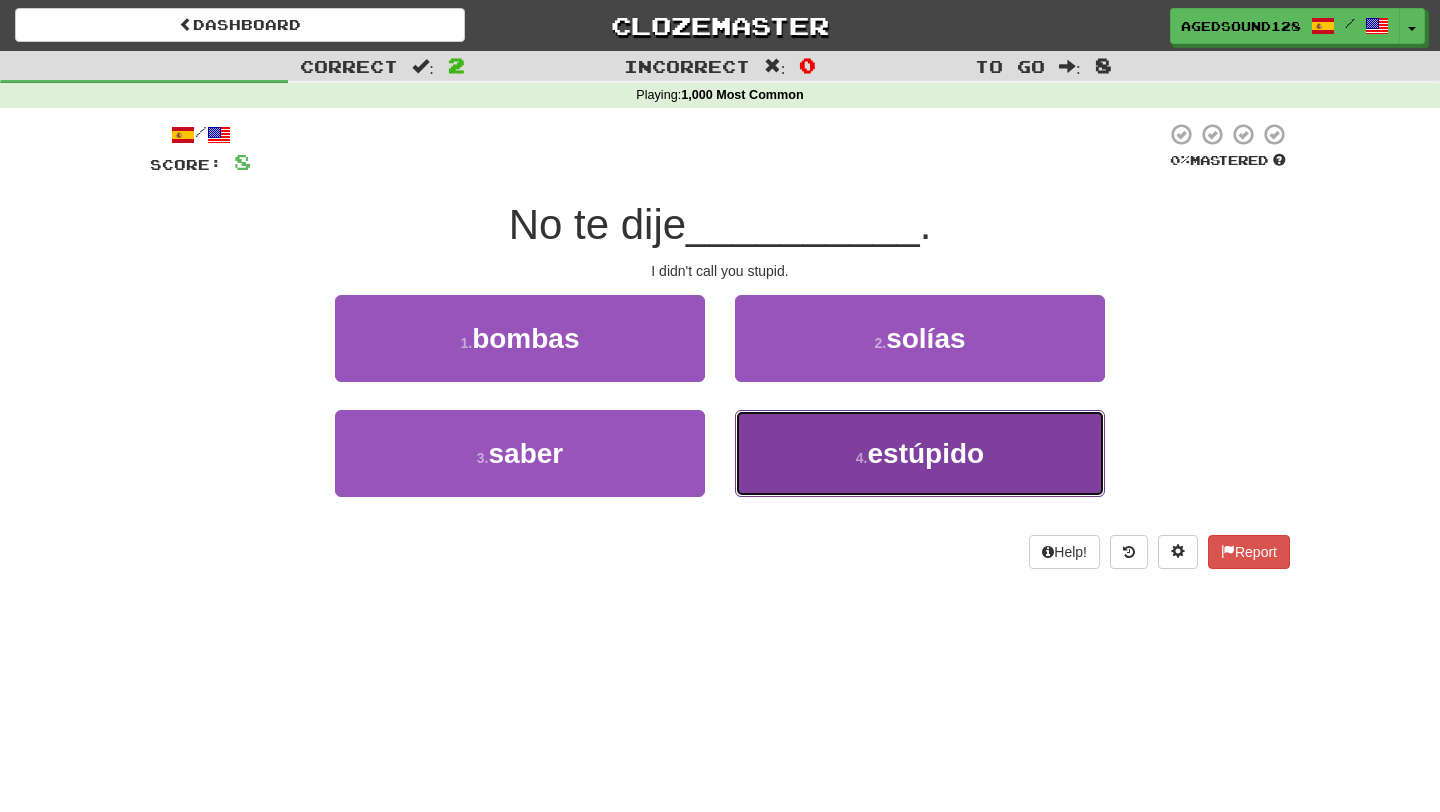 click on "4 .  estúpido" at bounding box center [920, 453] 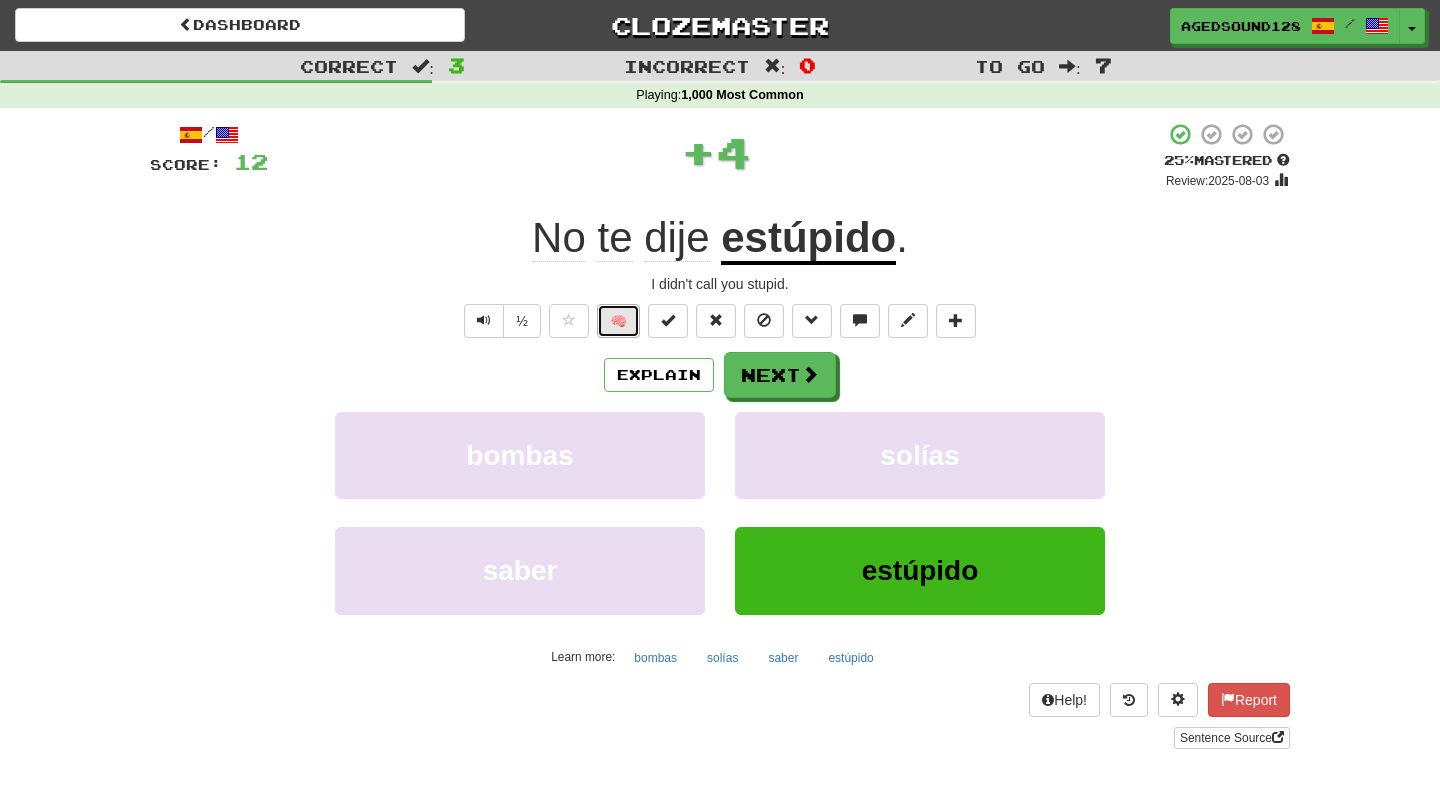 click on "🧠" at bounding box center (618, 321) 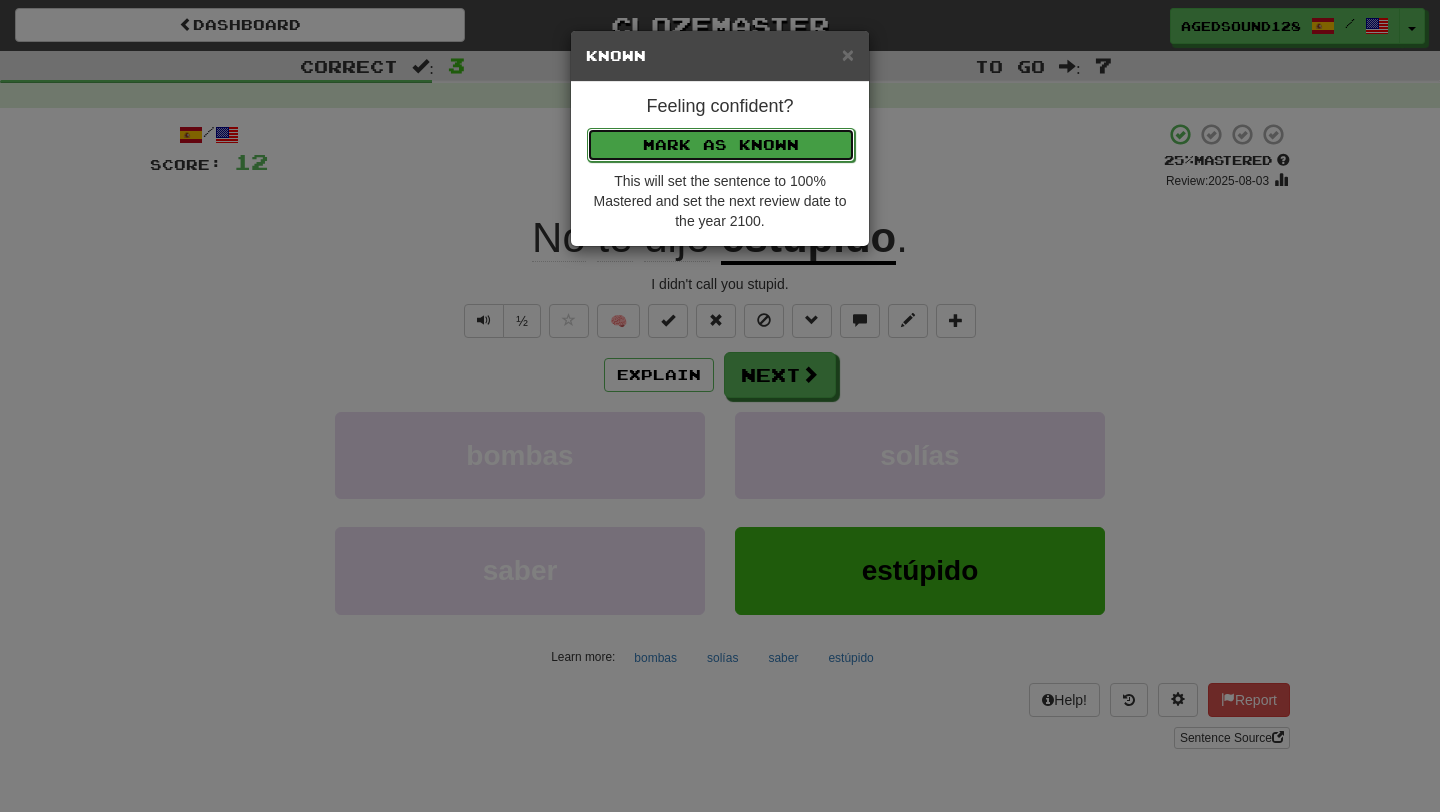 click on "Mark as Known" at bounding box center [721, 145] 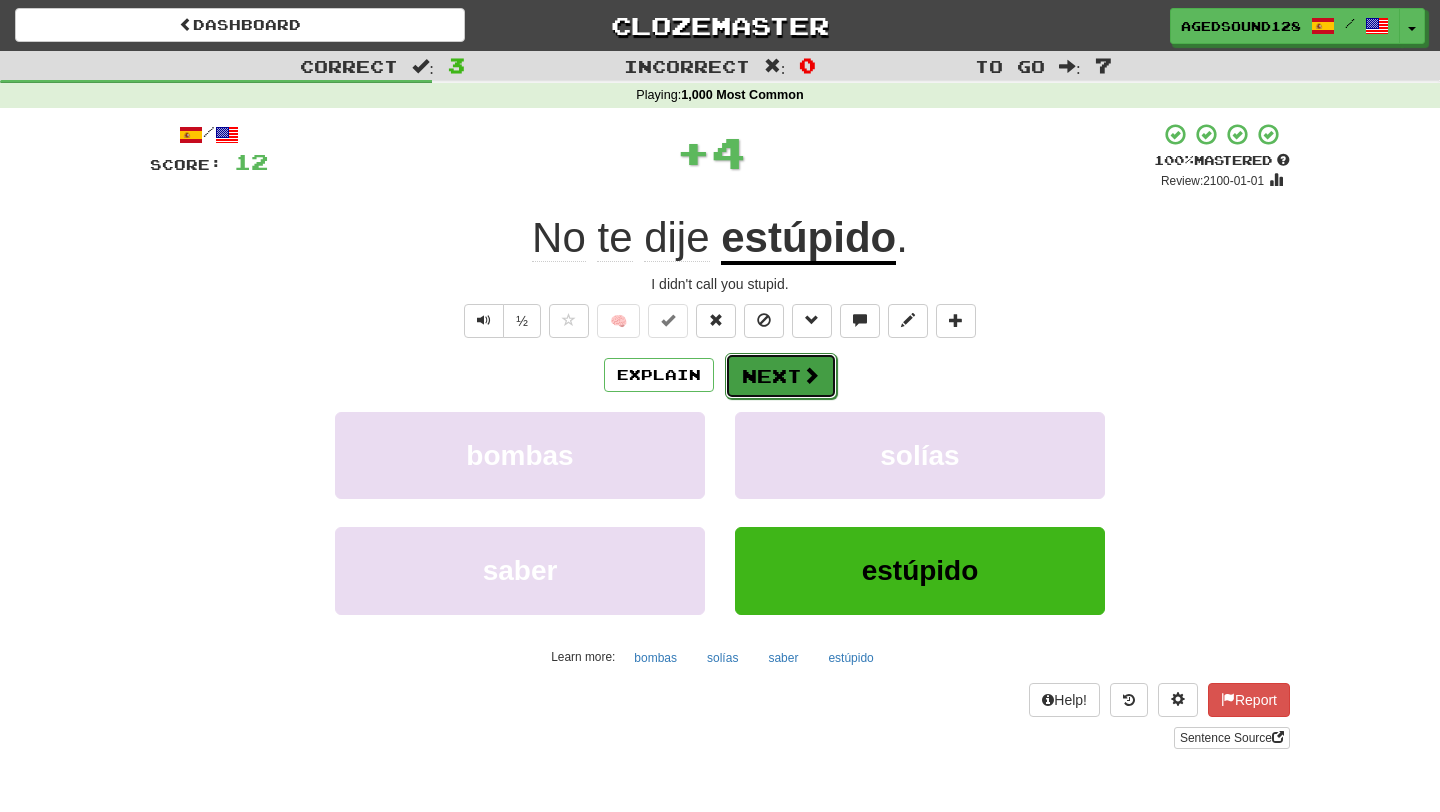 click on "Next" at bounding box center [781, 376] 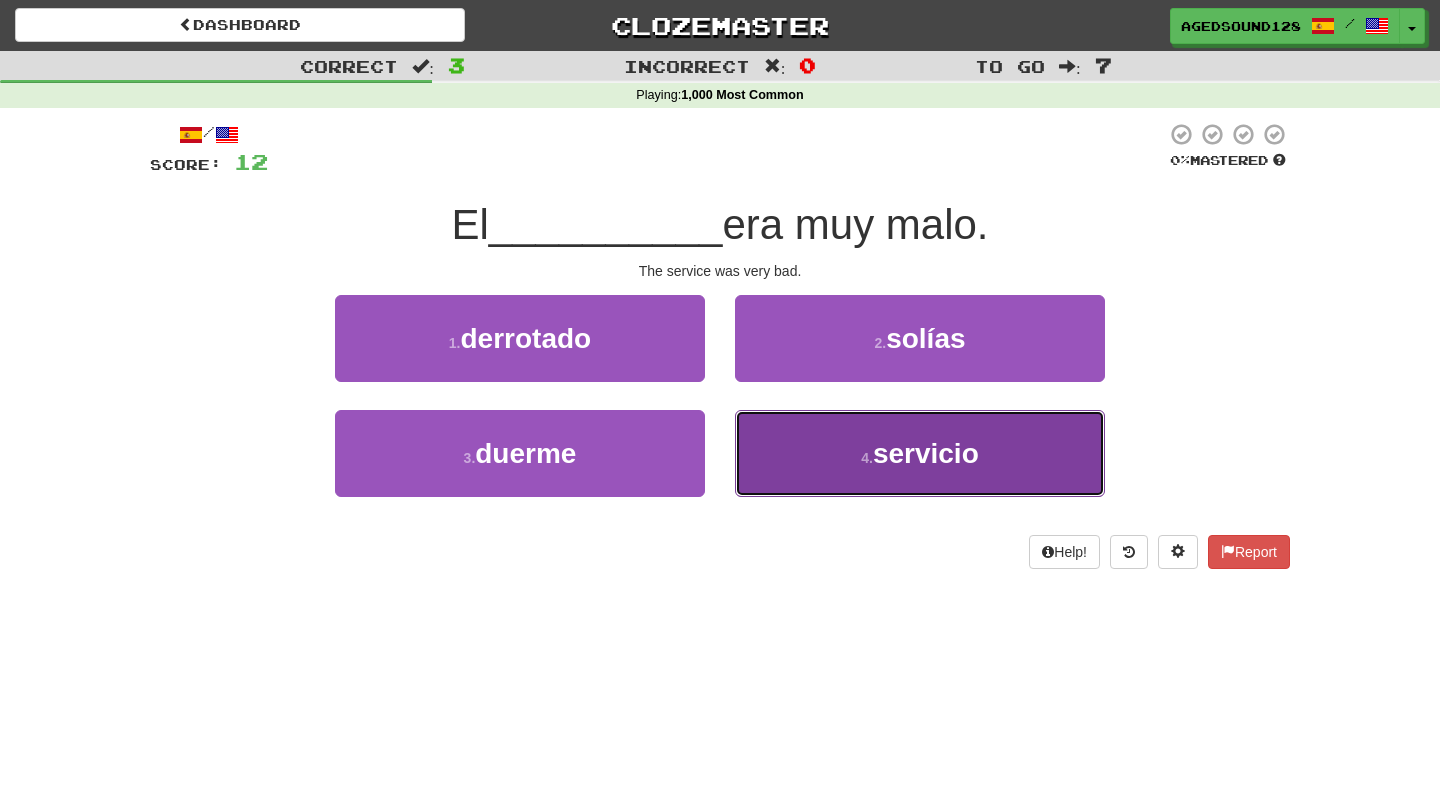 click on "4 .  servicio" at bounding box center (920, 453) 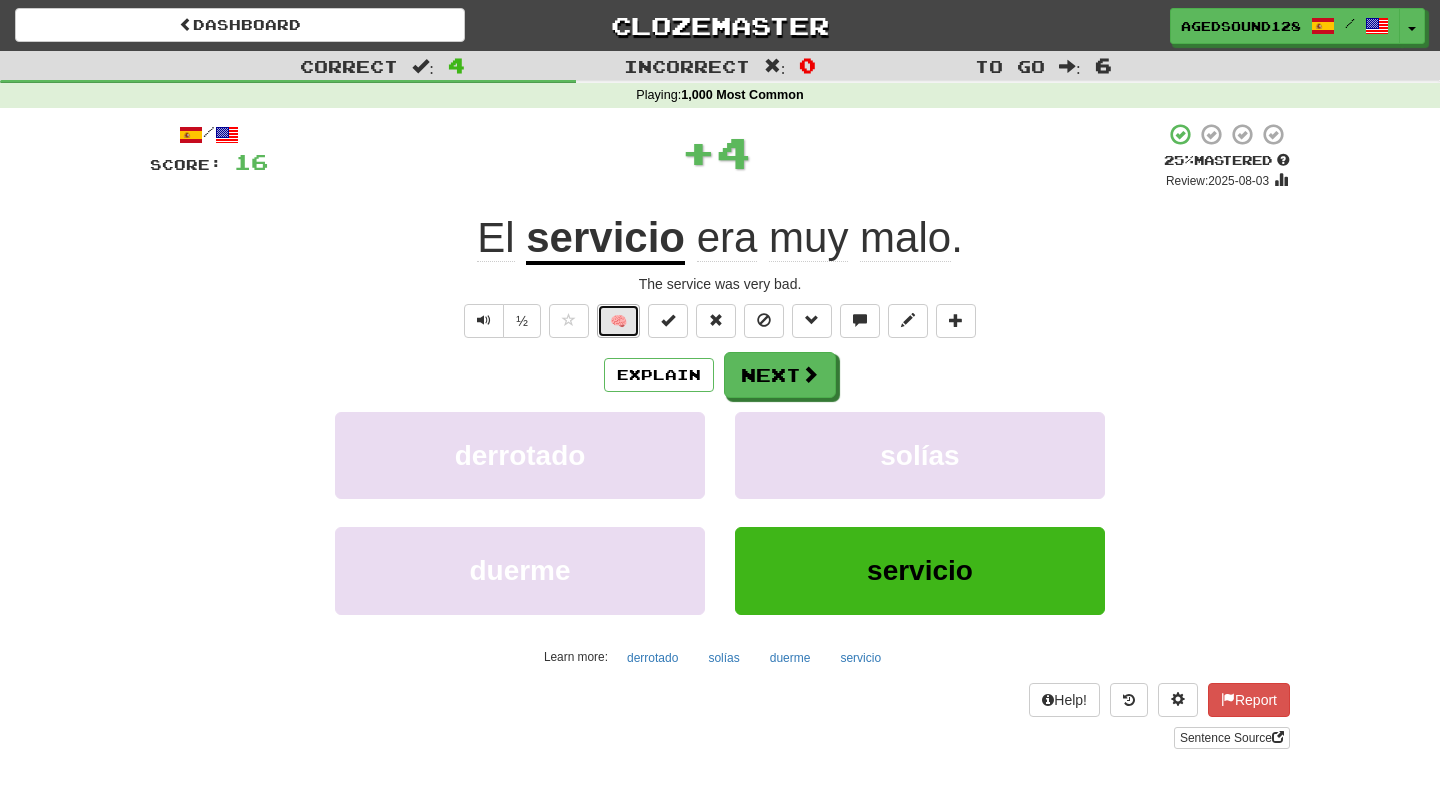 click on "🧠" at bounding box center (618, 321) 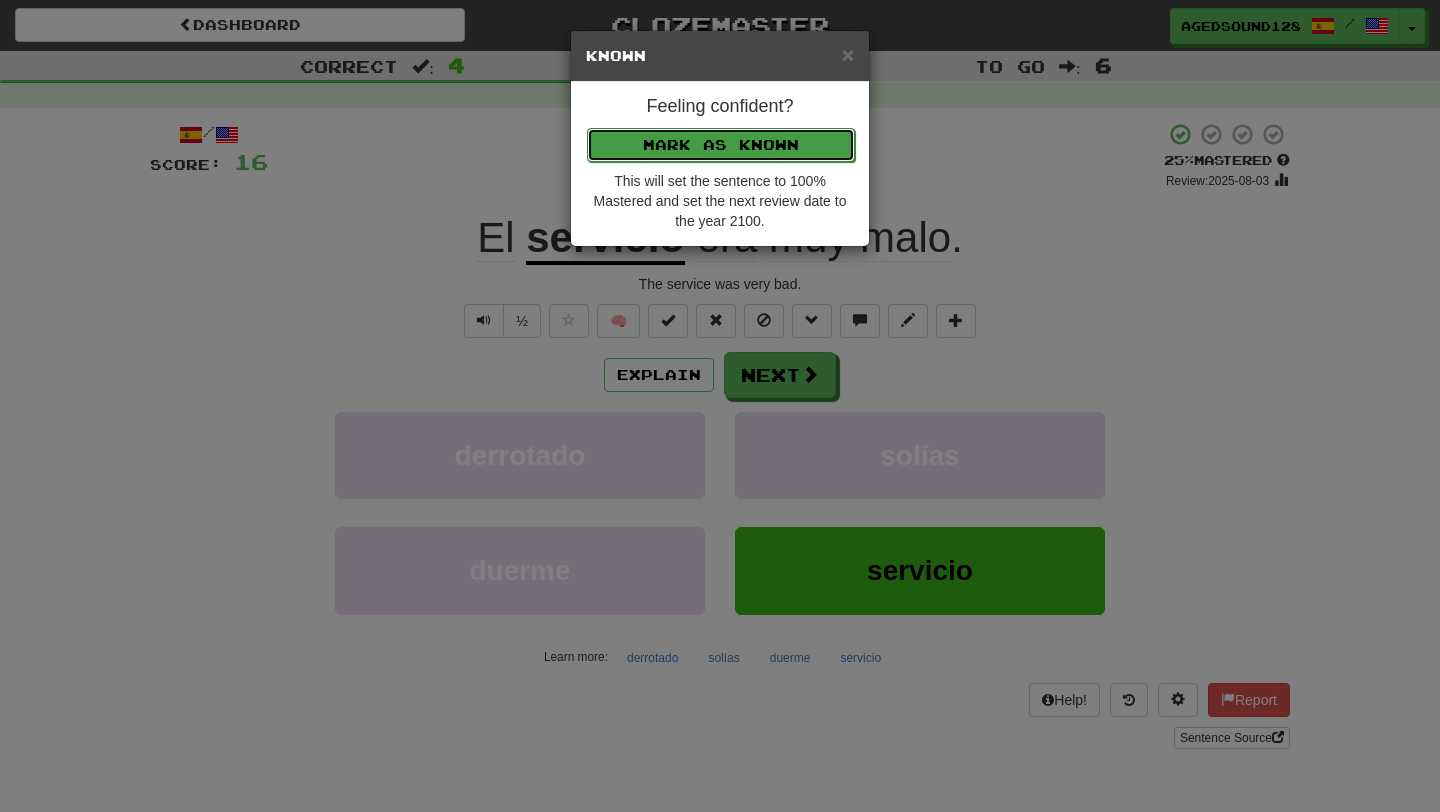 click on "Mark as Known" at bounding box center (721, 145) 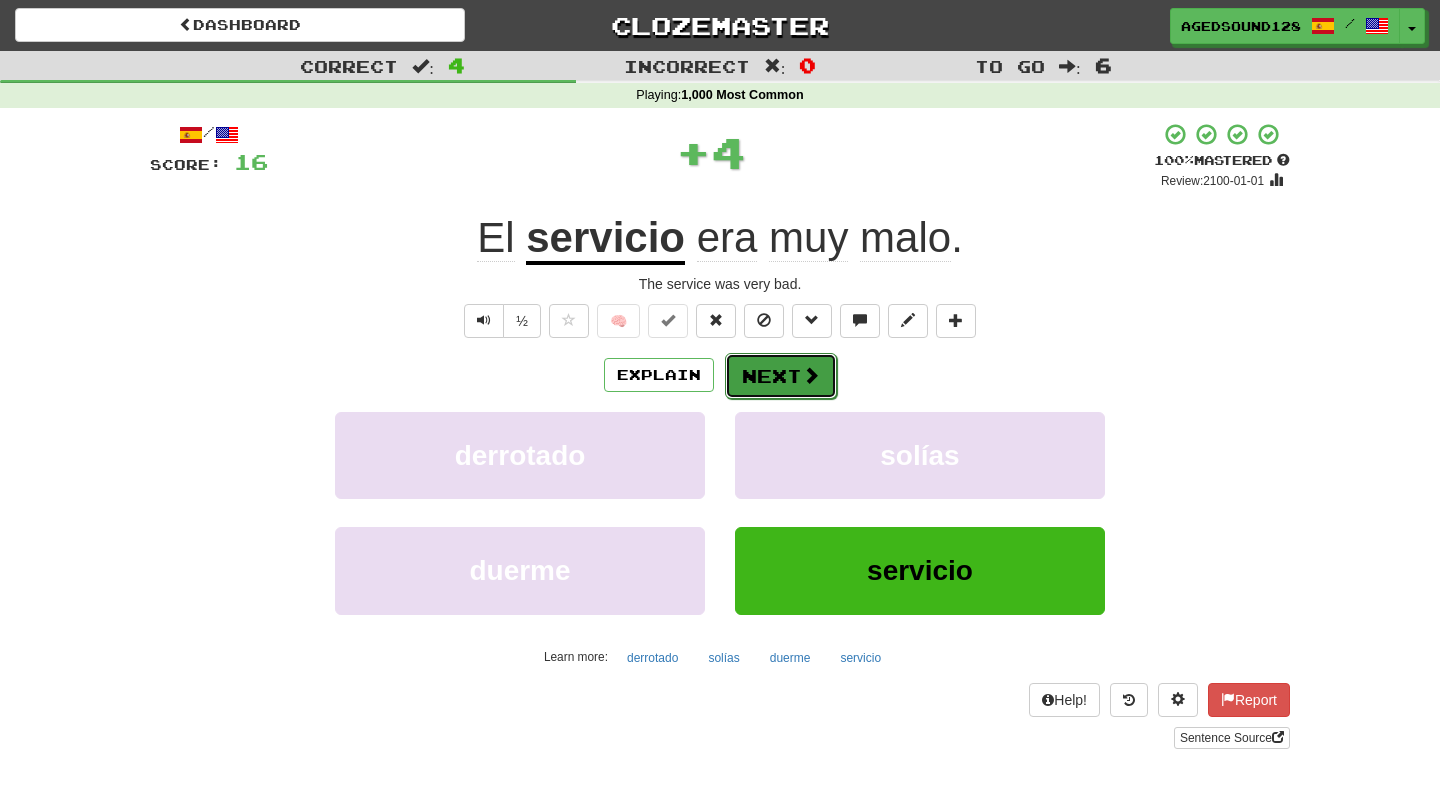 click on "Next" at bounding box center (781, 376) 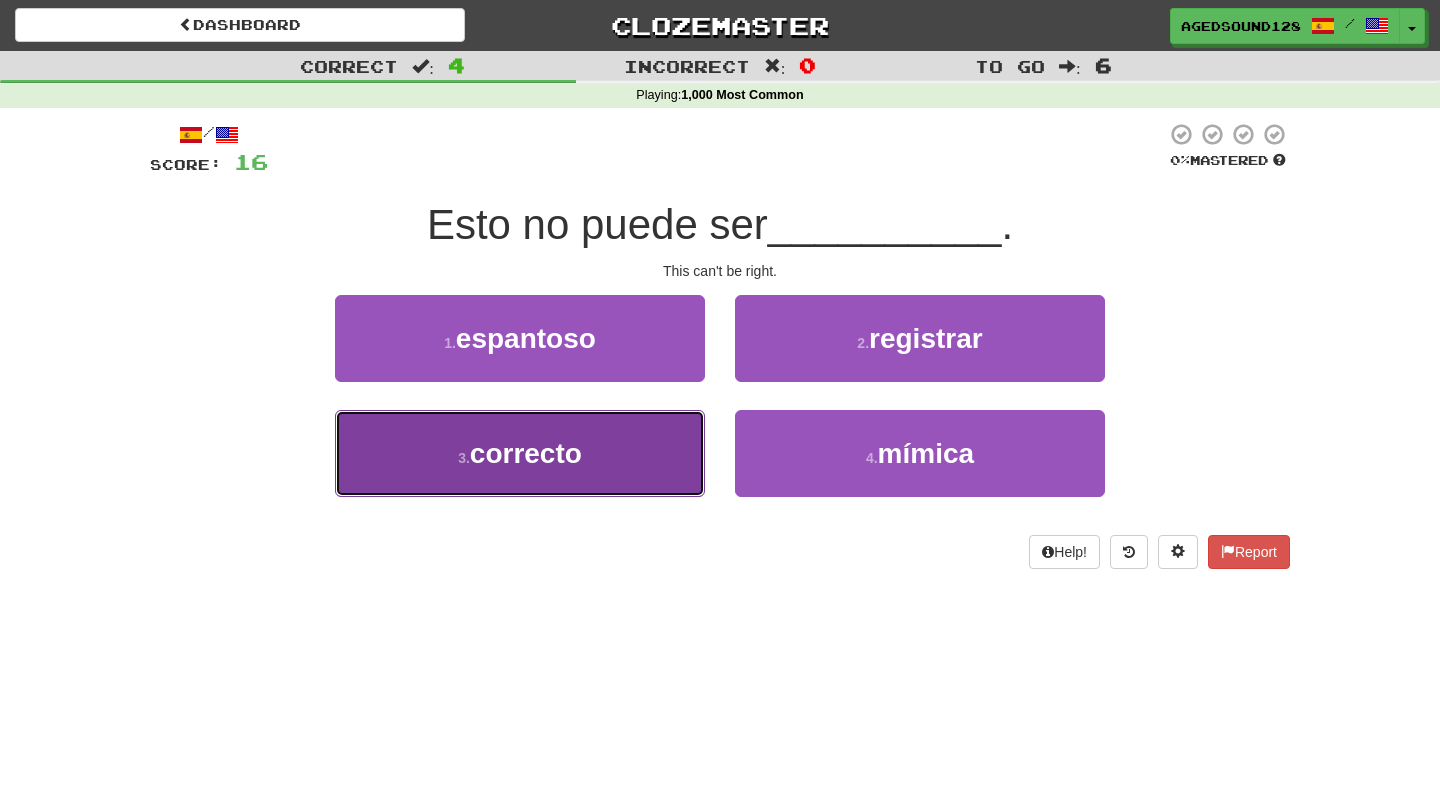 click on "correcto" at bounding box center (526, 453) 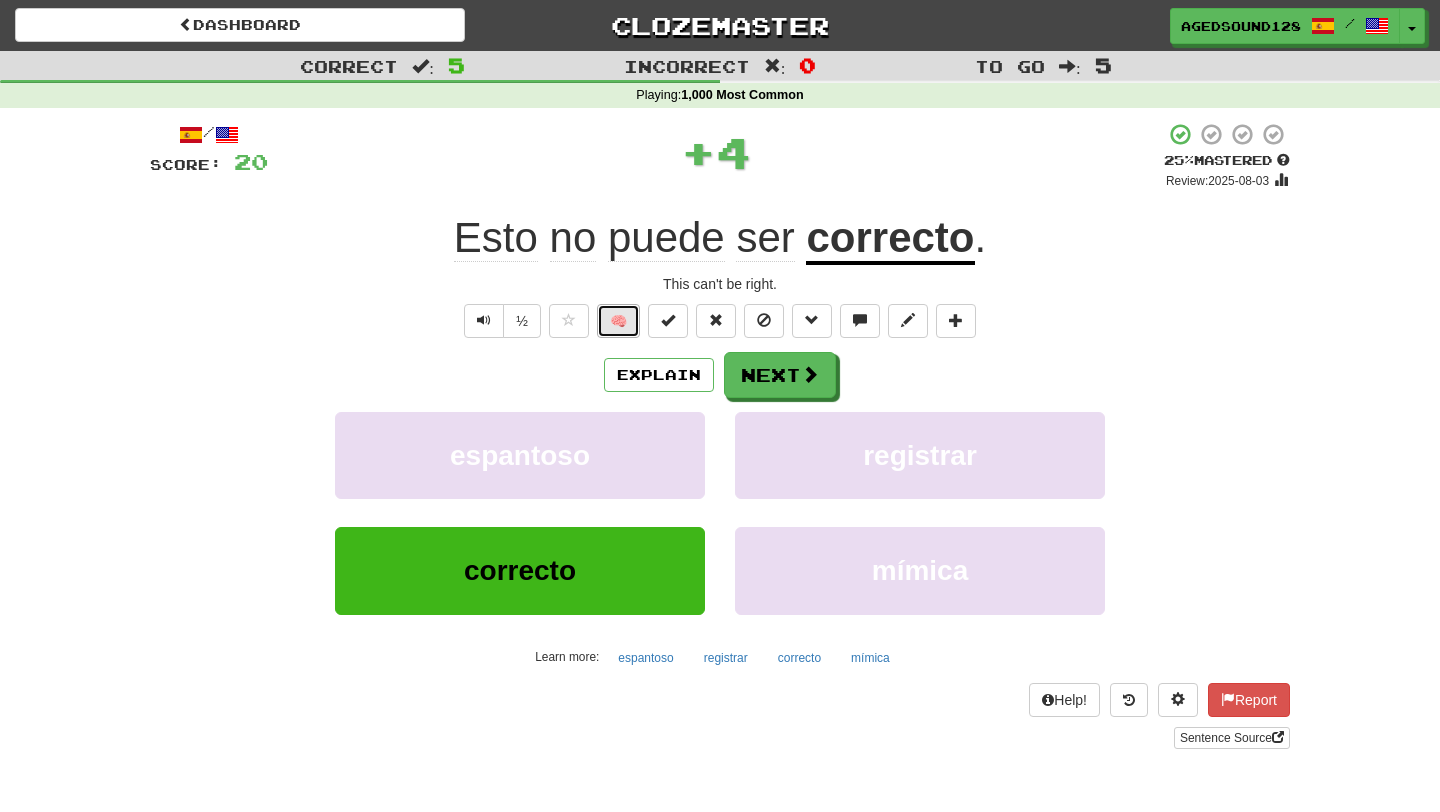 click on "🧠" at bounding box center [618, 321] 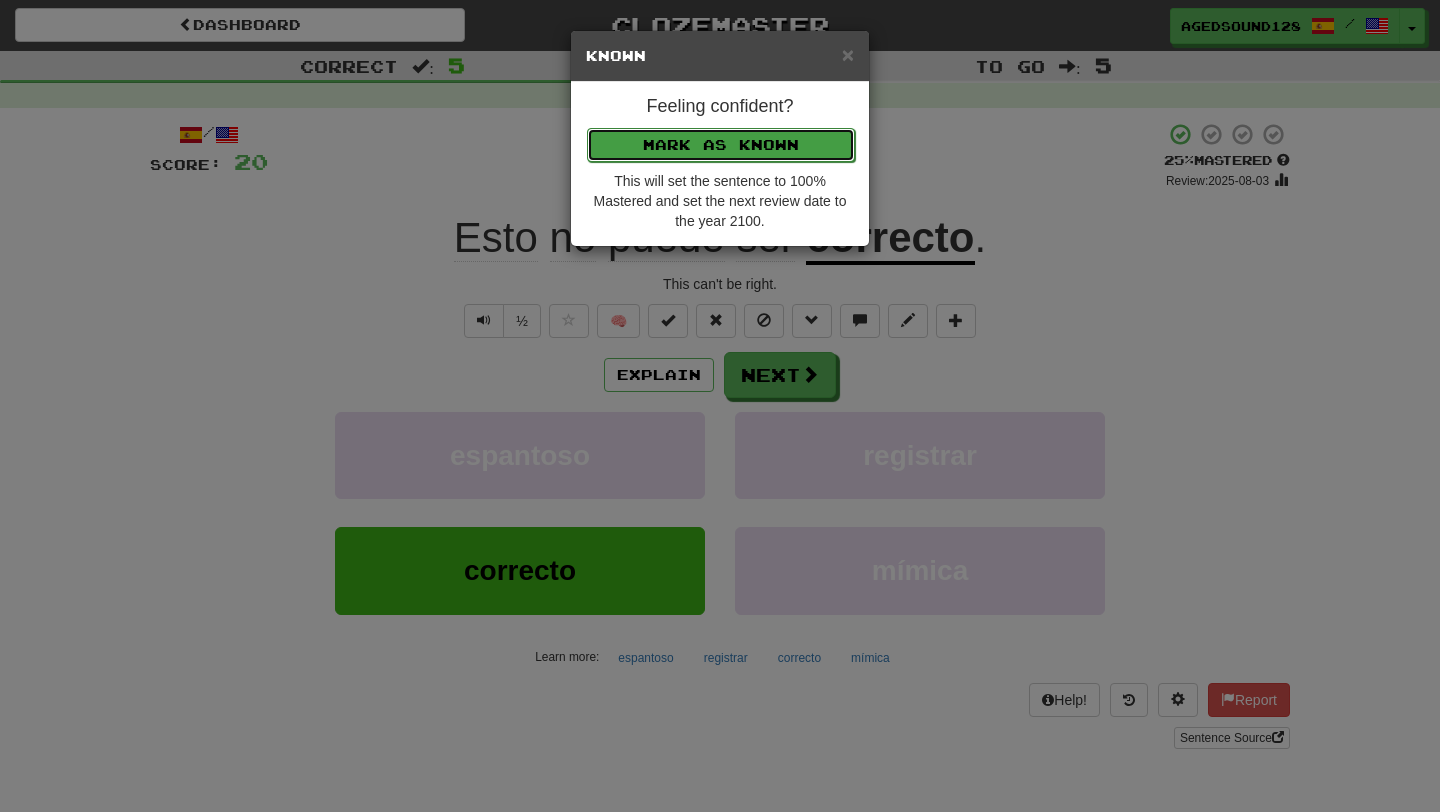 click on "Mark as Known" at bounding box center [721, 145] 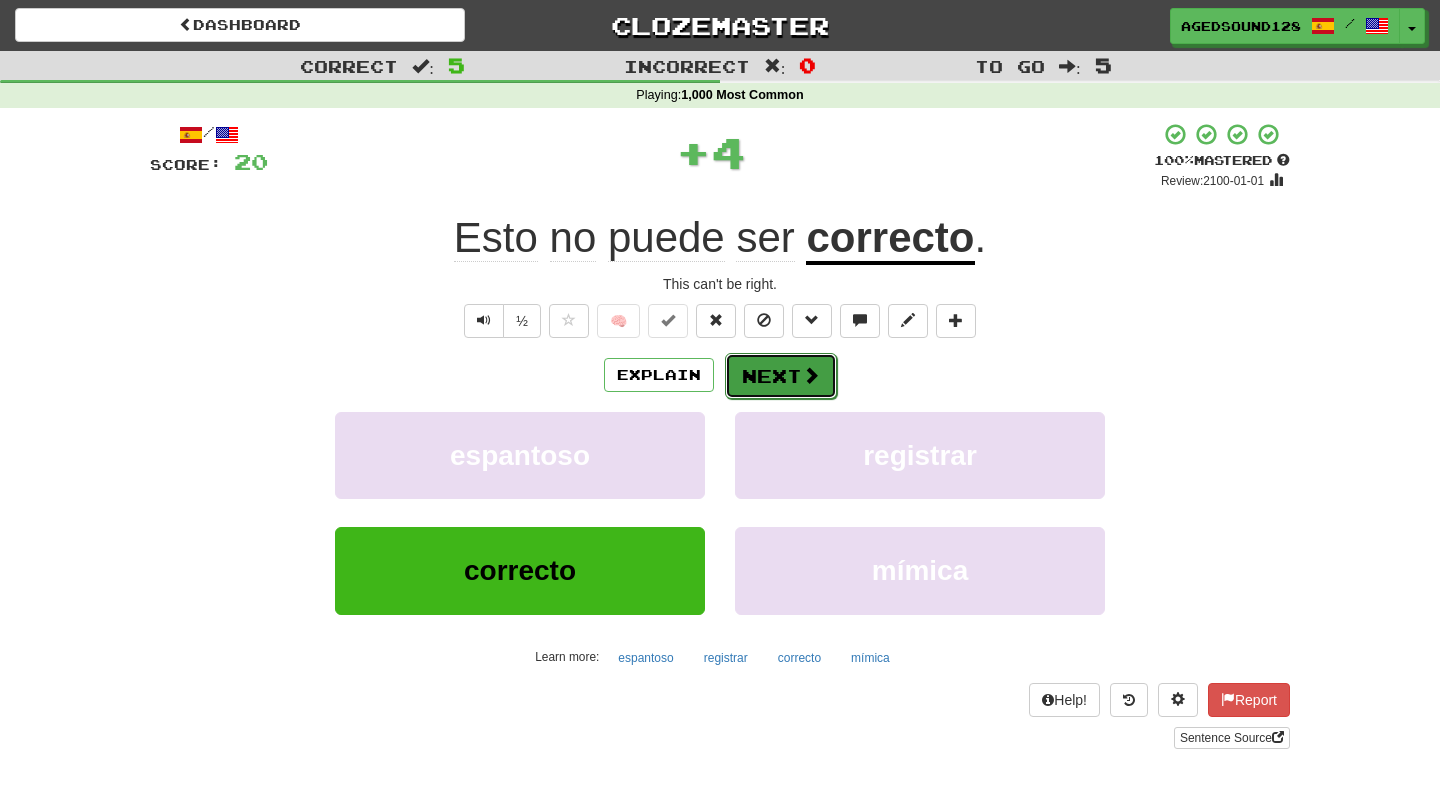 click on "Next" at bounding box center [781, 376] 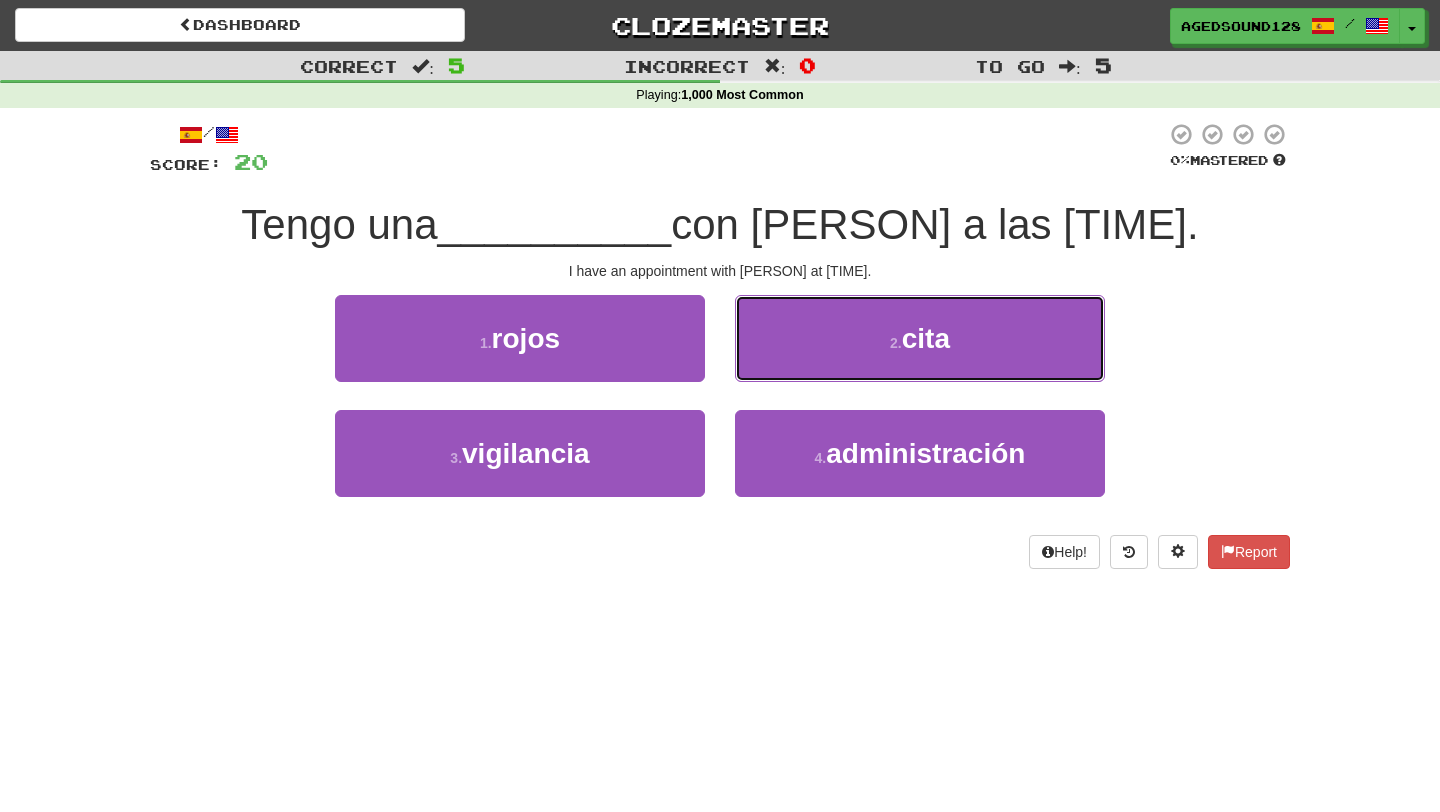 click on "2 .  cita" at bounding box center (920, 338) 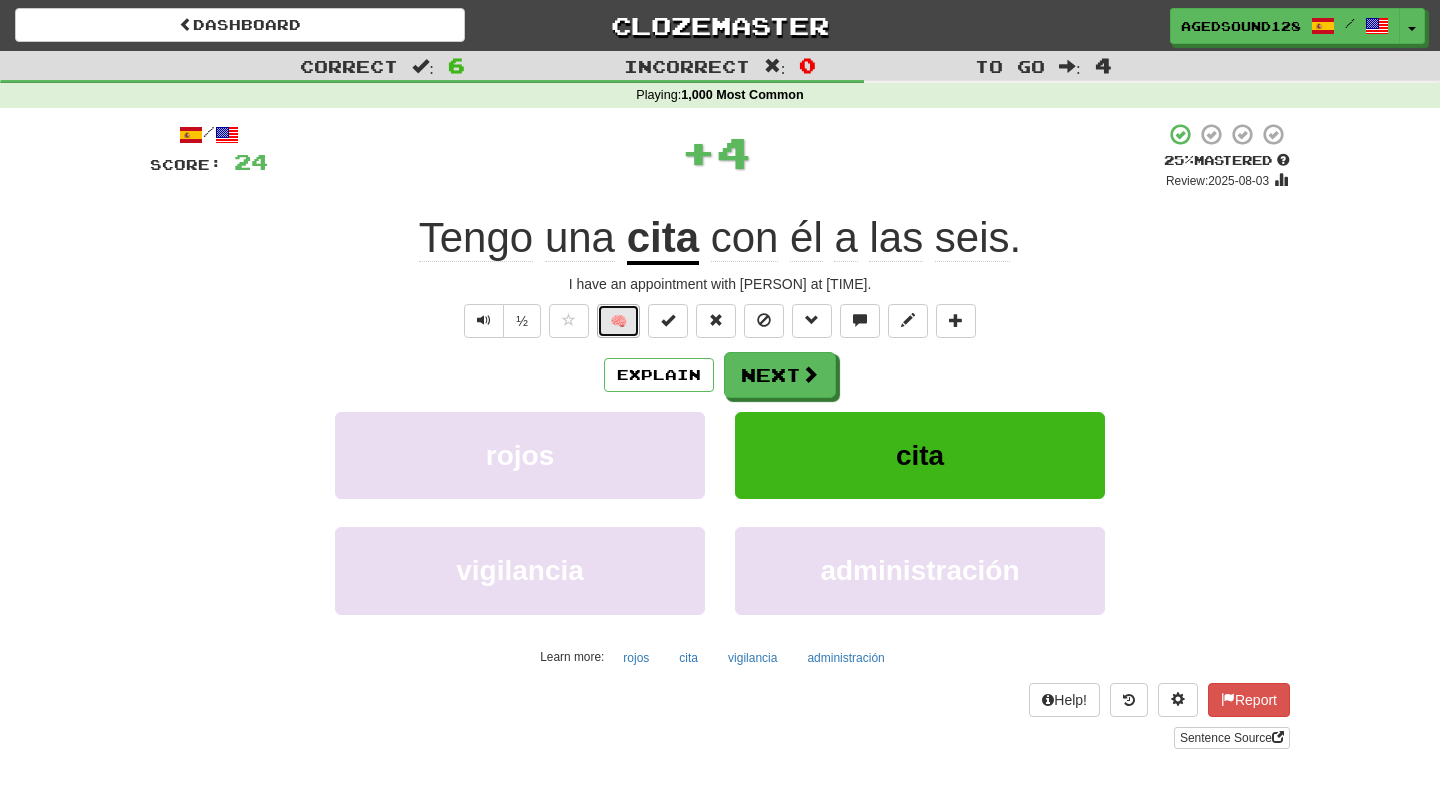 click on "🧠" at bounding box center [618, 321] 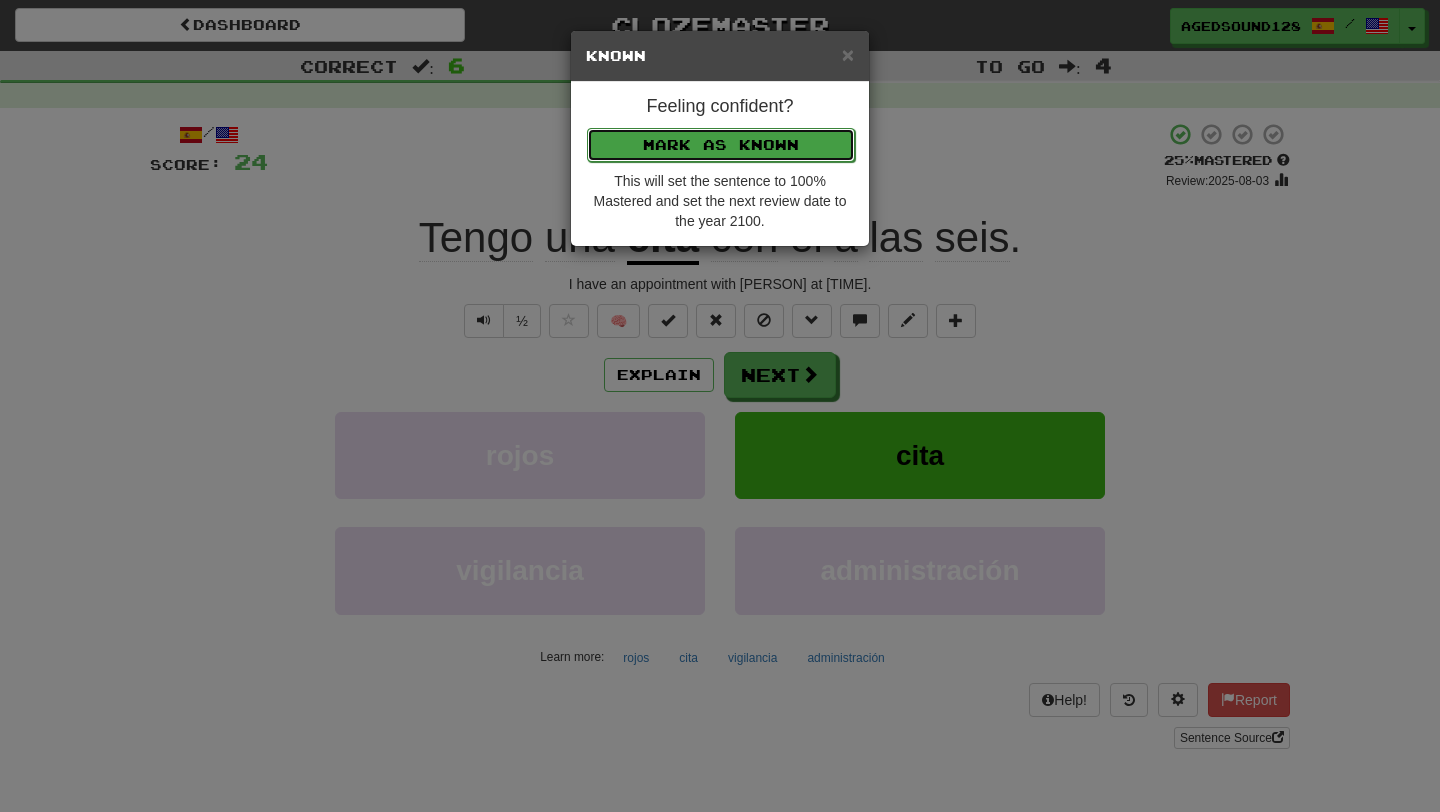 click on "Mark as Known" at bounding box center [721, 145] 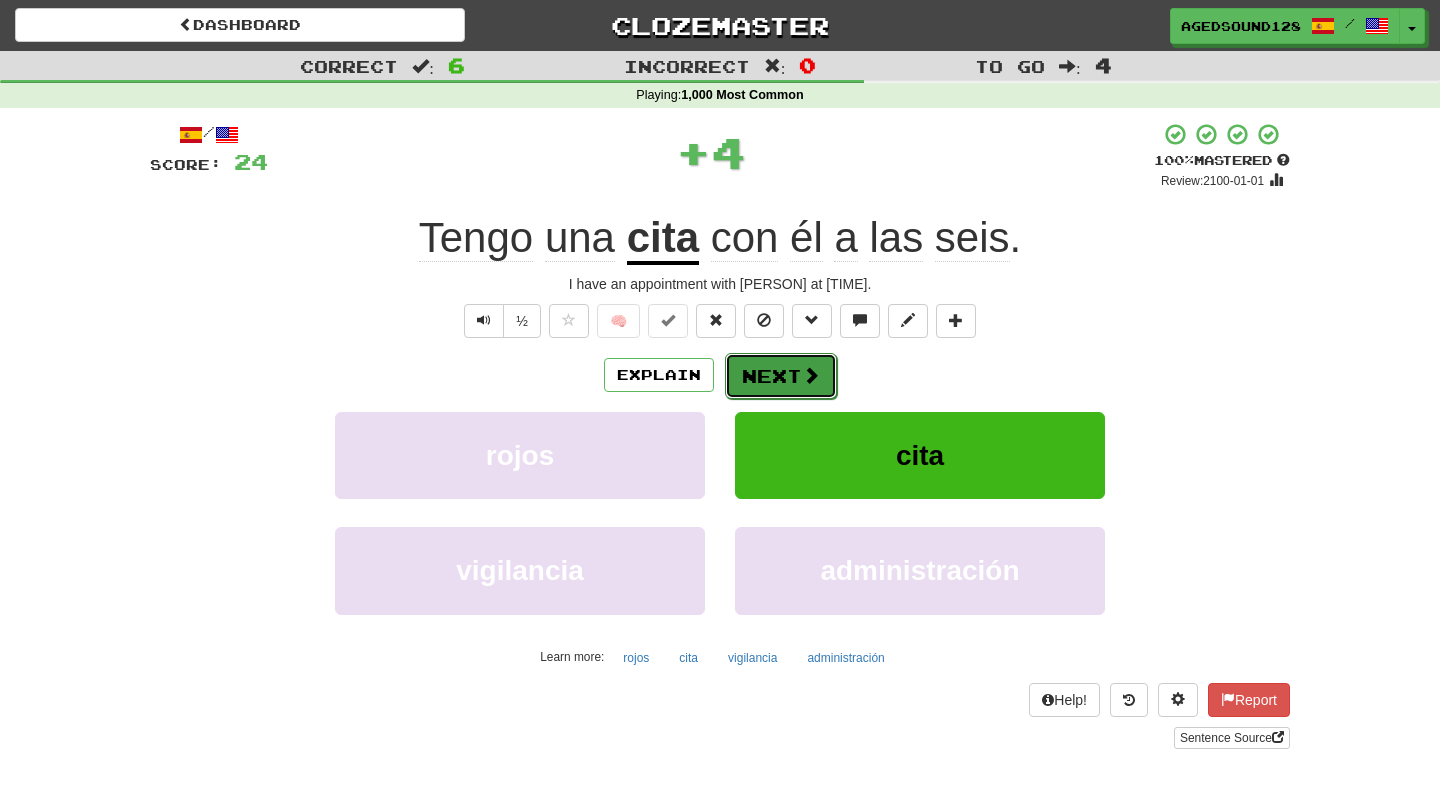 click on "Next" at bounding box center [781, 376] 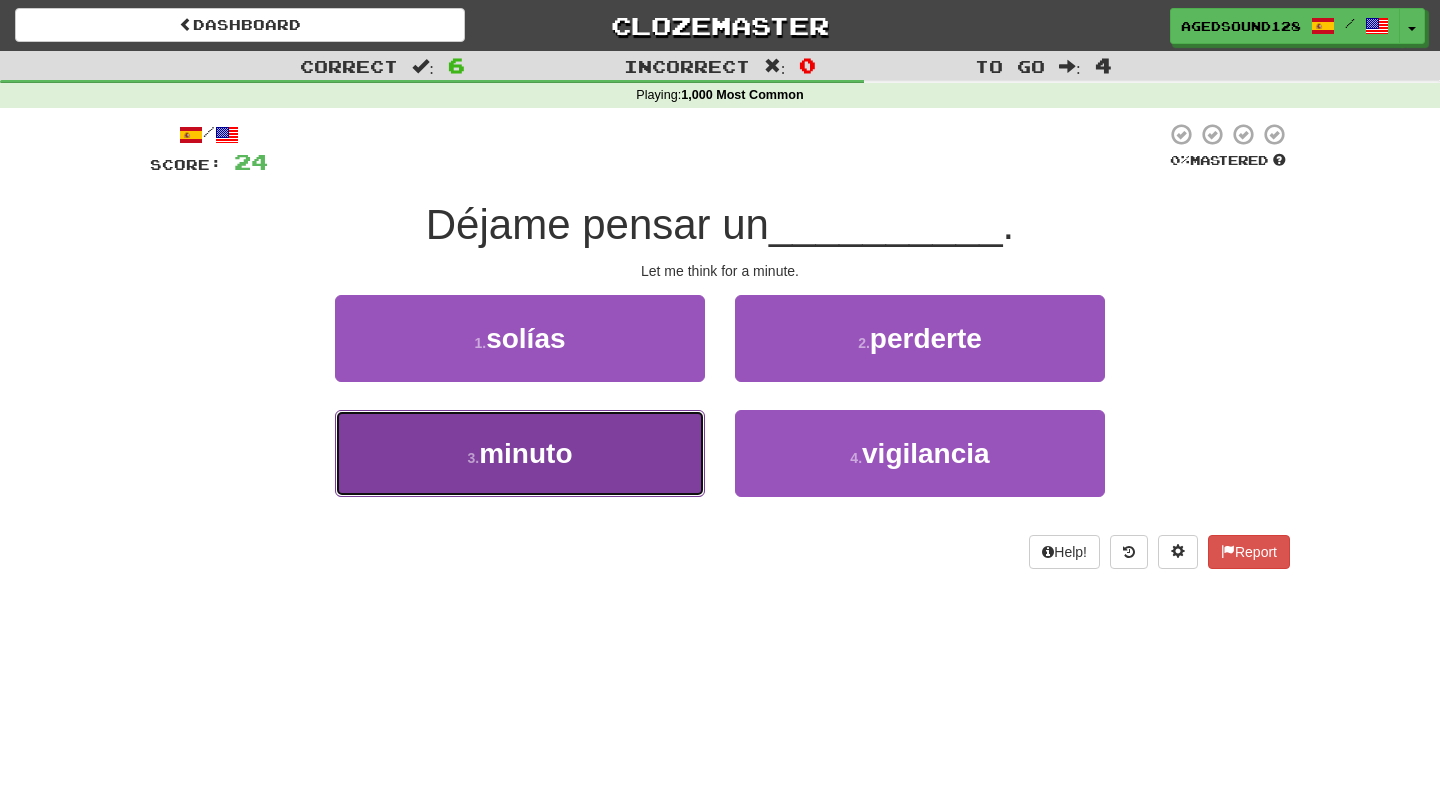 click on "3 .  minuto" at bounding box center (520, 453) 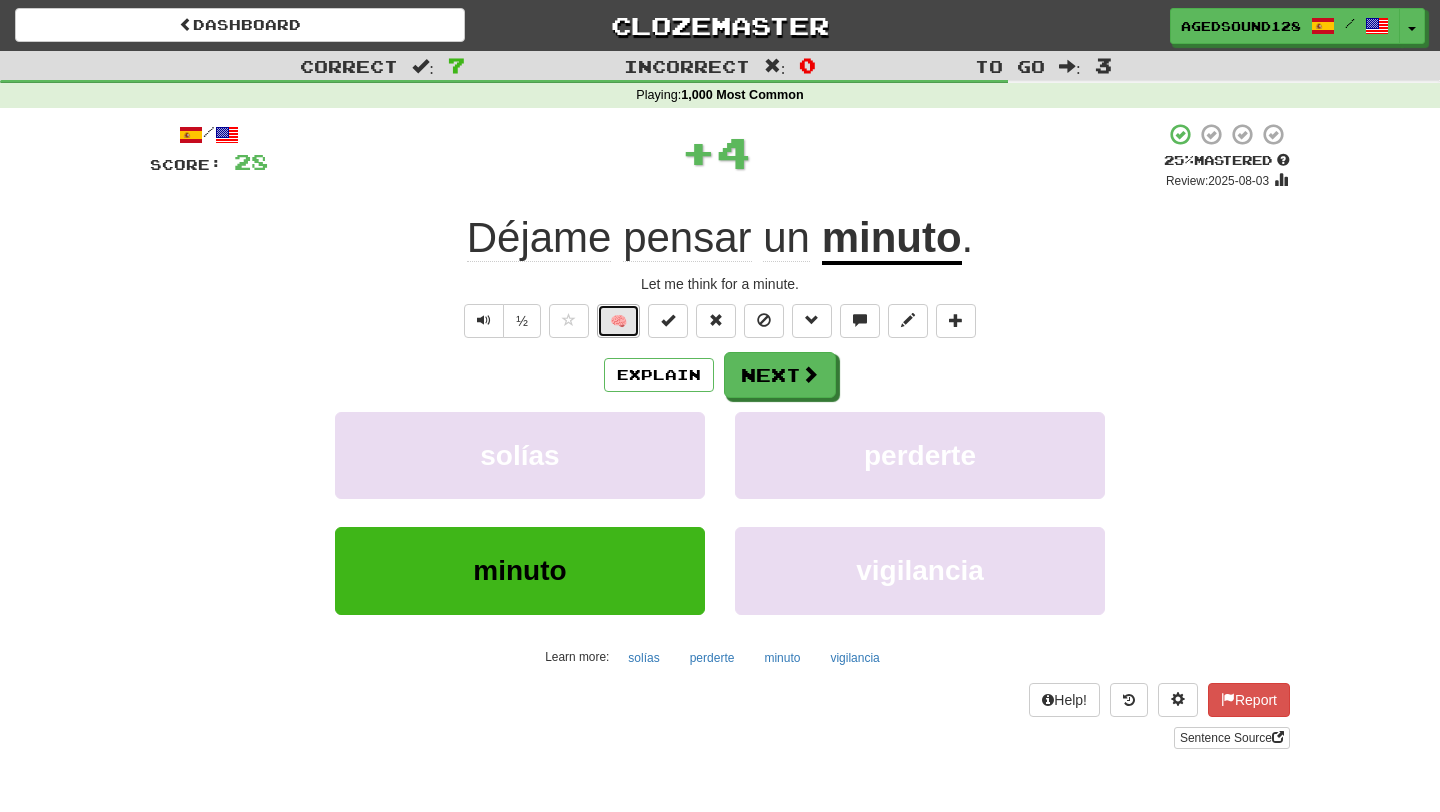 click on "🧠" at bounding box center [618, 321] 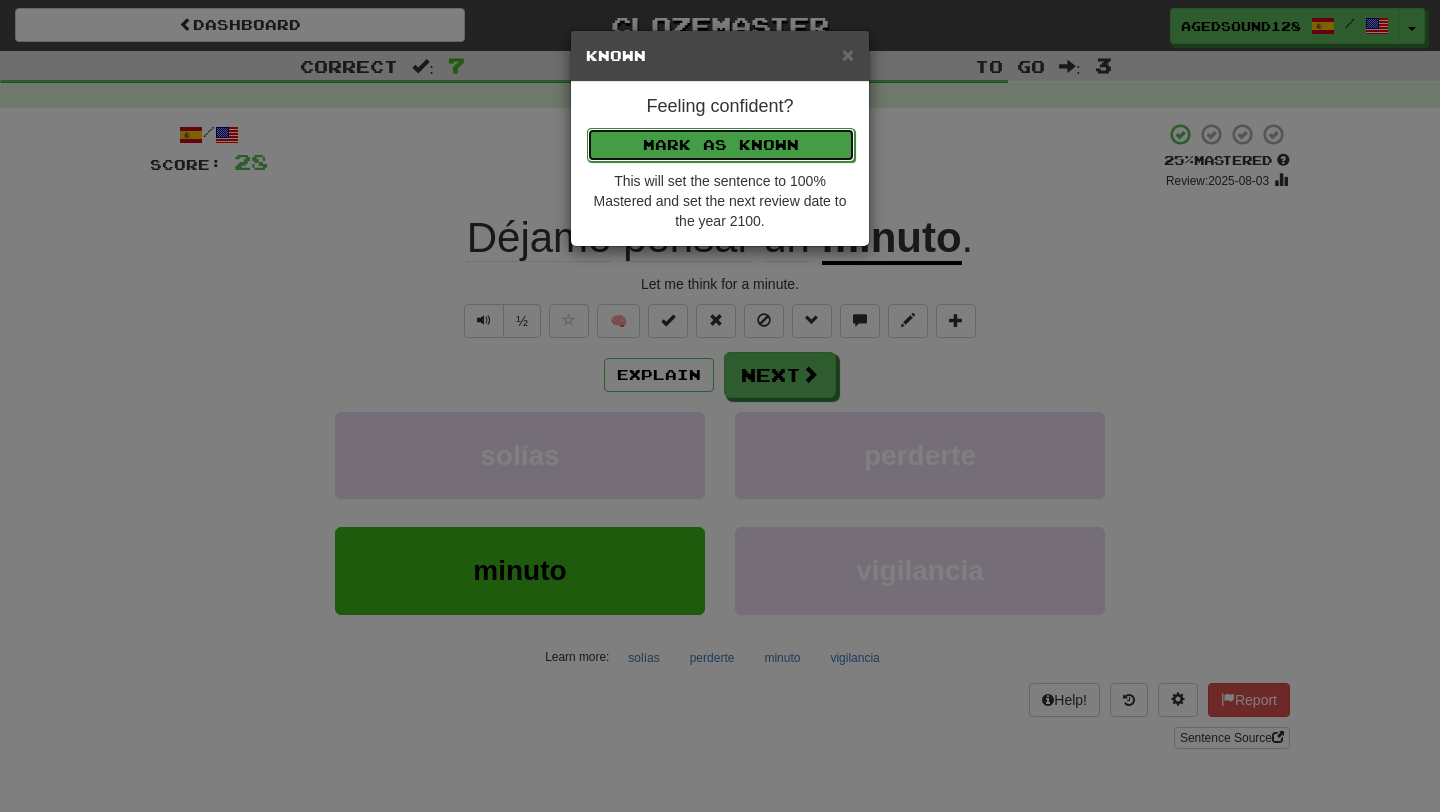click on "Mark as Known" at bounding box center [721, 145] 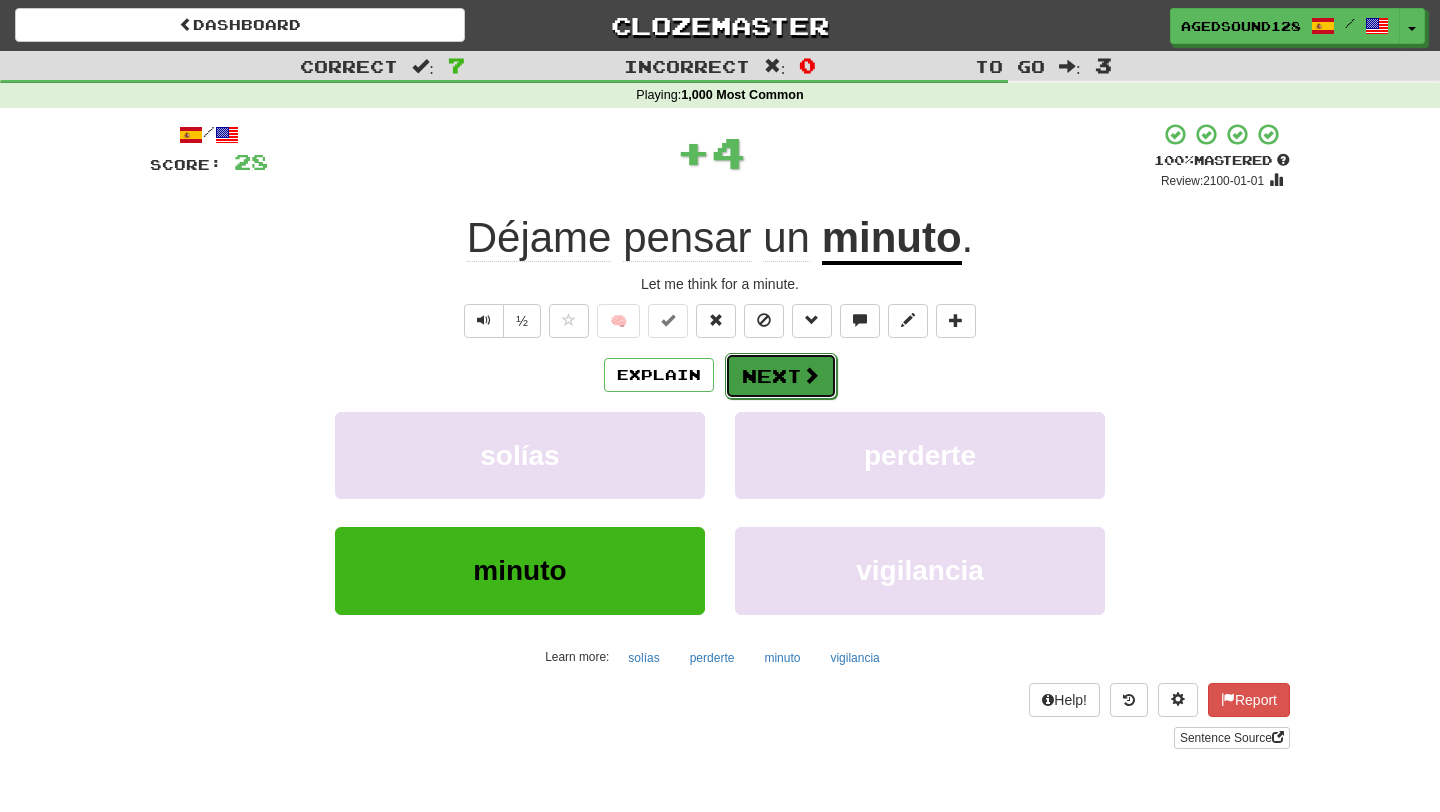 click on "Next" at bounding box center (781, 376) 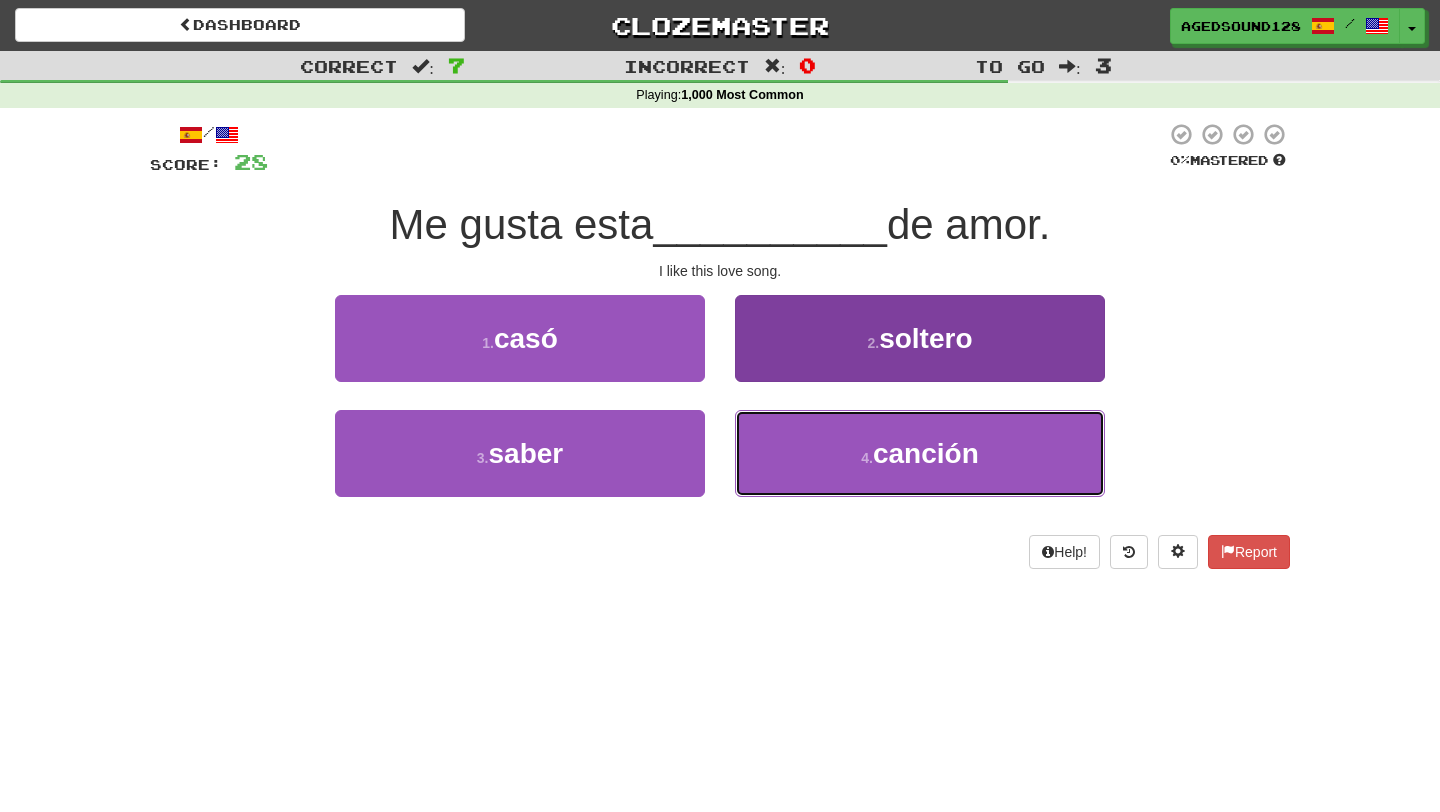 click on "4 .  canción" at bounding box center [920, 453] 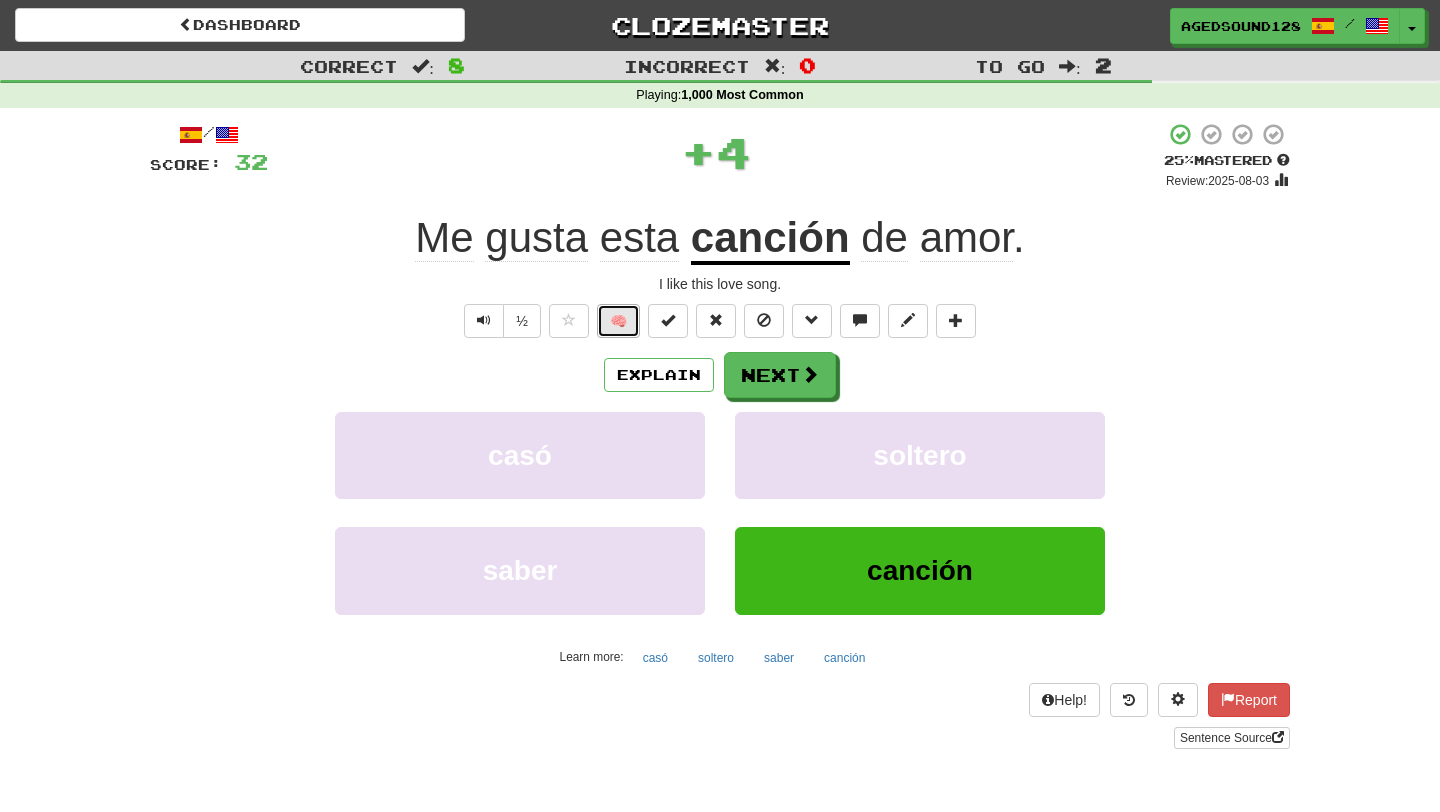 click on "🧠" at bounding box center [618, 321] 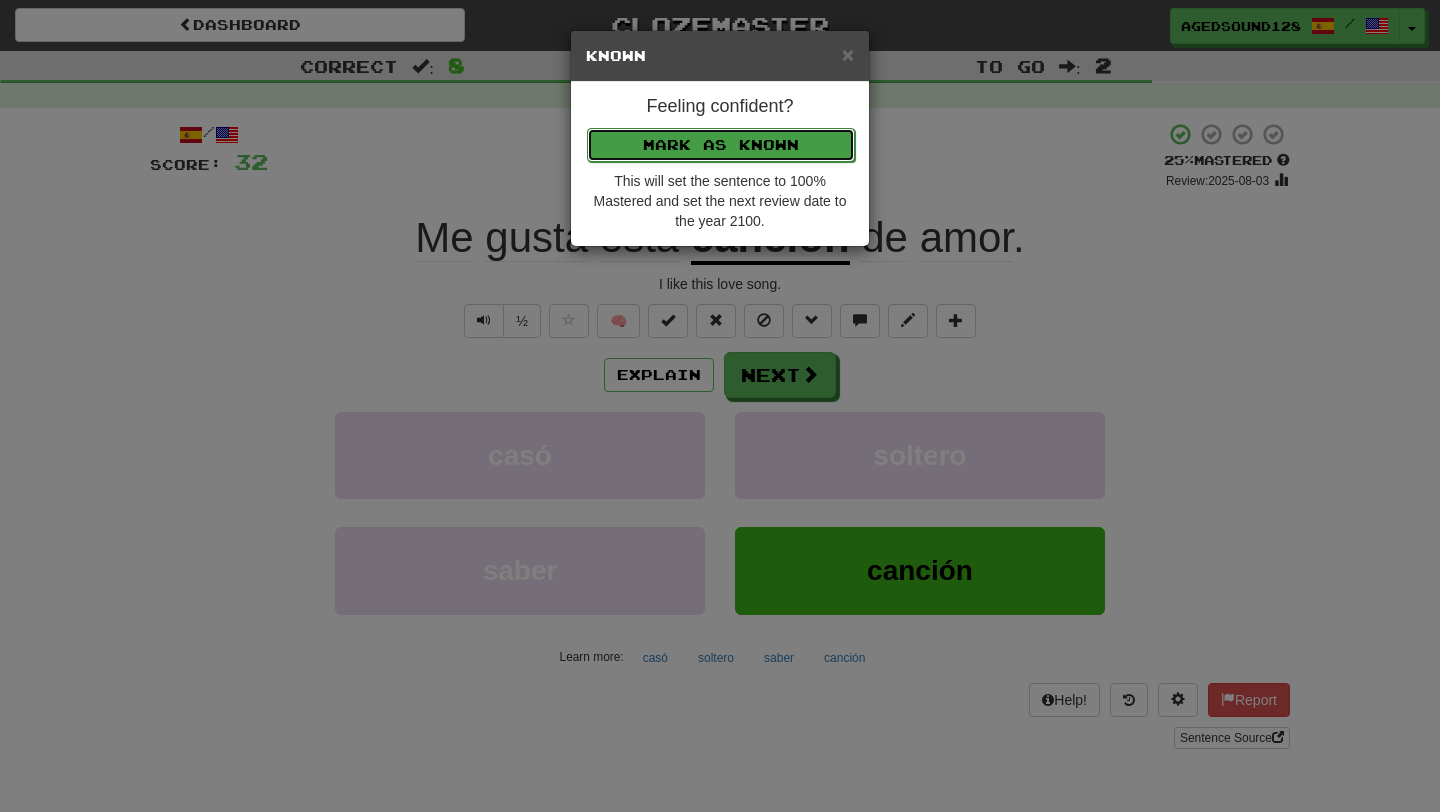 click on "Mark as Known" at bounding box center [721, 145] 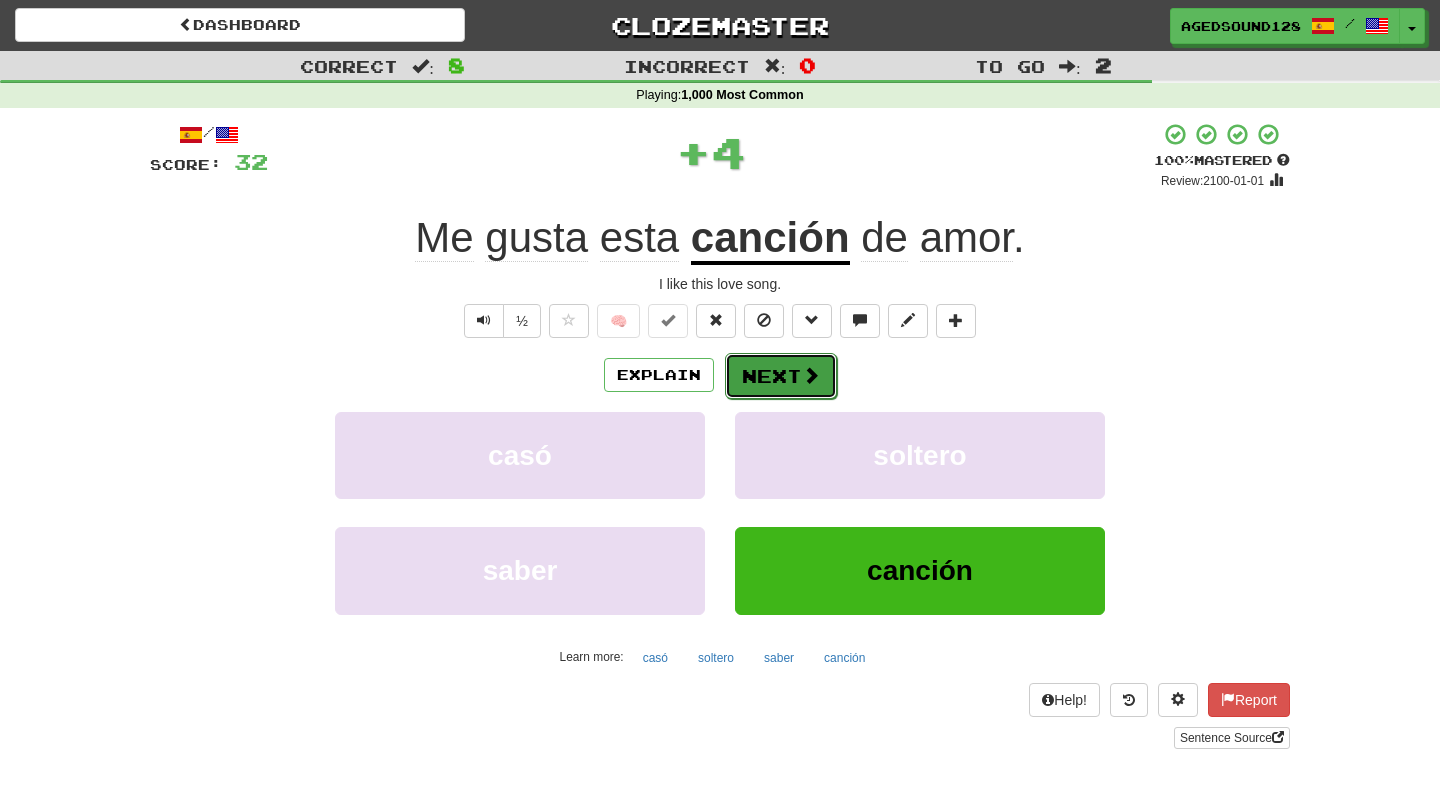click on "Next" at bounding box center (781, 376) 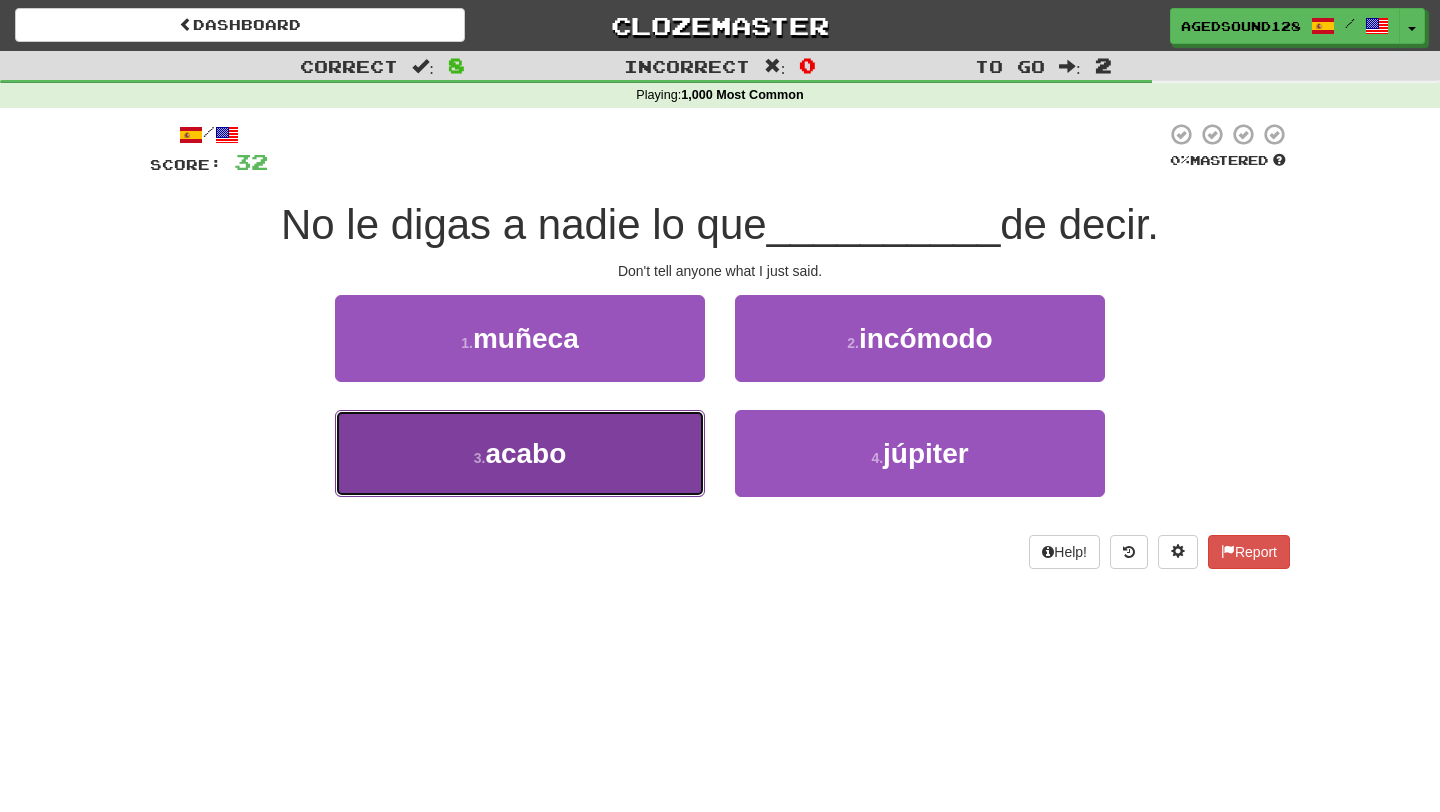 click on "3 .  acabo" at bounding box center [520, 453] 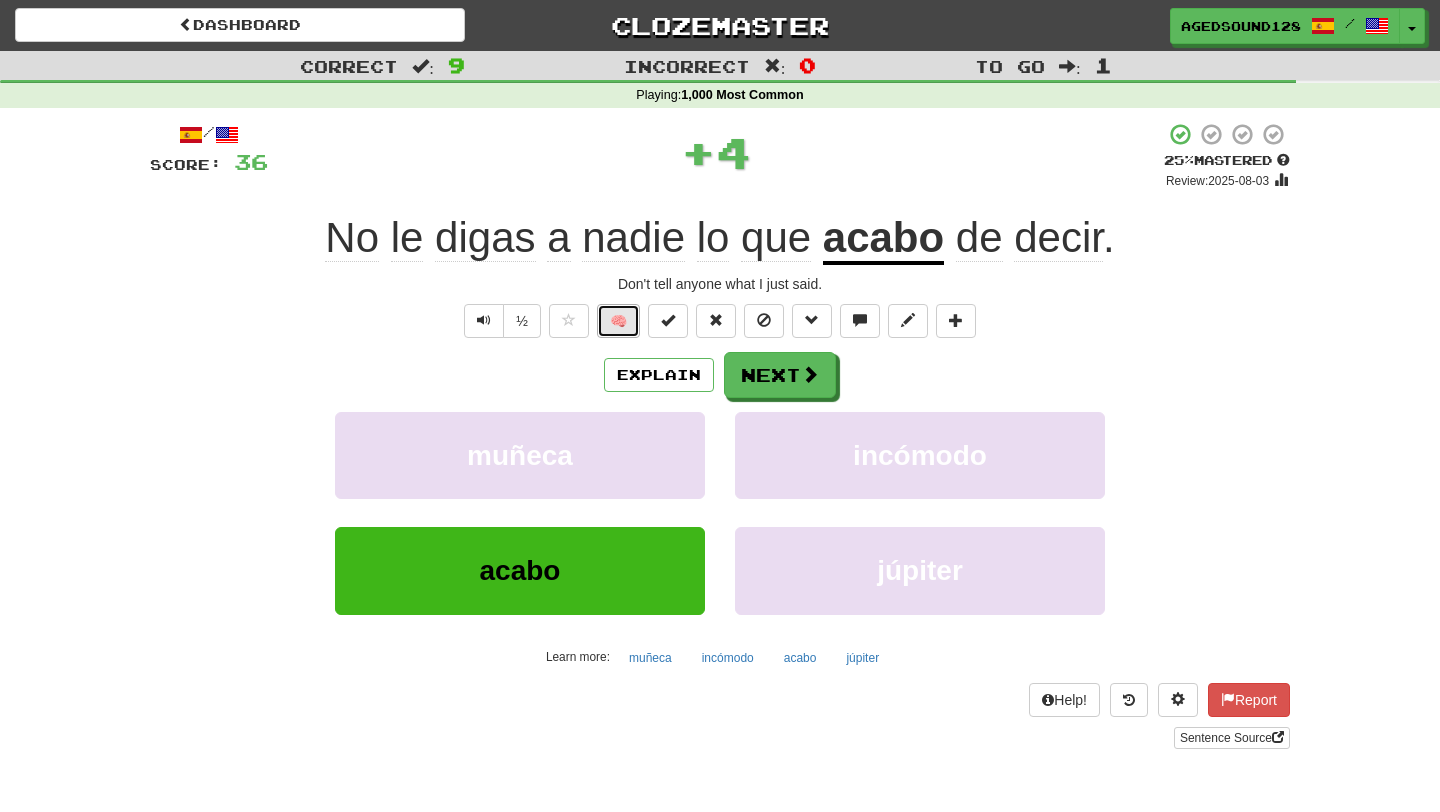 click on "🧠" at bounding box center (618, 321) 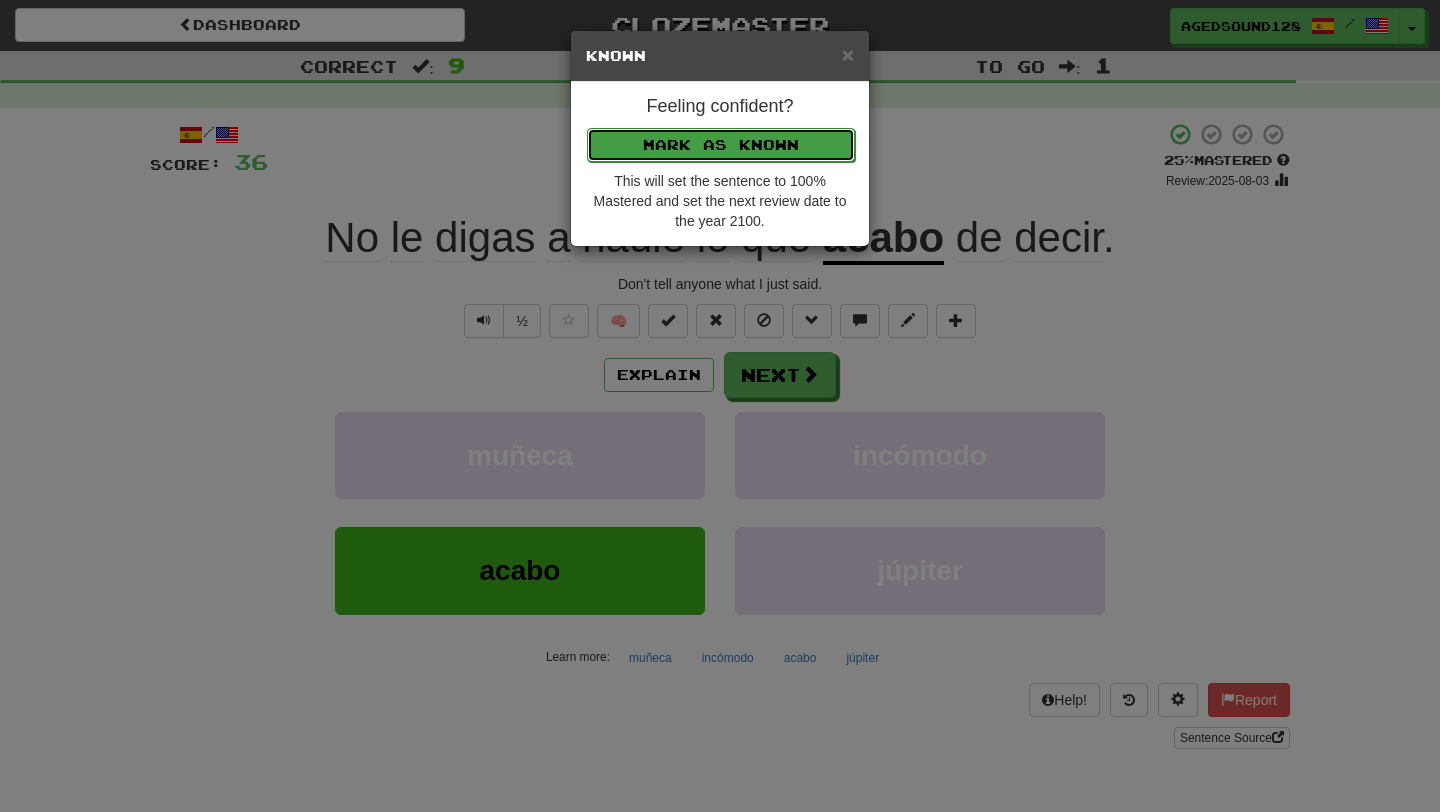 click on "Mark as Known" at bounding box center (721, 145) 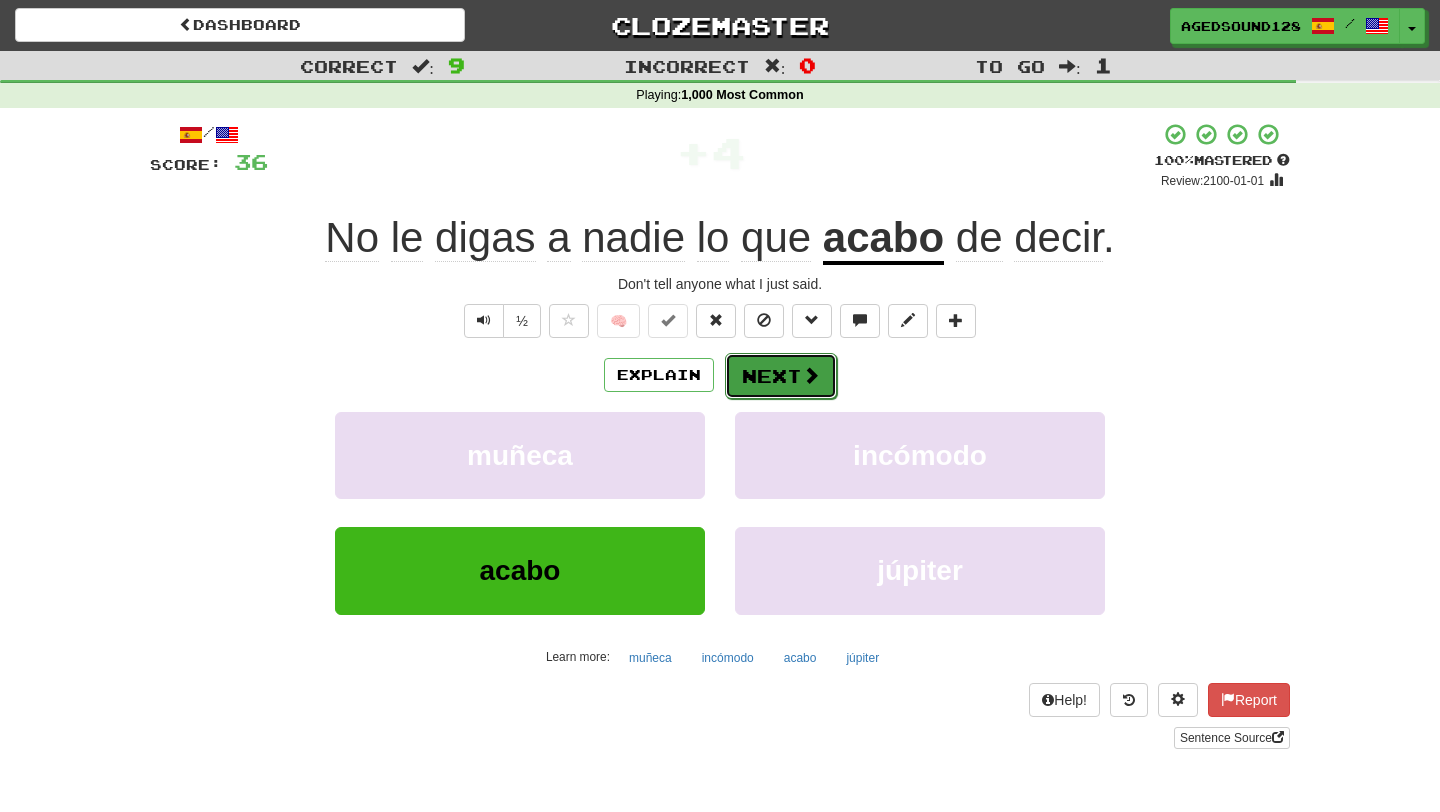 click on "Next" at bounding box center (781, 376) 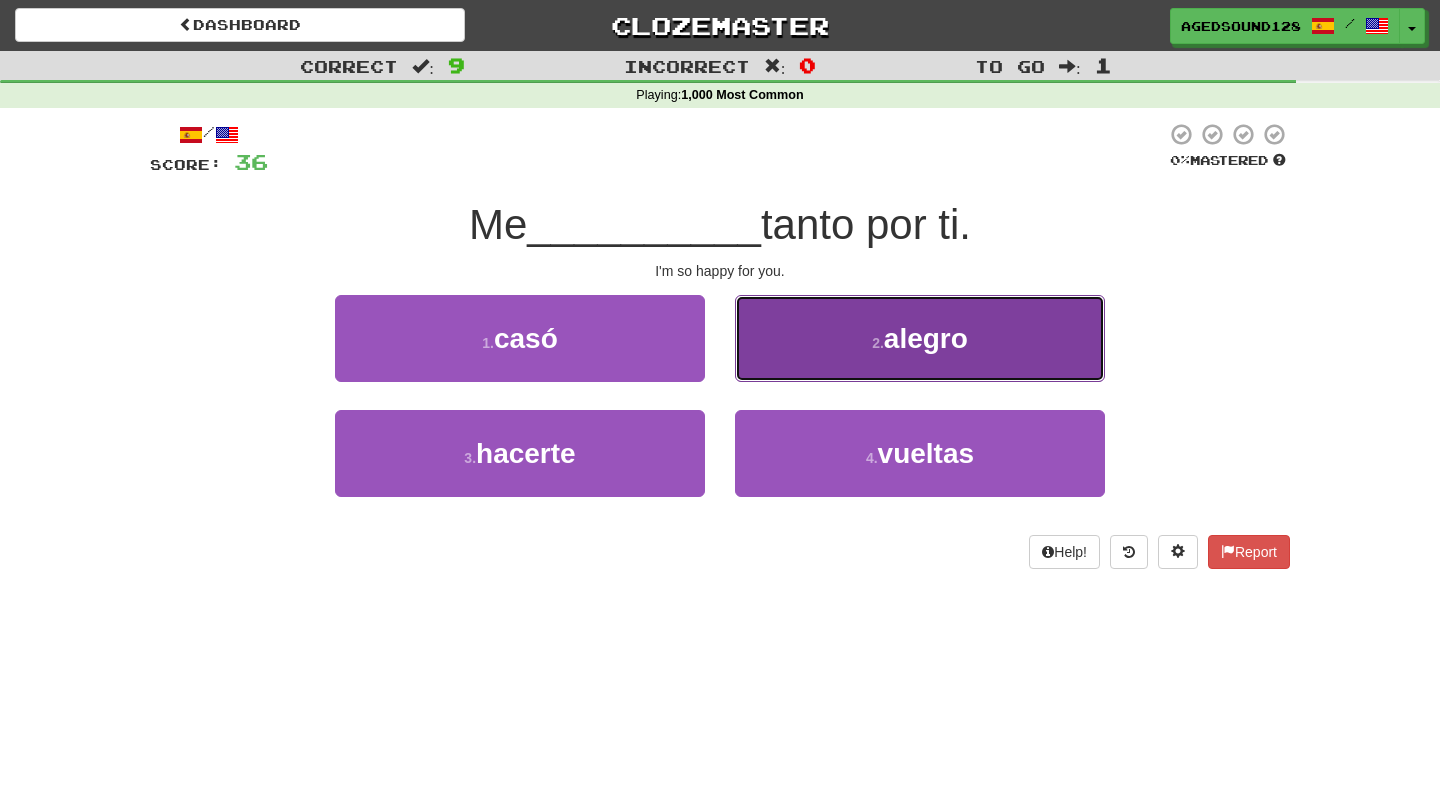 click on "2 .  alegro" at bounding box center (920, 338) 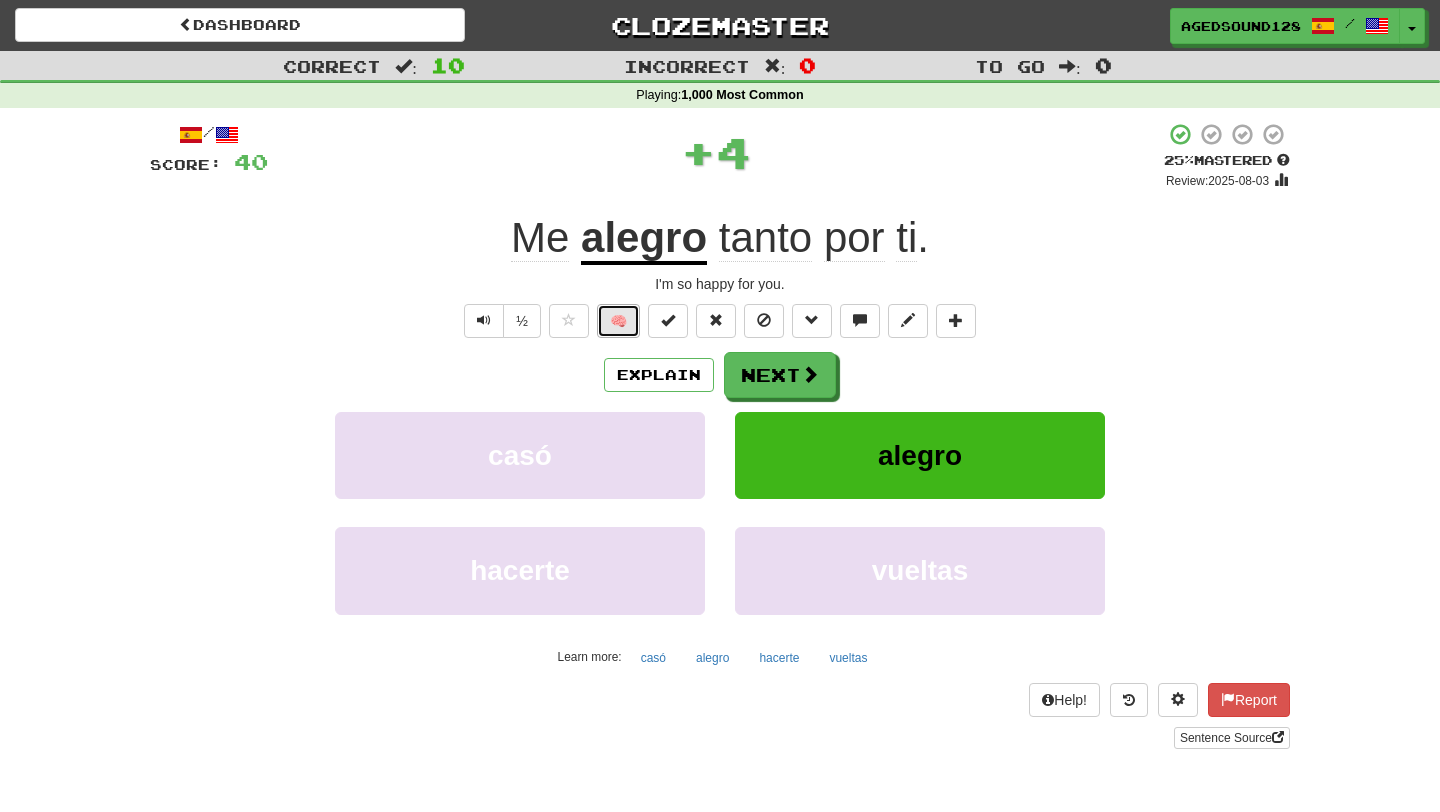 click on "🧠" at bounding box center [618, 321] 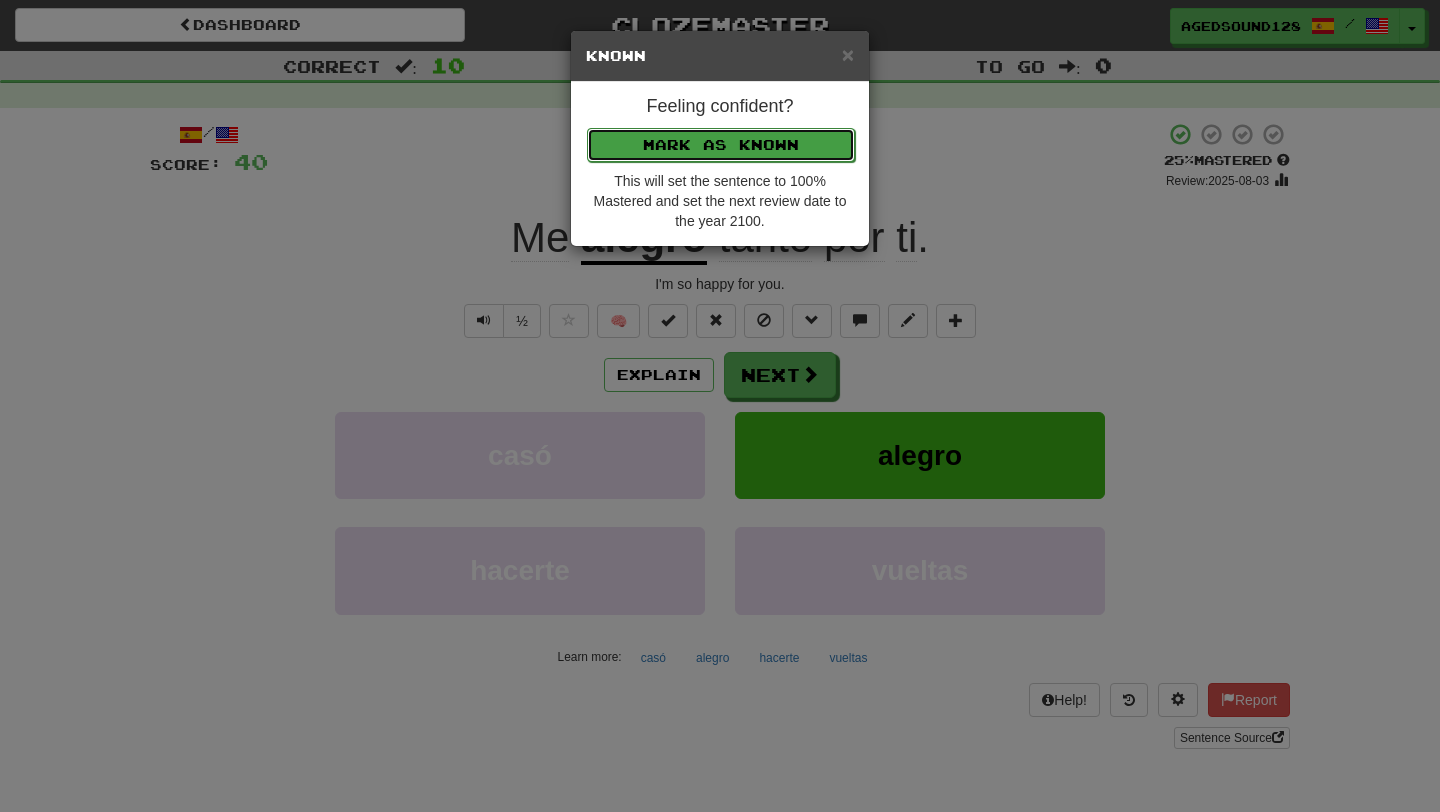 click on "Mark as Known" at bounding box center (721, 145) 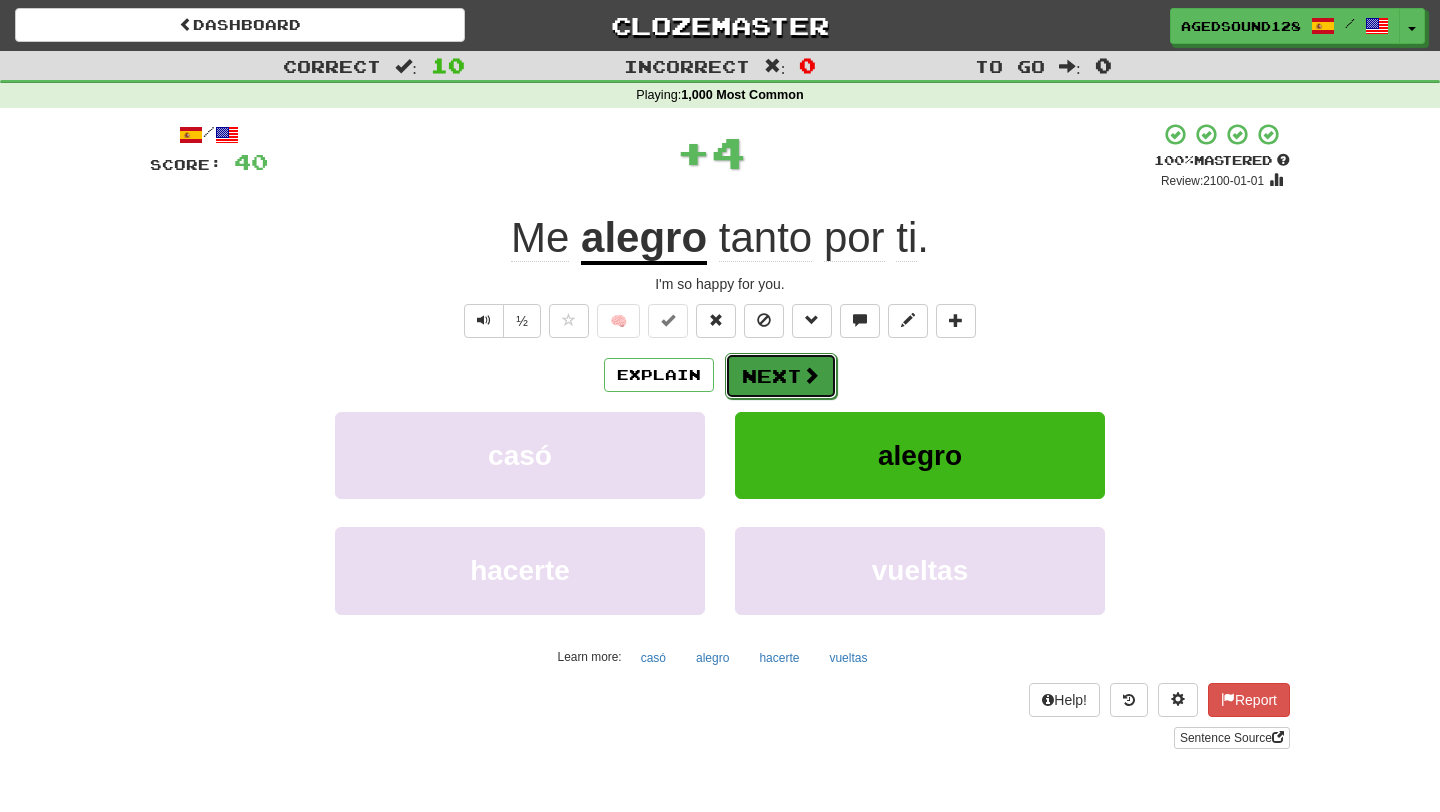 click on "Next" at bounding box center (781, 376) 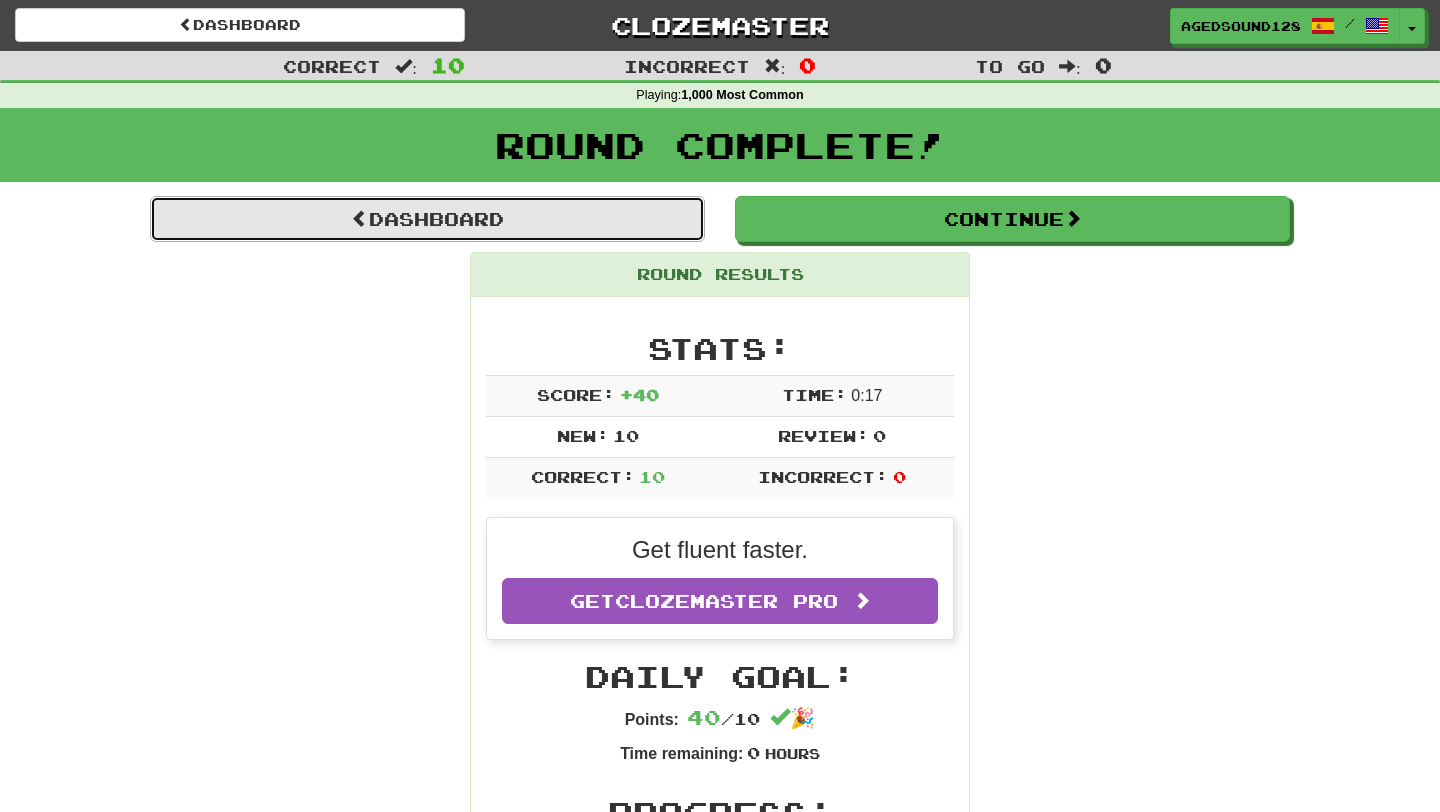 click on "Dashboard" at bounding box center (427, 219) 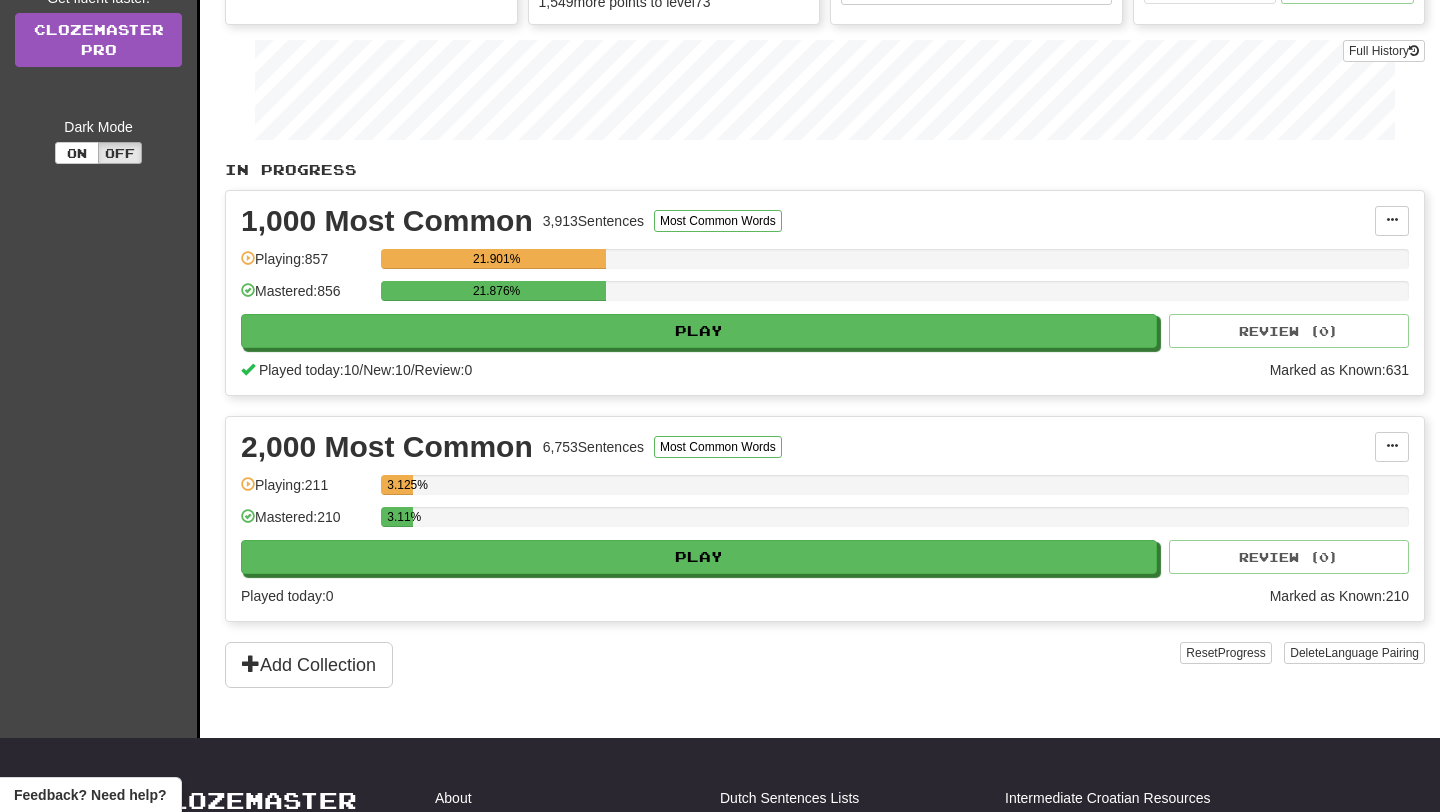 scroll, scrollTop: 280, scrollLeft: 0, axis: vertical 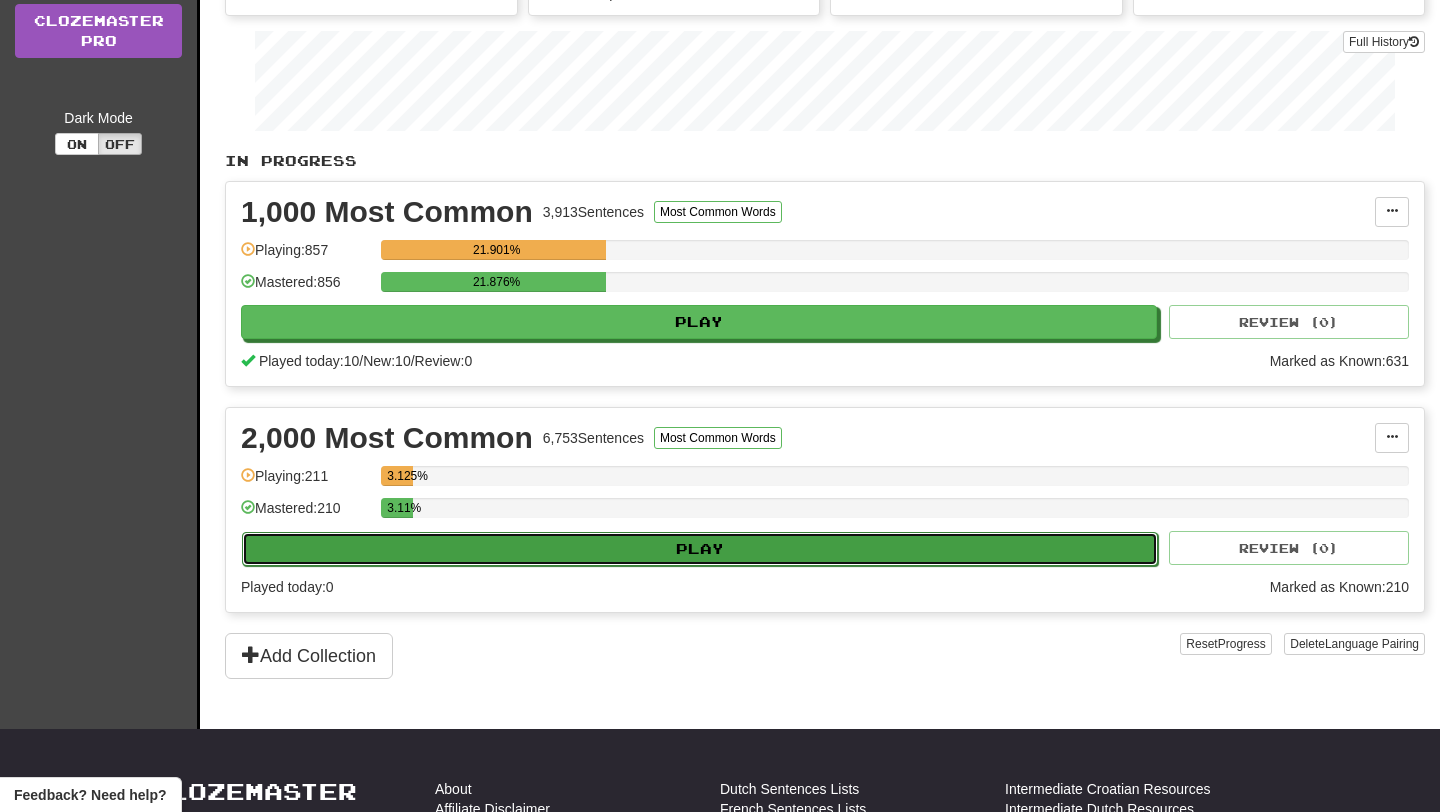 click on "Play" at bounding box center [700, 549] 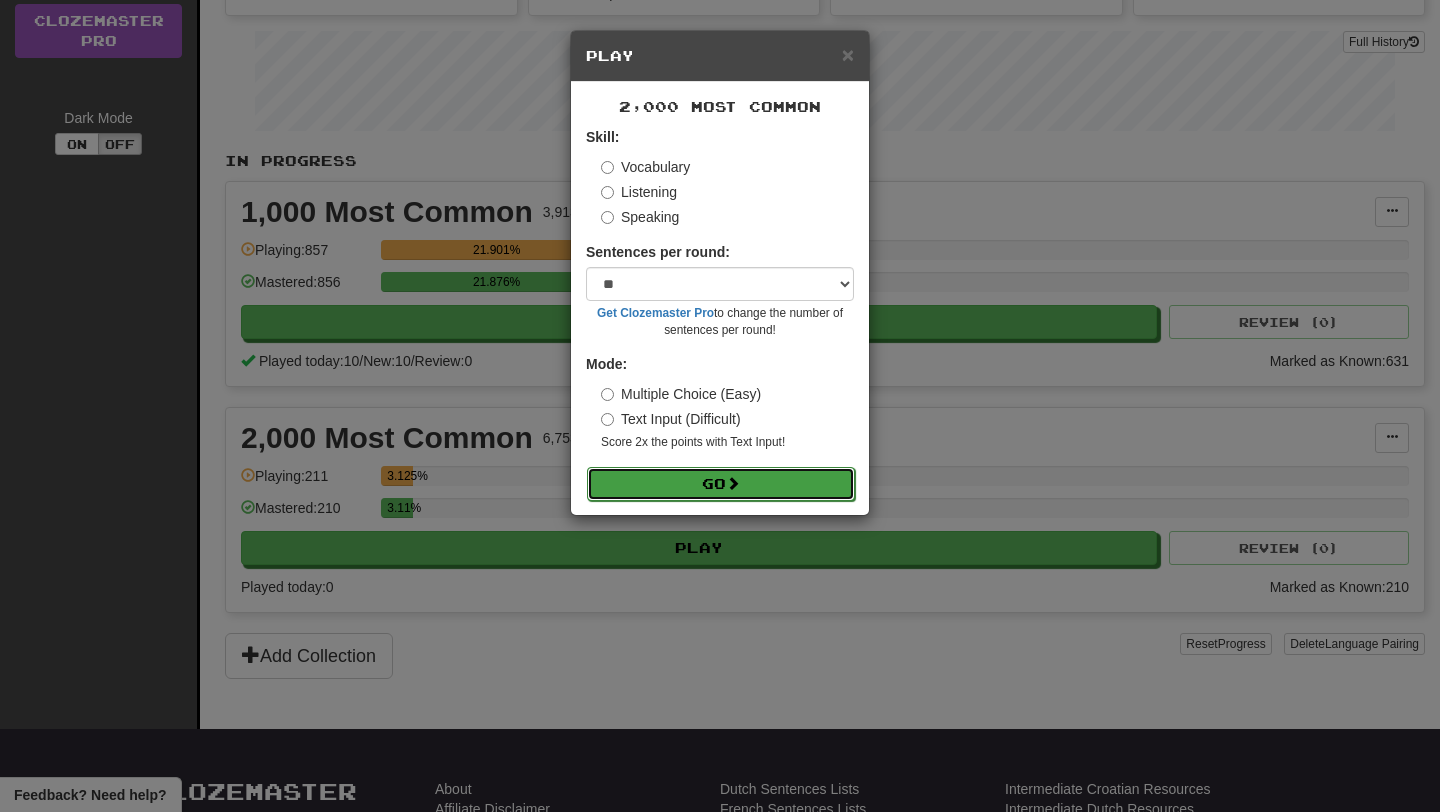 click on "Go" at bounding box center (721, 484) 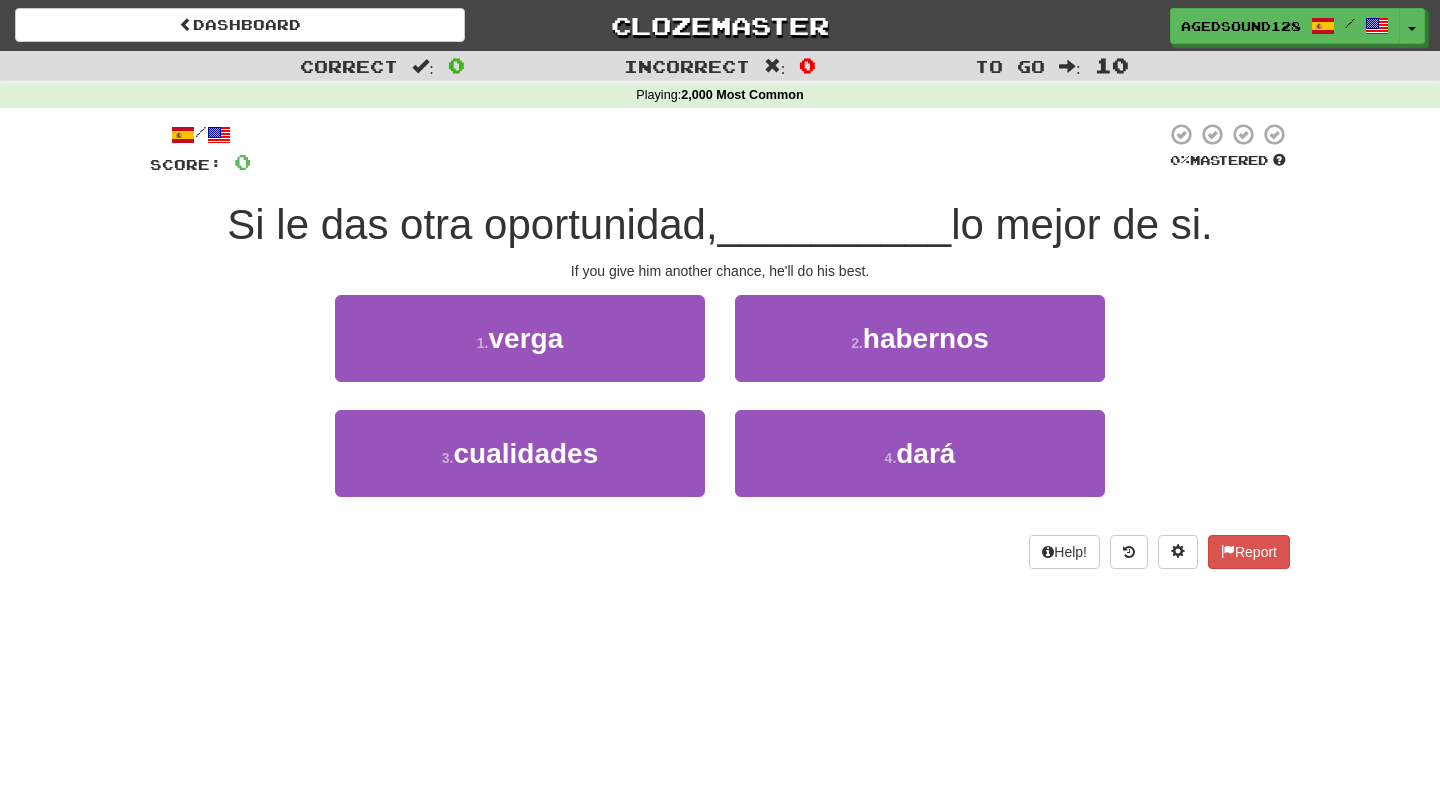 scroll, scrollTop: 0, scrollLeft: 0, axis: both 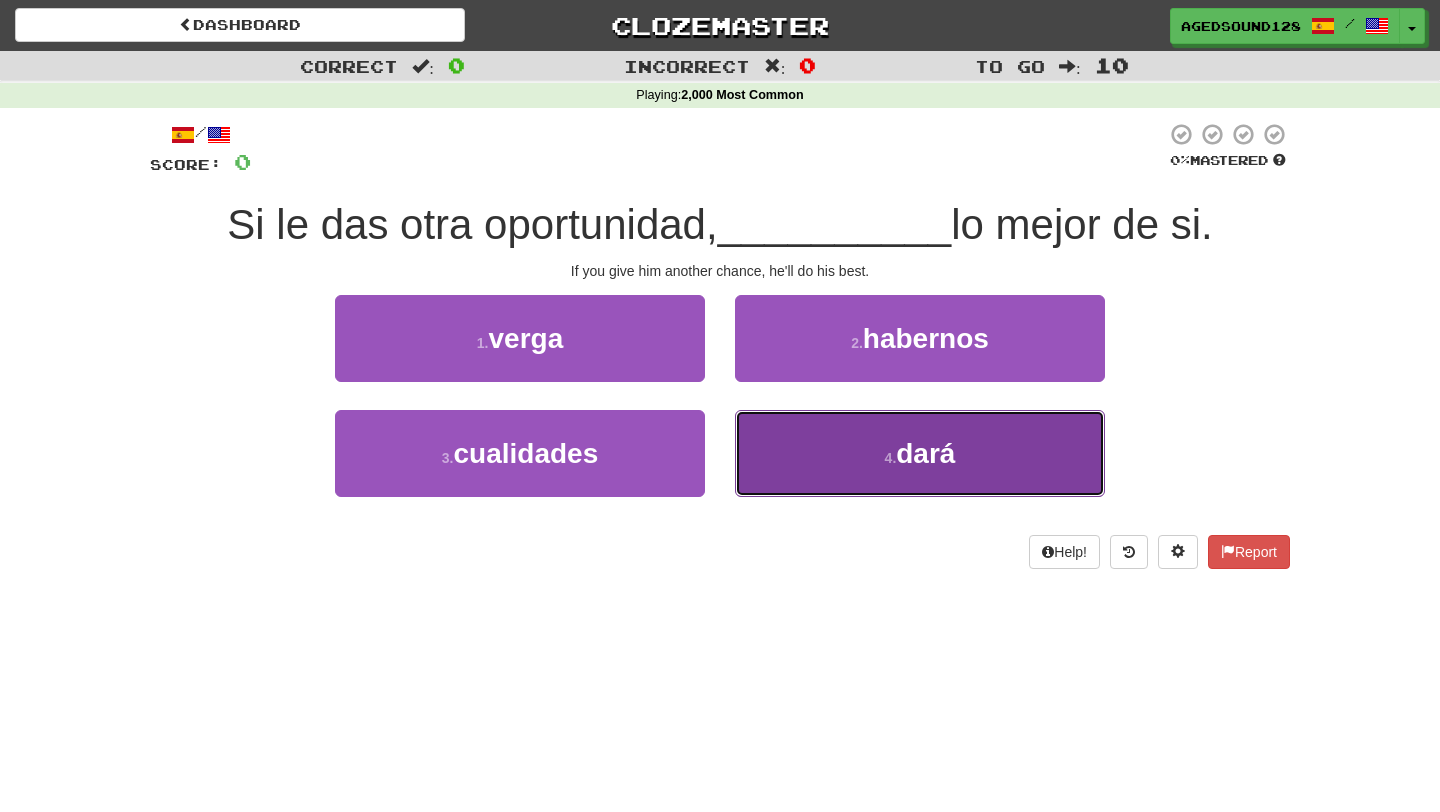 click on "4 .  dará" at bounding box center (920, 453) 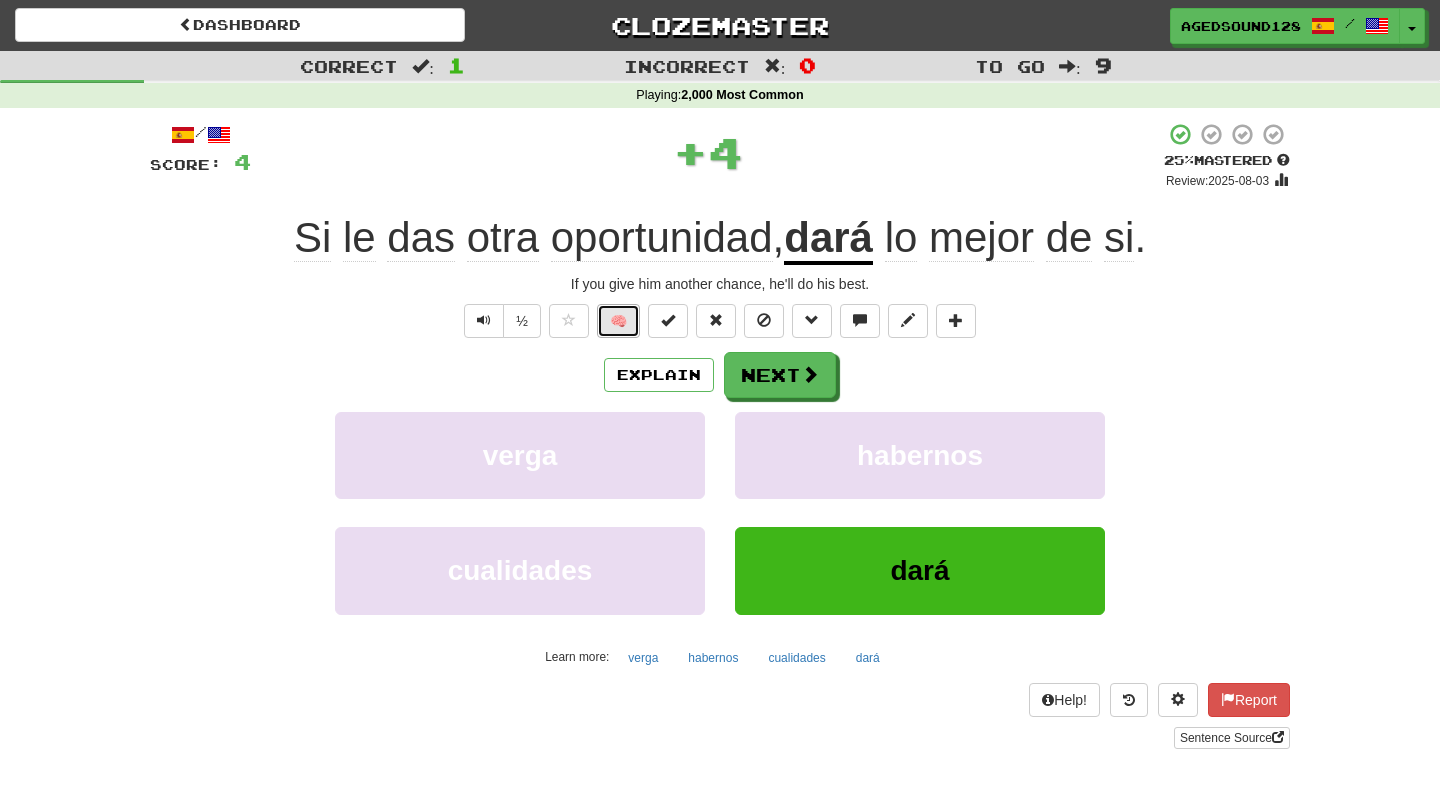 click on "🧠" at bounding box center [618, 321] 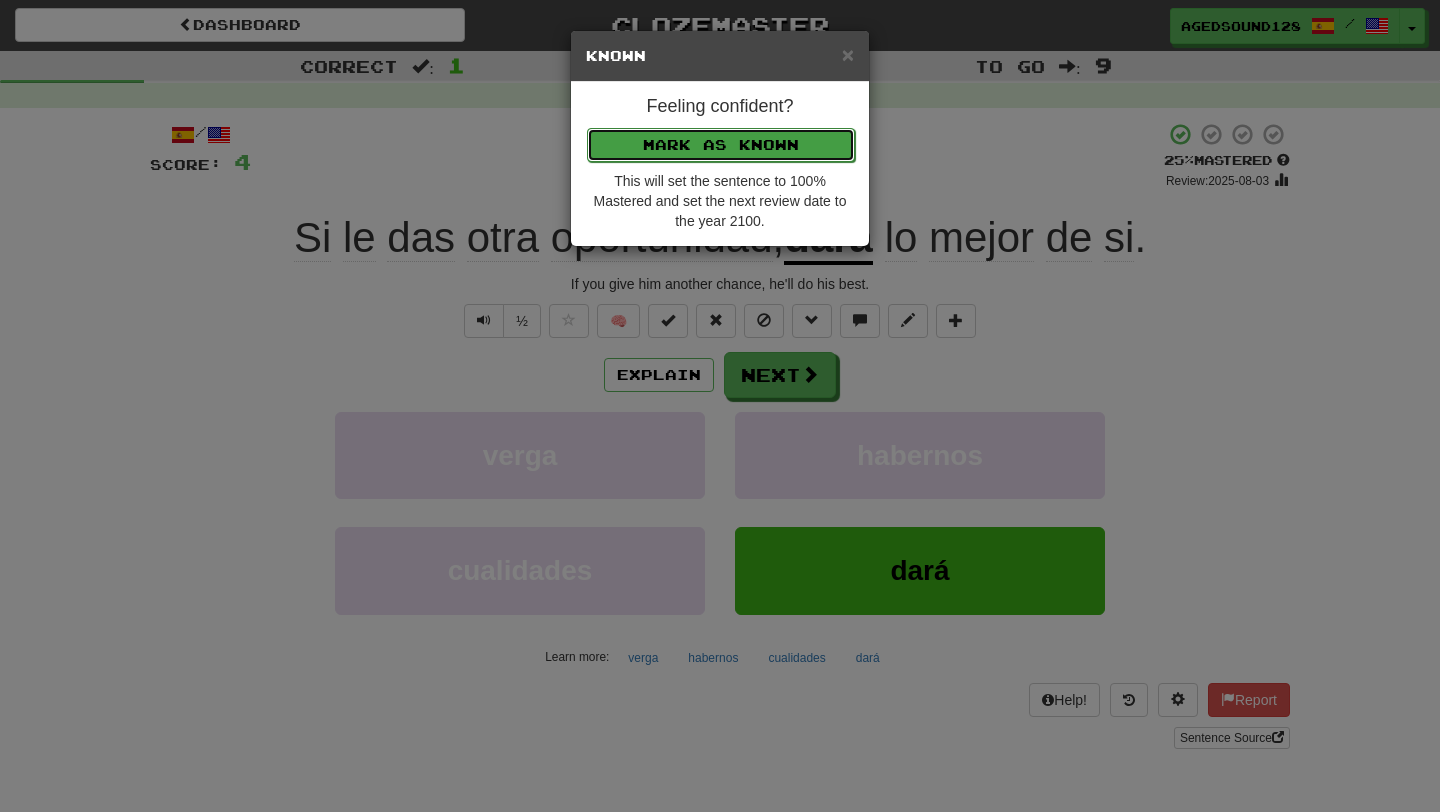 click on "Mark as Known" at bounding box center [721, 145] 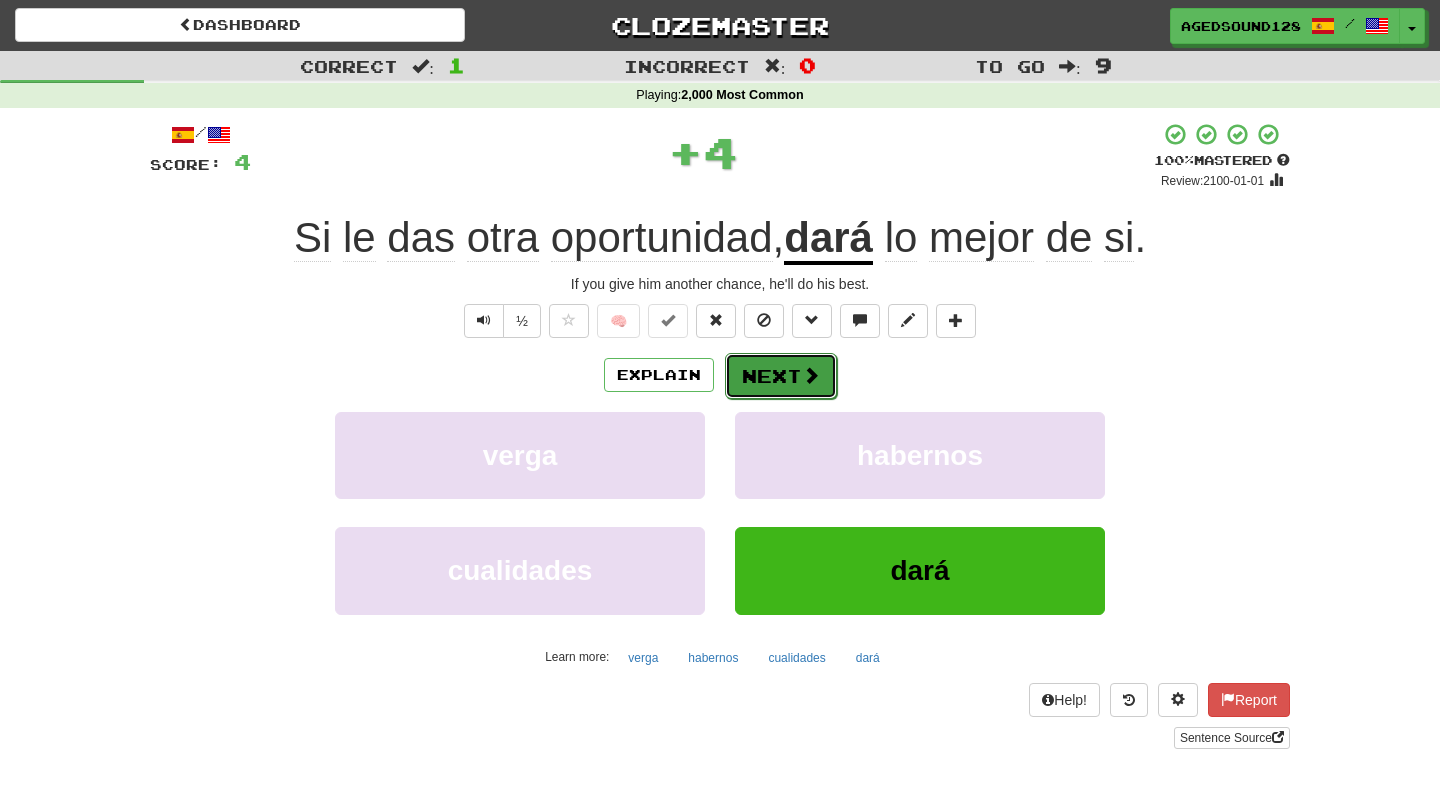 click on "Next" at bounding box center [781, 376] 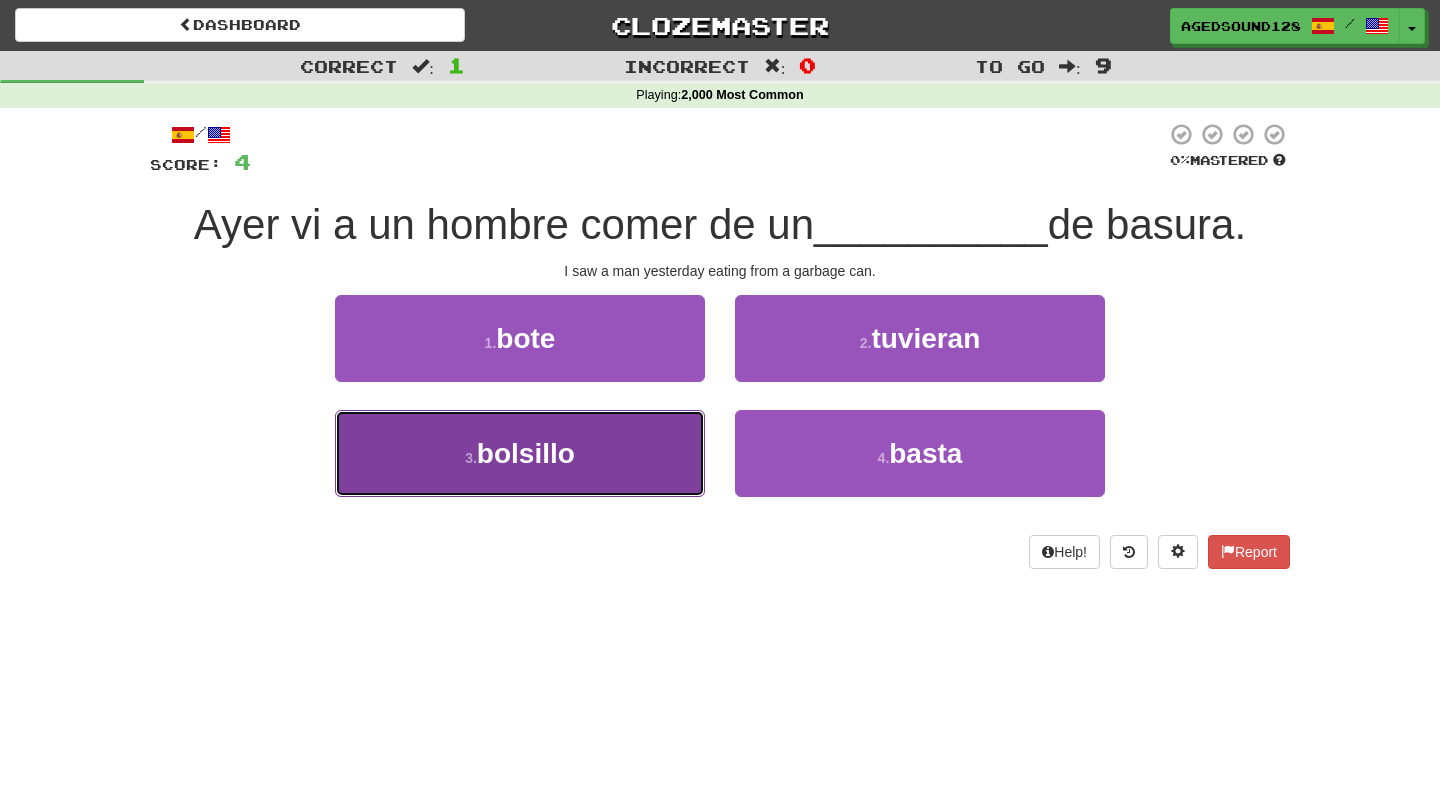 click on "3 .  bolsillo" at bounding box center (520, 453) 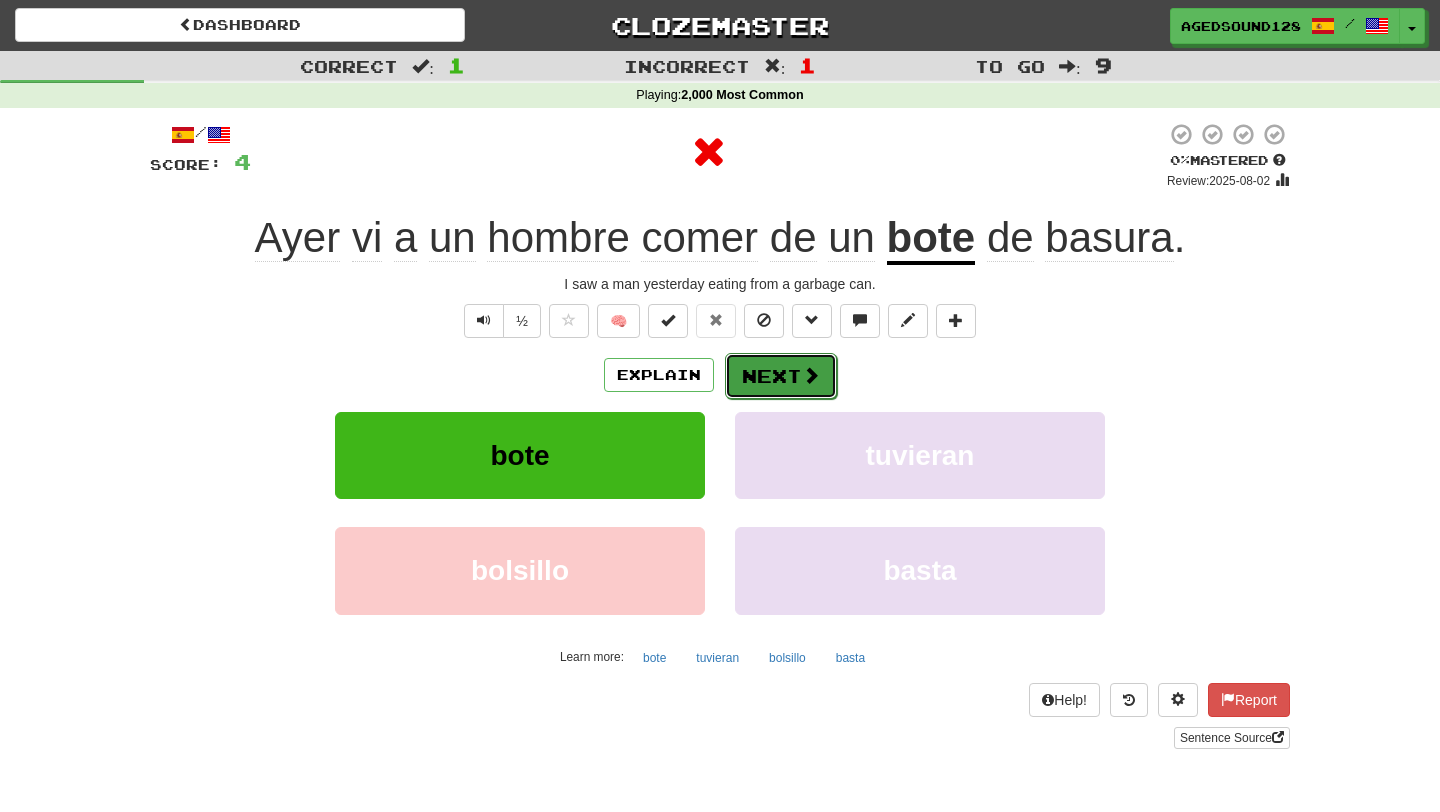 click on "Next" at bounding box center (781, 376) 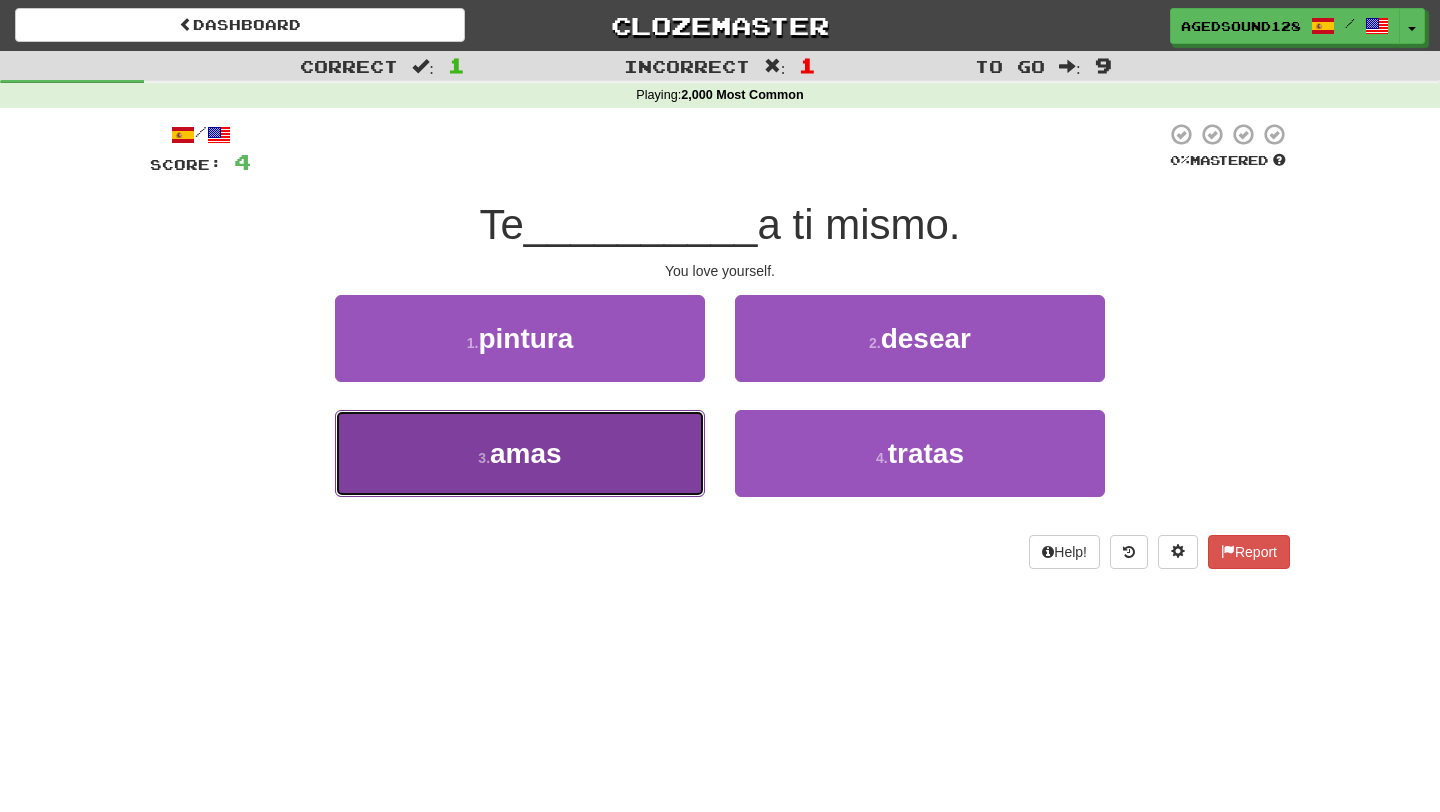 click on "3 .  amas" at bounding box center (520, 453) 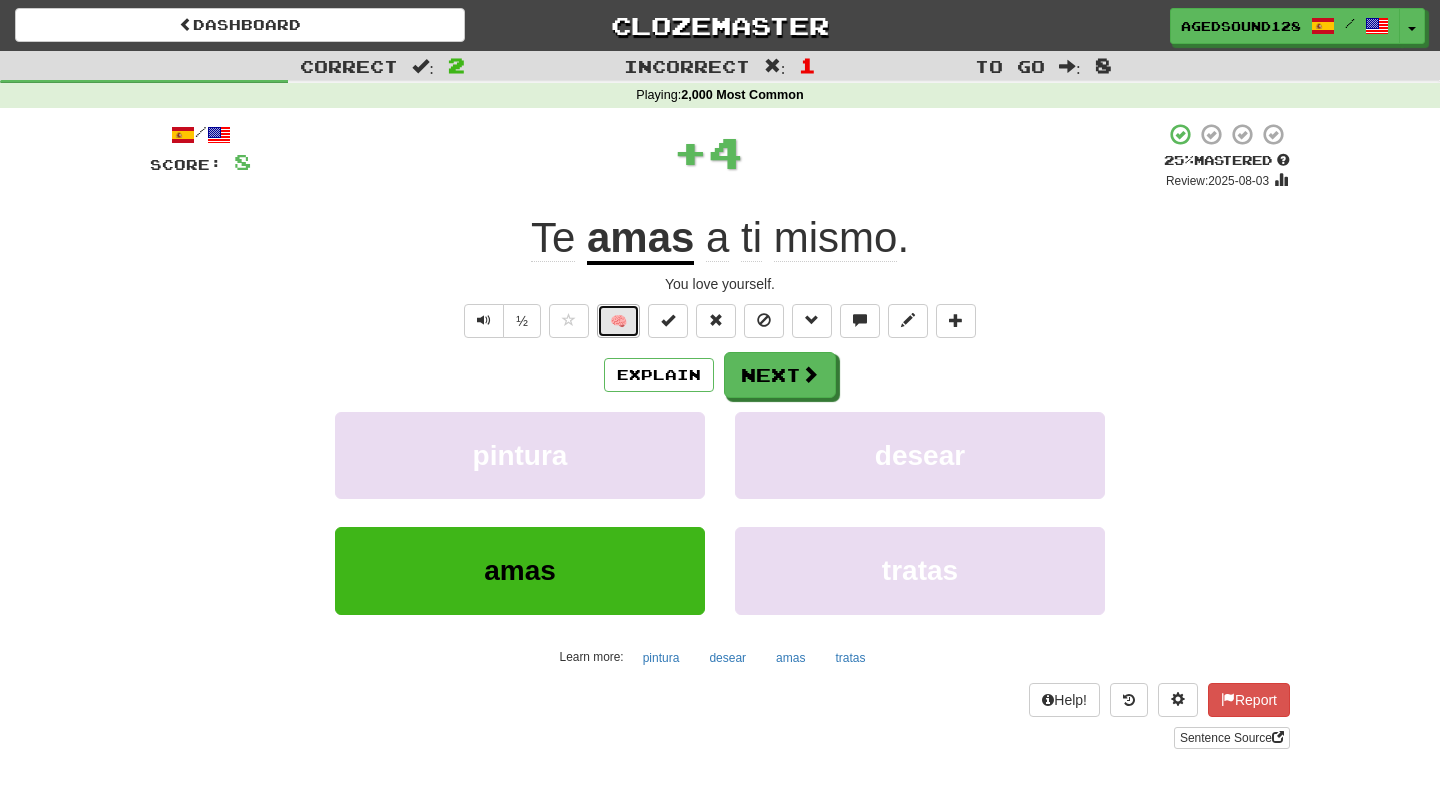 click on "🧠" at bounding box center (618, 321) 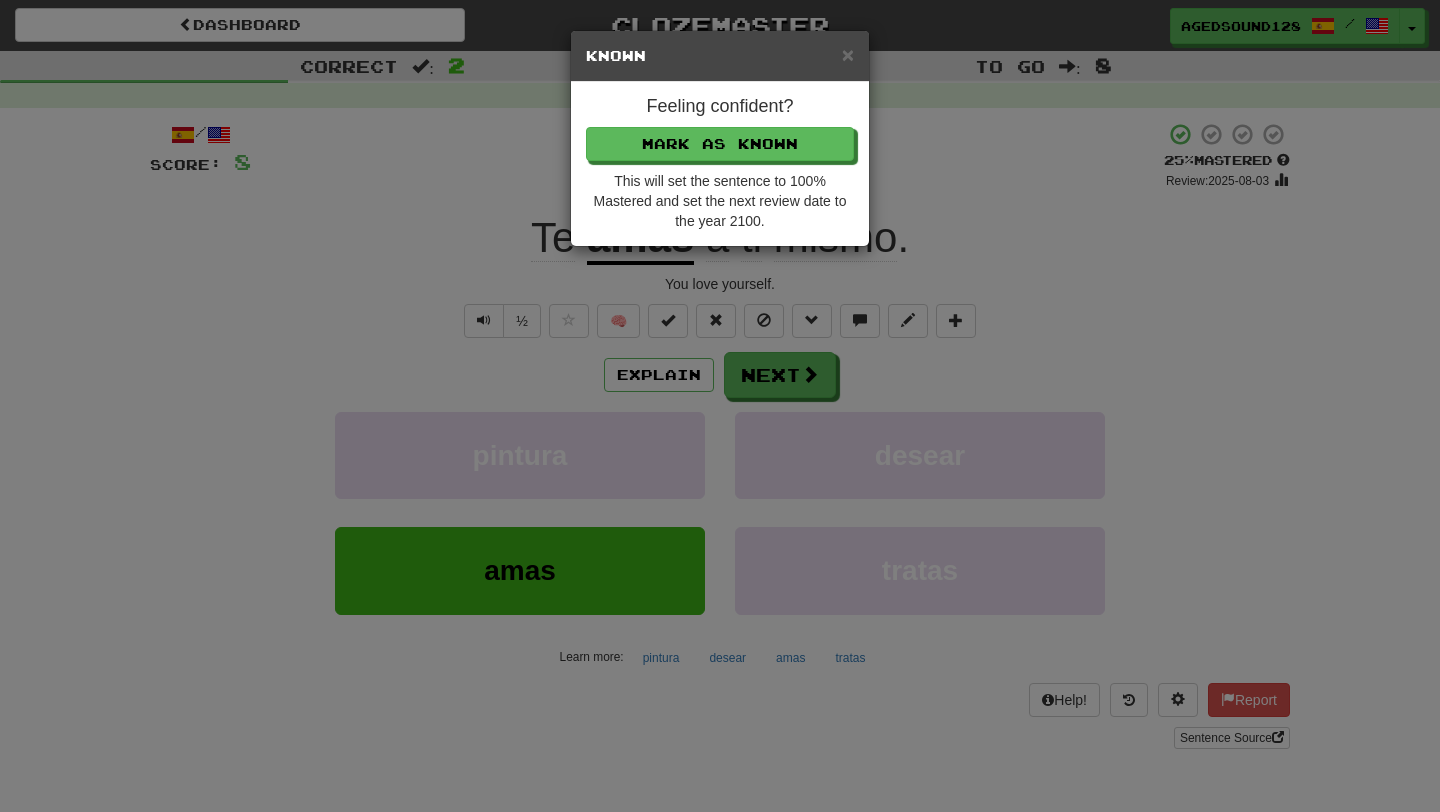 click on "Feeling confident? Mark as Known This will set the sentence to 100% Mastered and set the next review date to the year 2100." at bounding box center [720, 164] 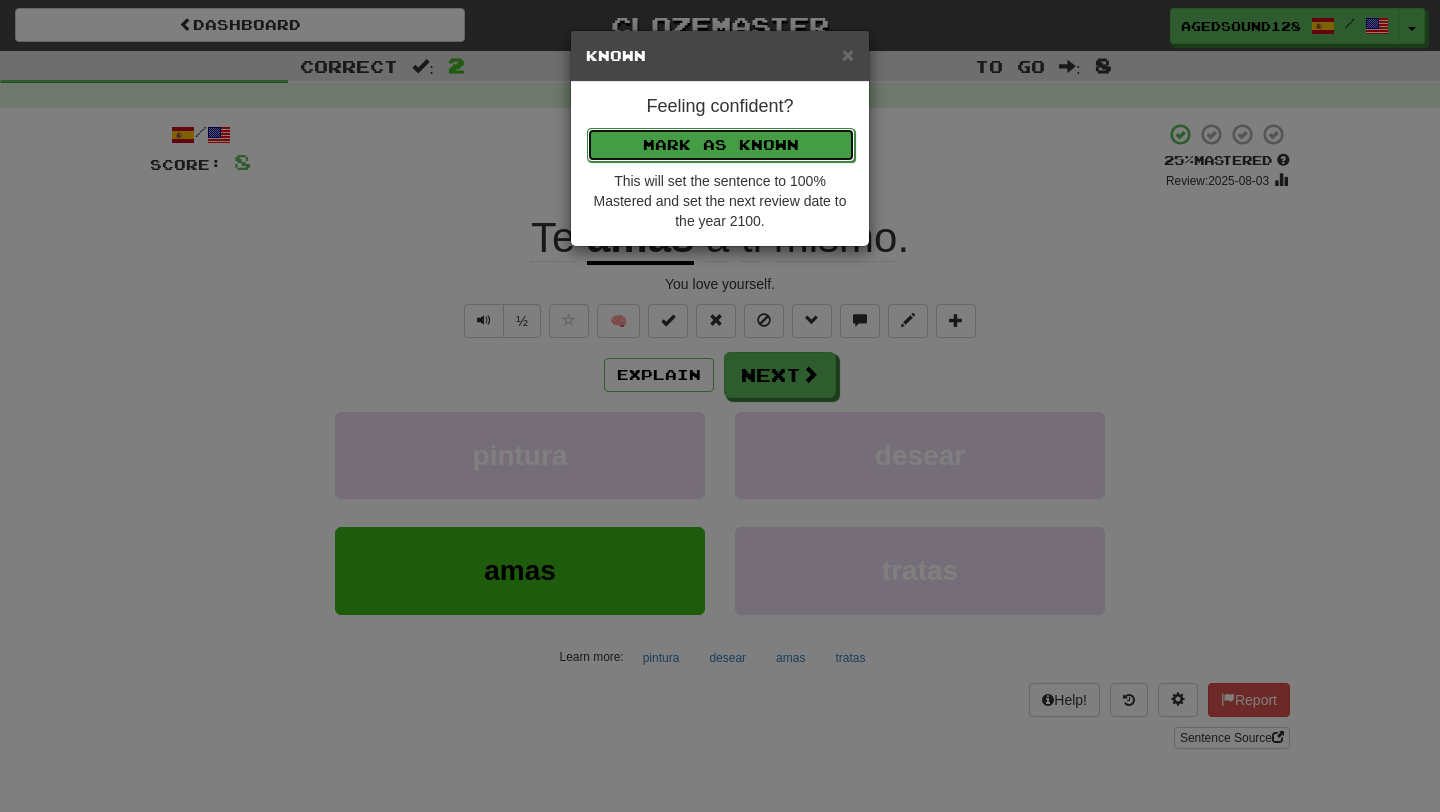 click on "Mark as Known" at bounding box center (721, 145) 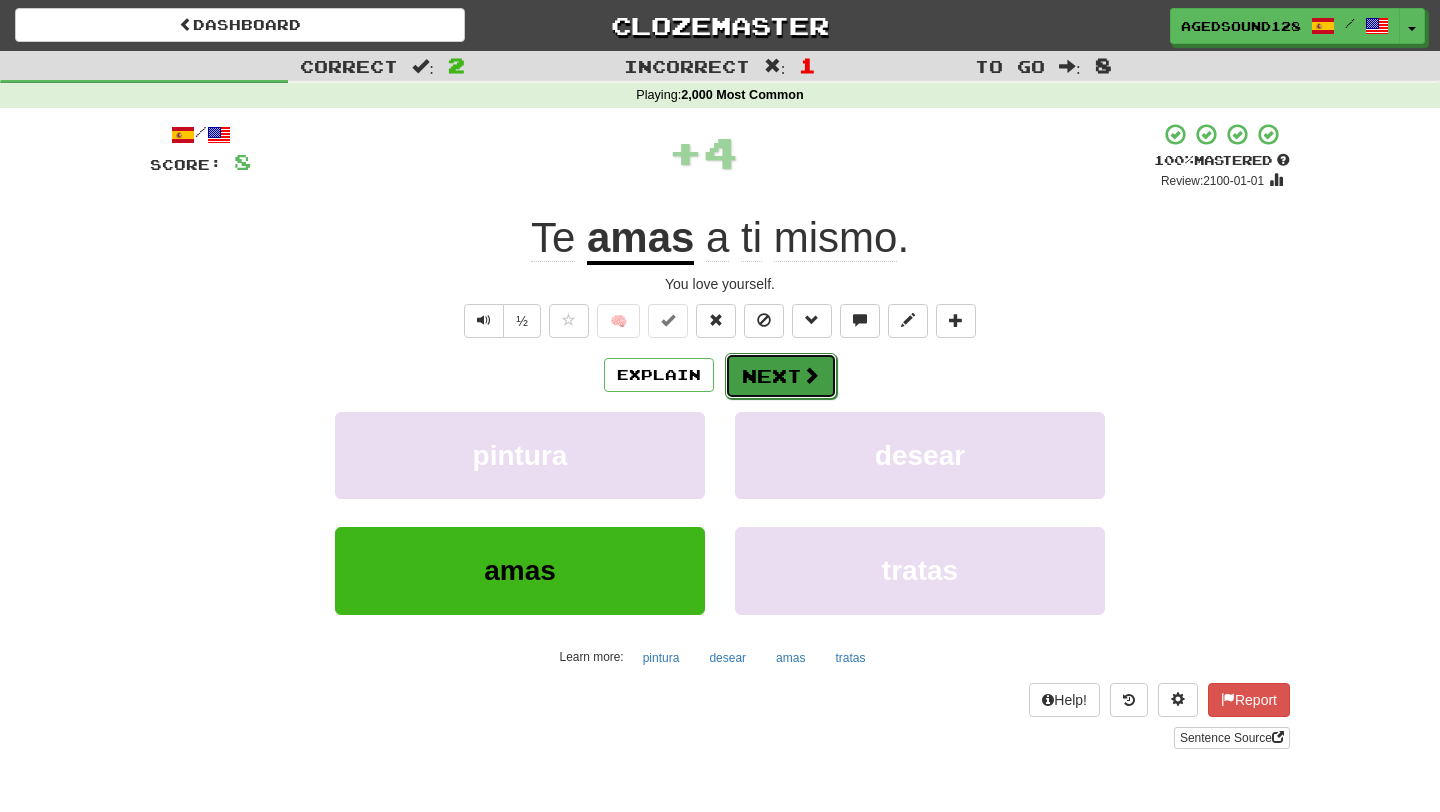 click on "Next" at bounding box center [781, 376] 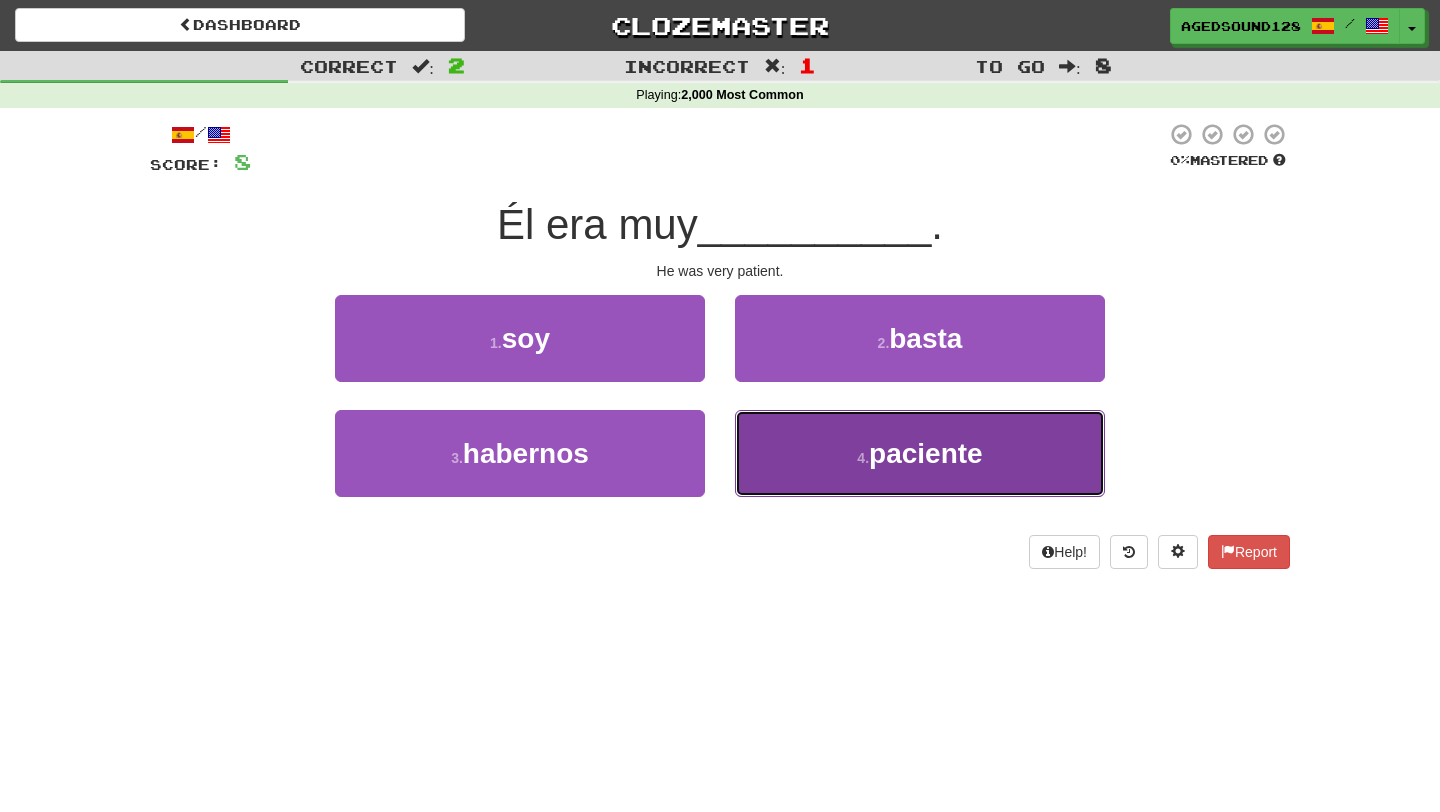click on "4 .  paciente" at bounding box center (920, 453) 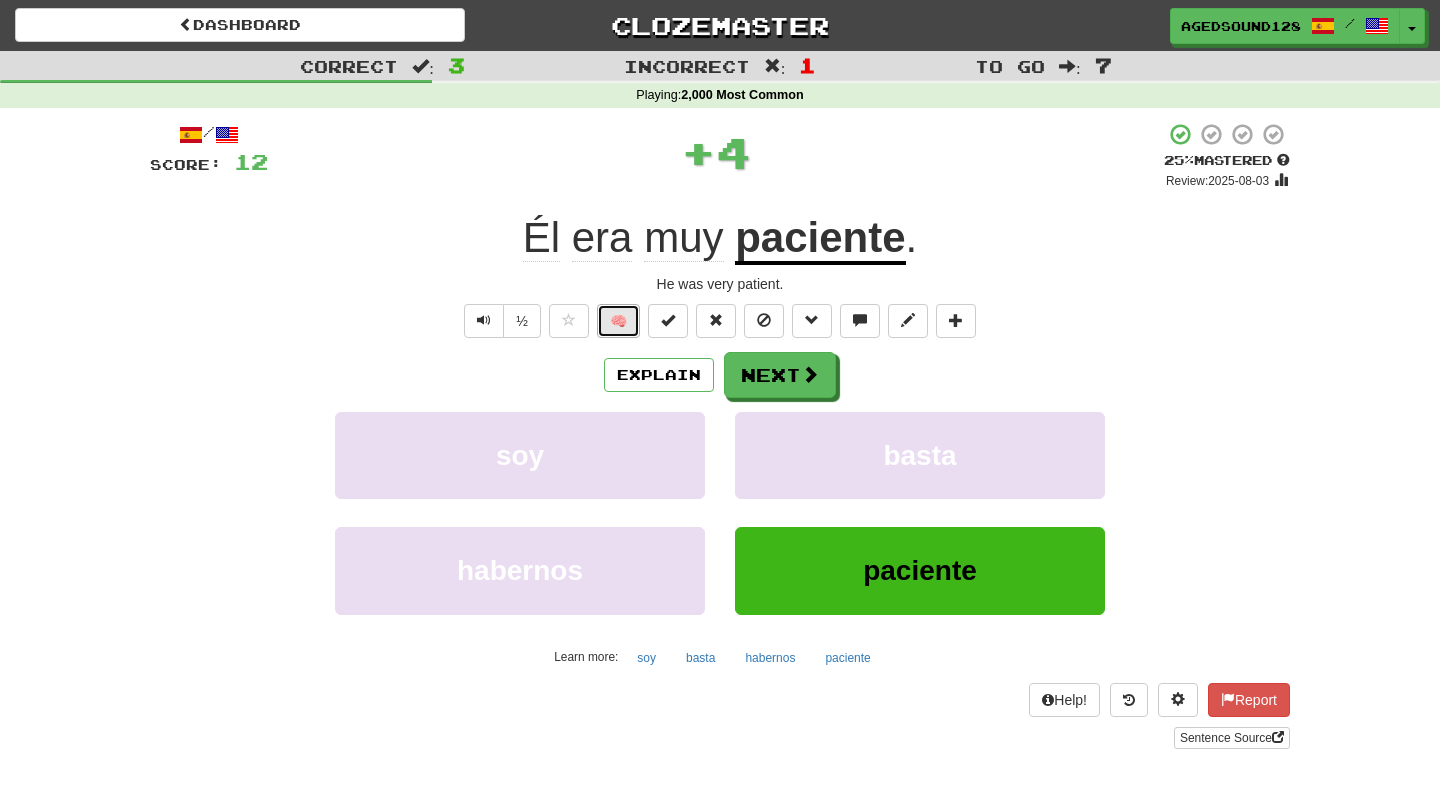 click on "🧠" at bounding box center [618, 321] 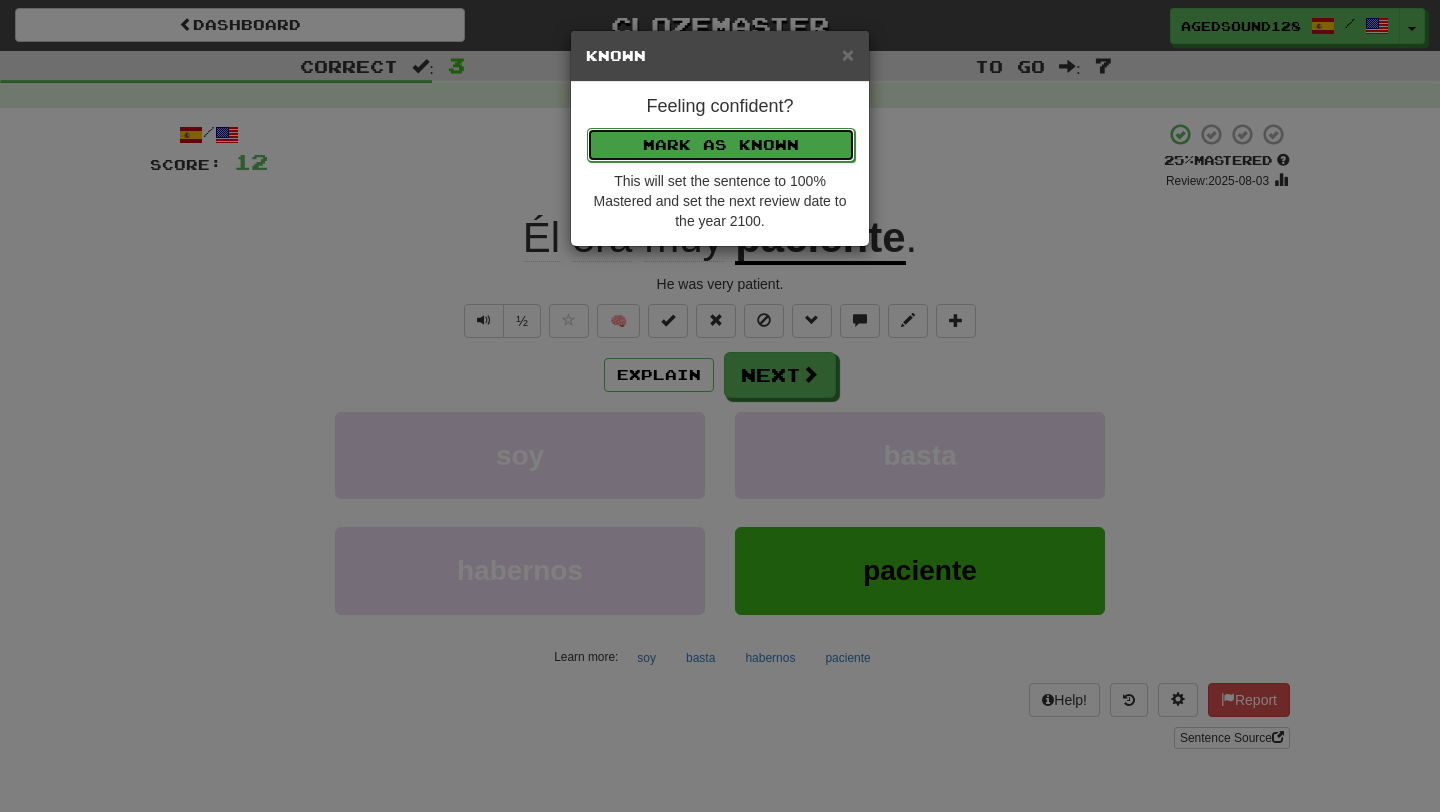 click on "Mark as Known" at bounding box center [721, 145] 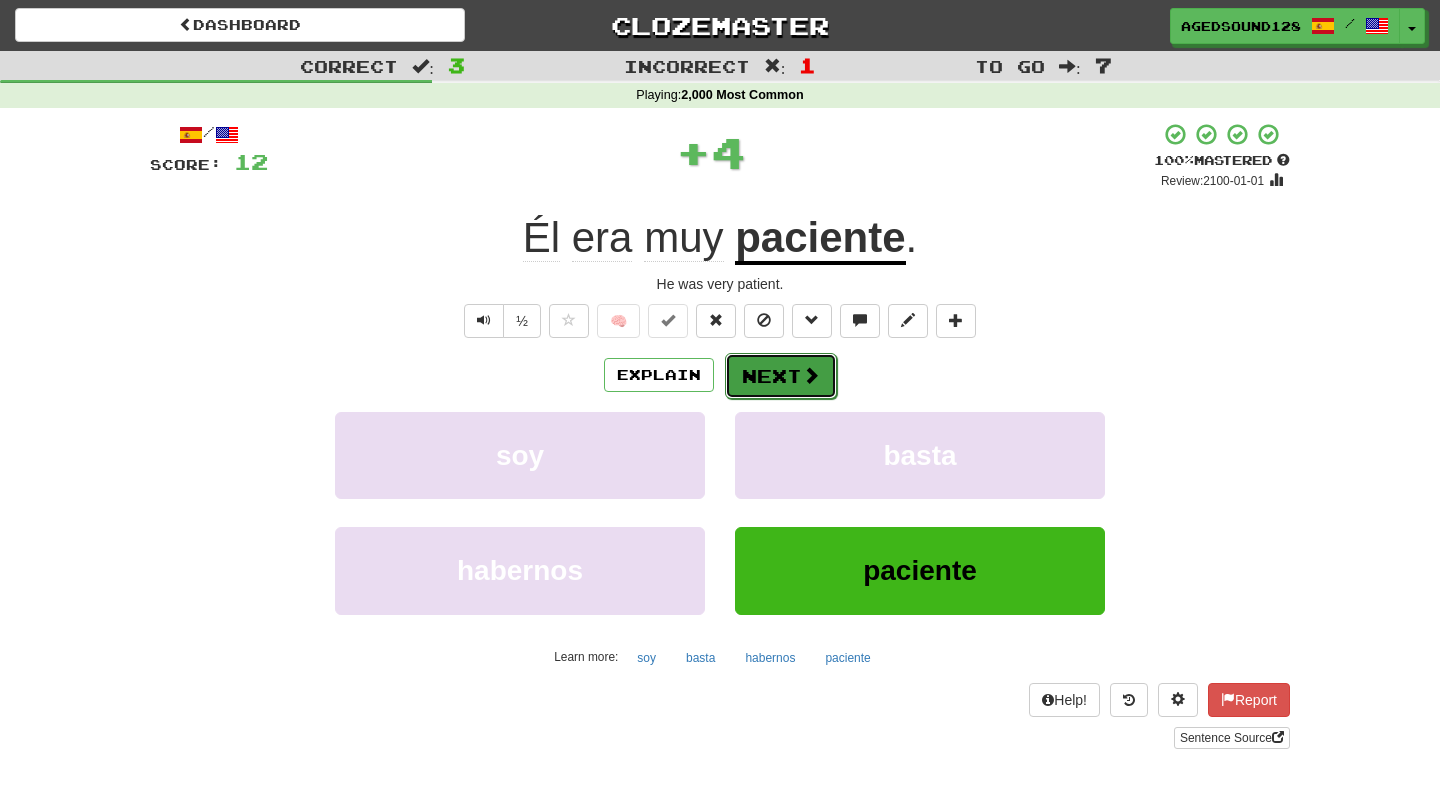click on "Next" at bounding box center (781, 376) 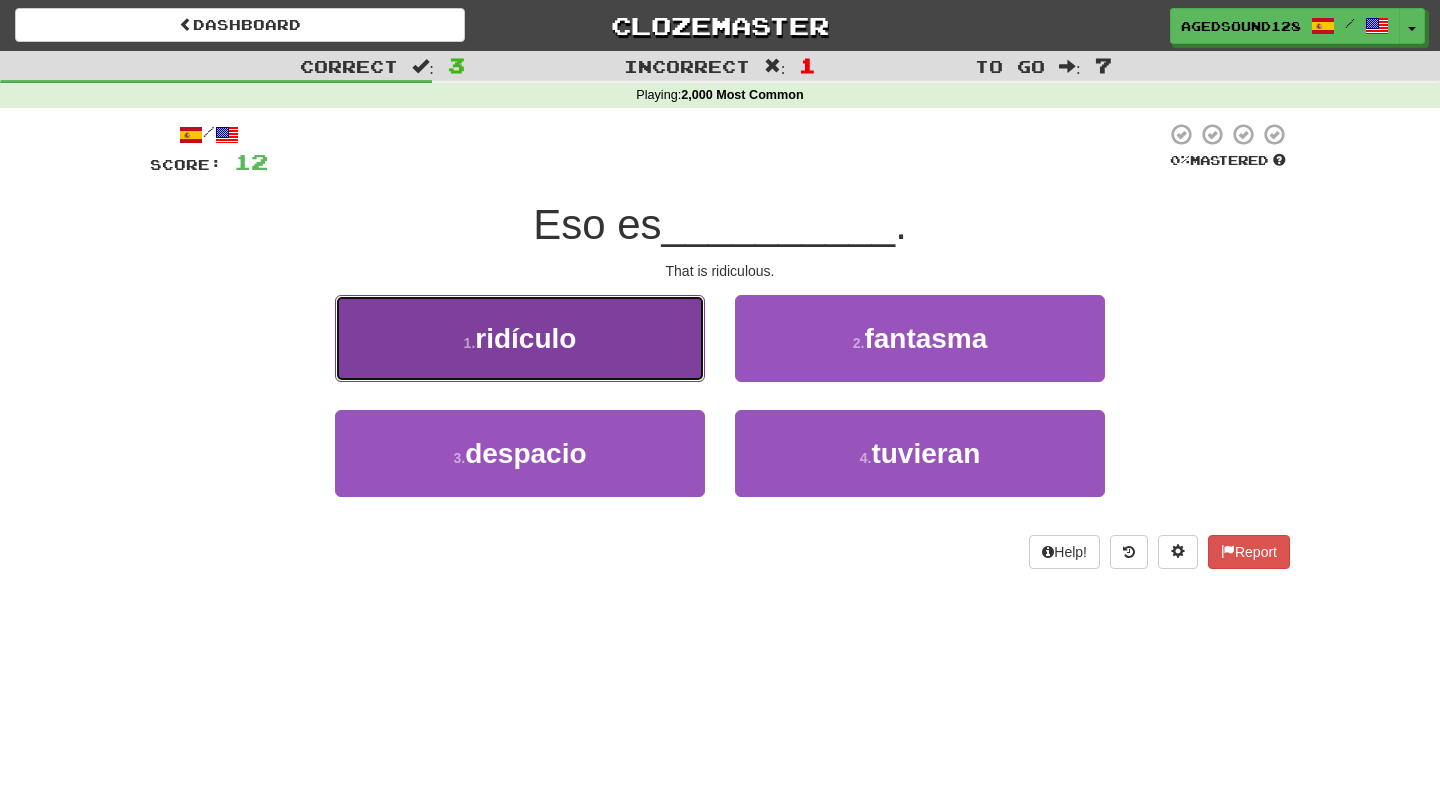 click on "1 .  ridículo" at bounding box center (520, 338) 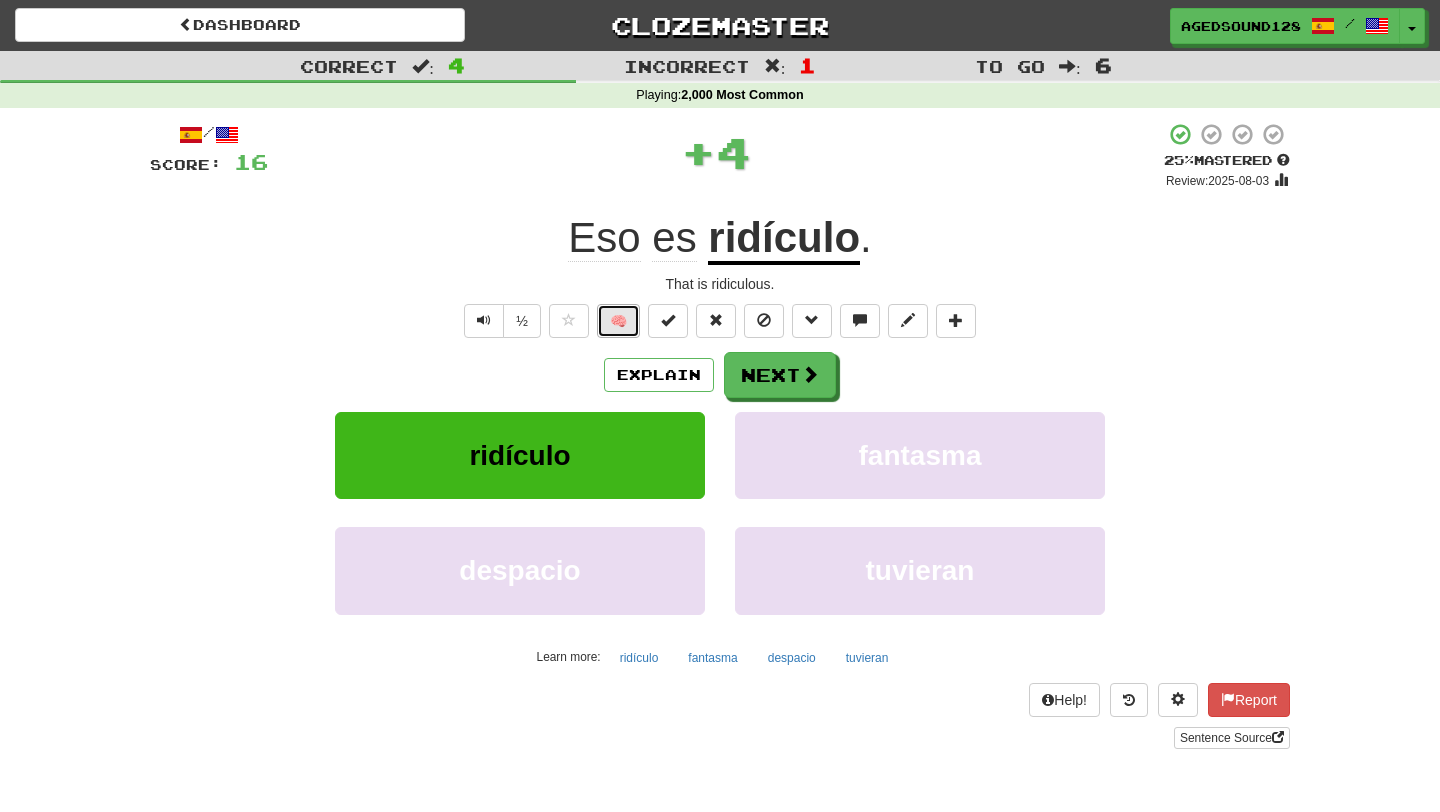 click on "🧠" at bounding box center (618, 321) 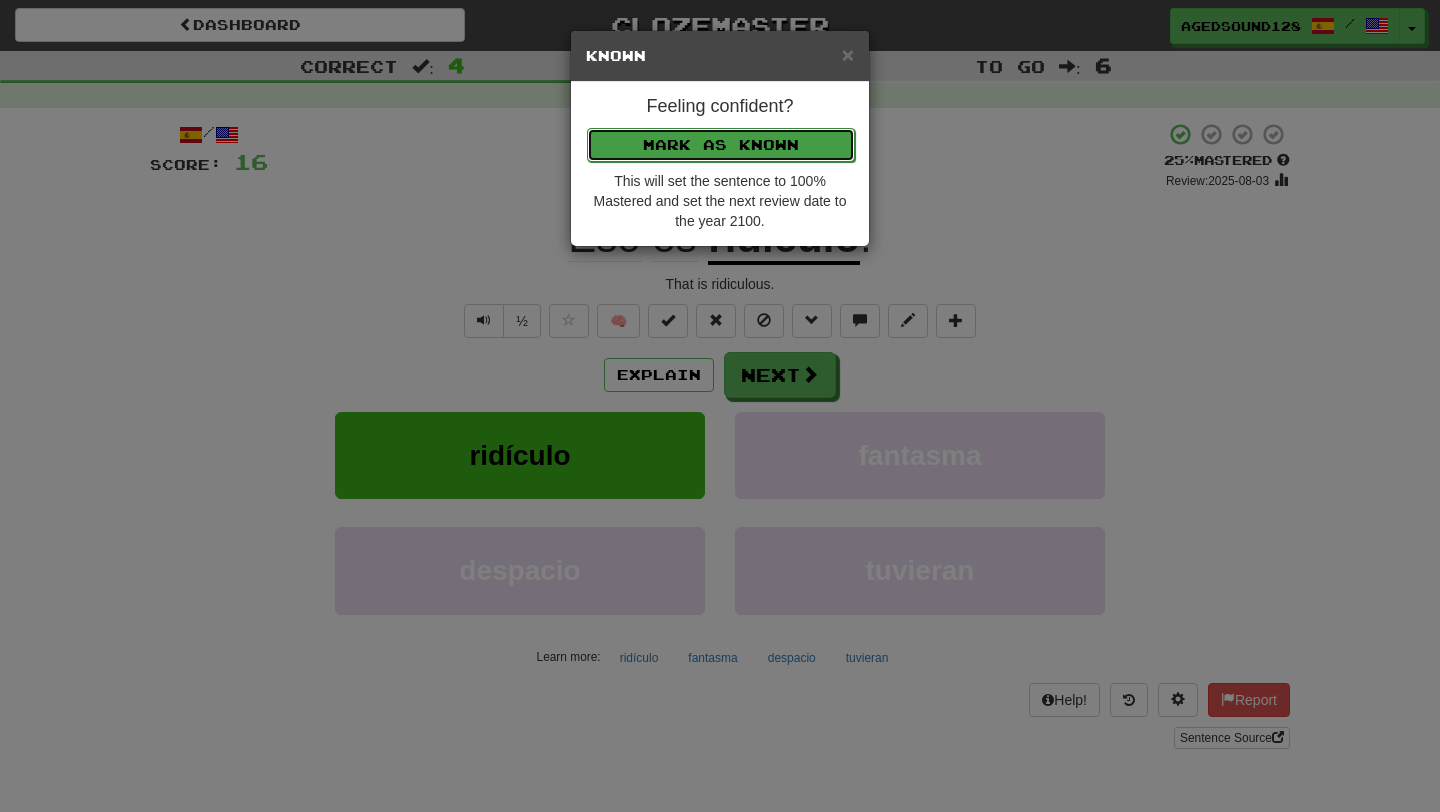 click on "Mark as Known" at bounding box center [721, 145] 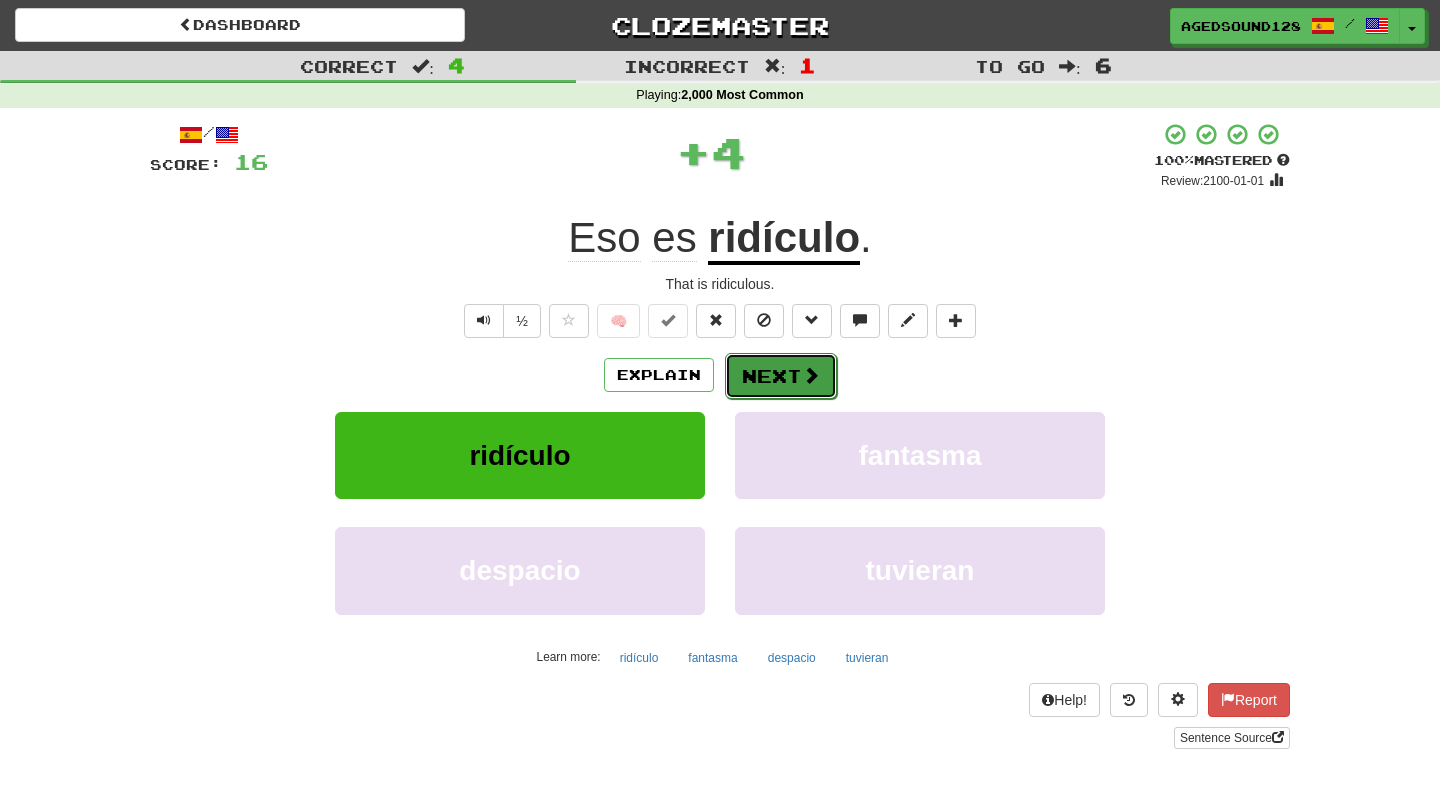 click on "Next" at bounding box center [781, 376] 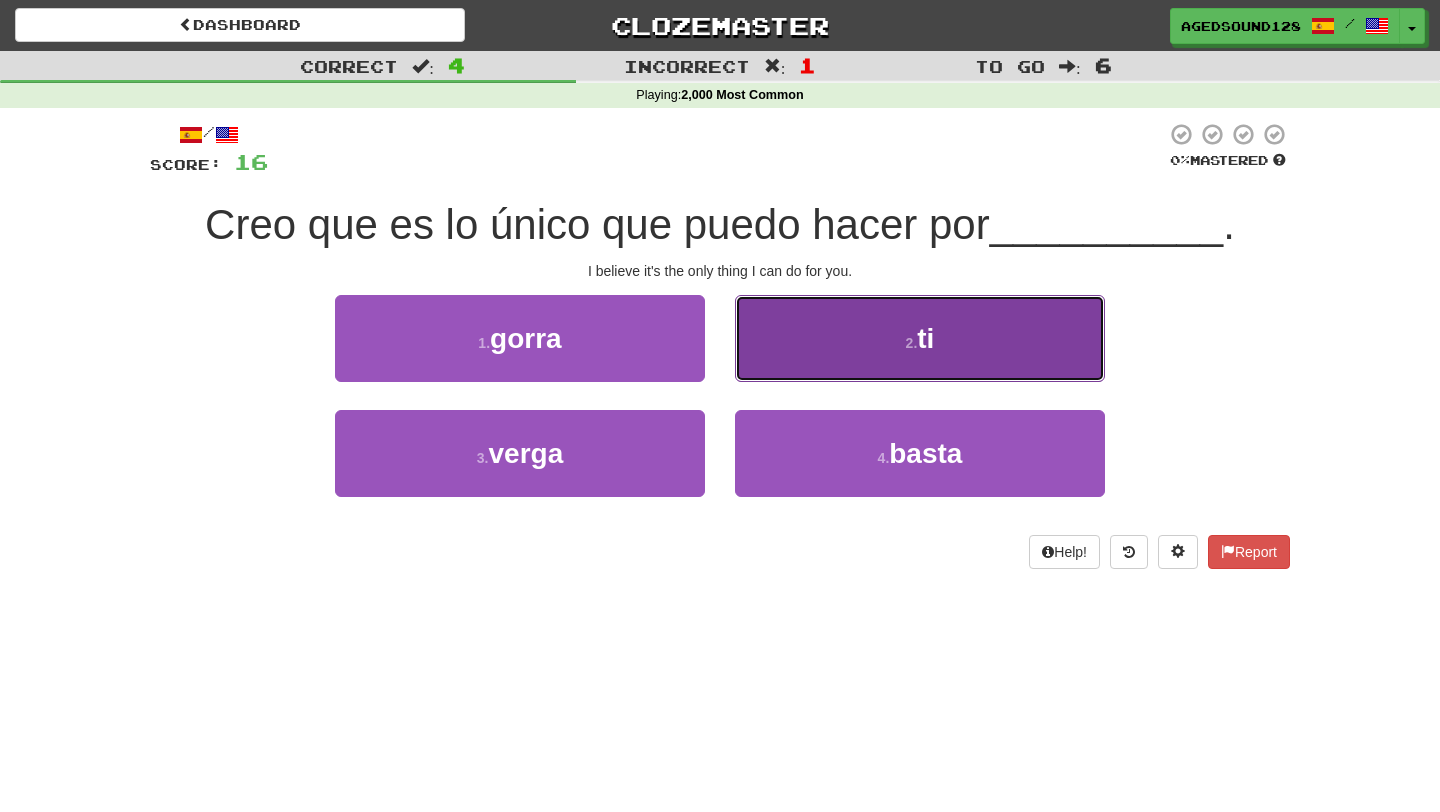 click on "2 .  ti" at bounding box center (920, 338) 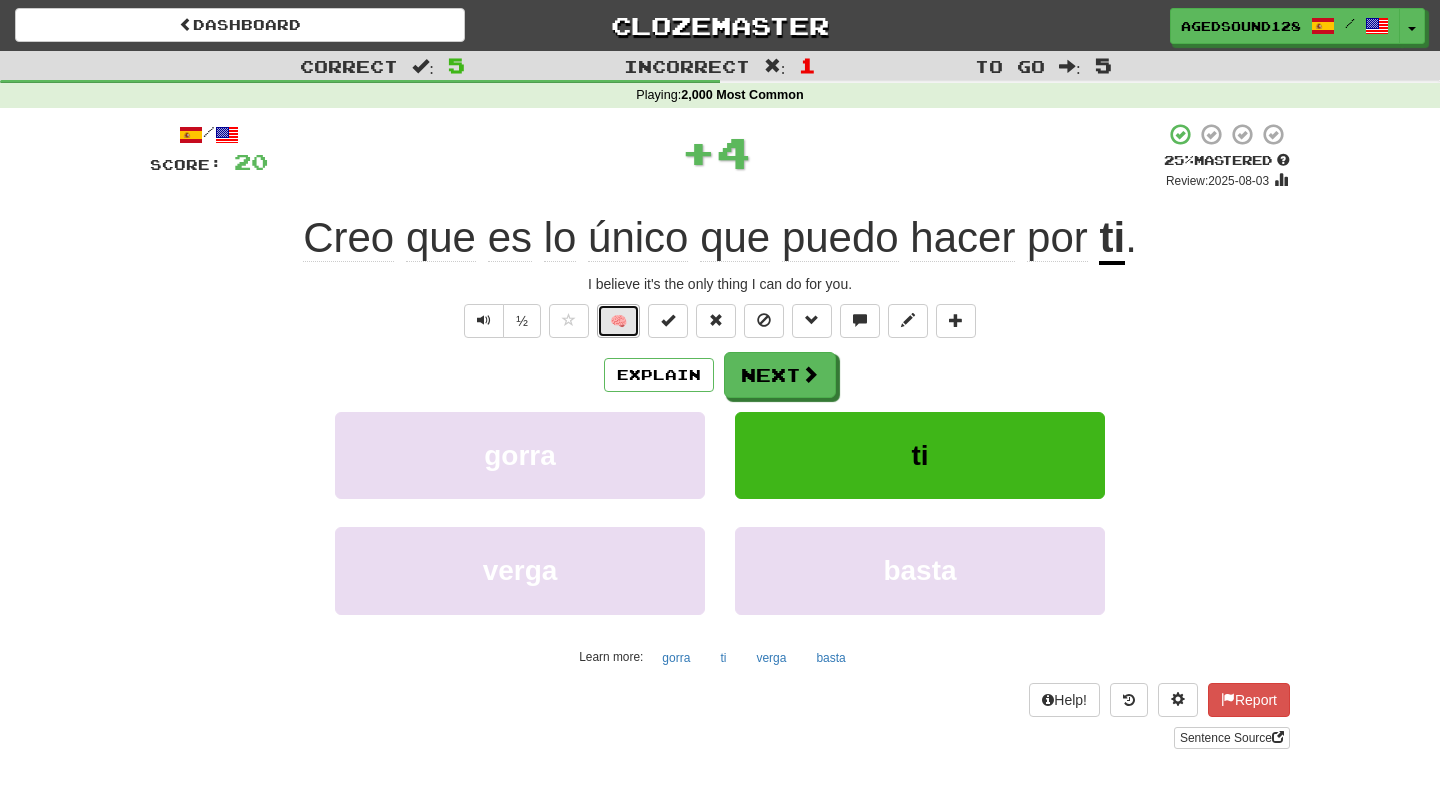 click on "🧠" at bounding box center [618, 321] 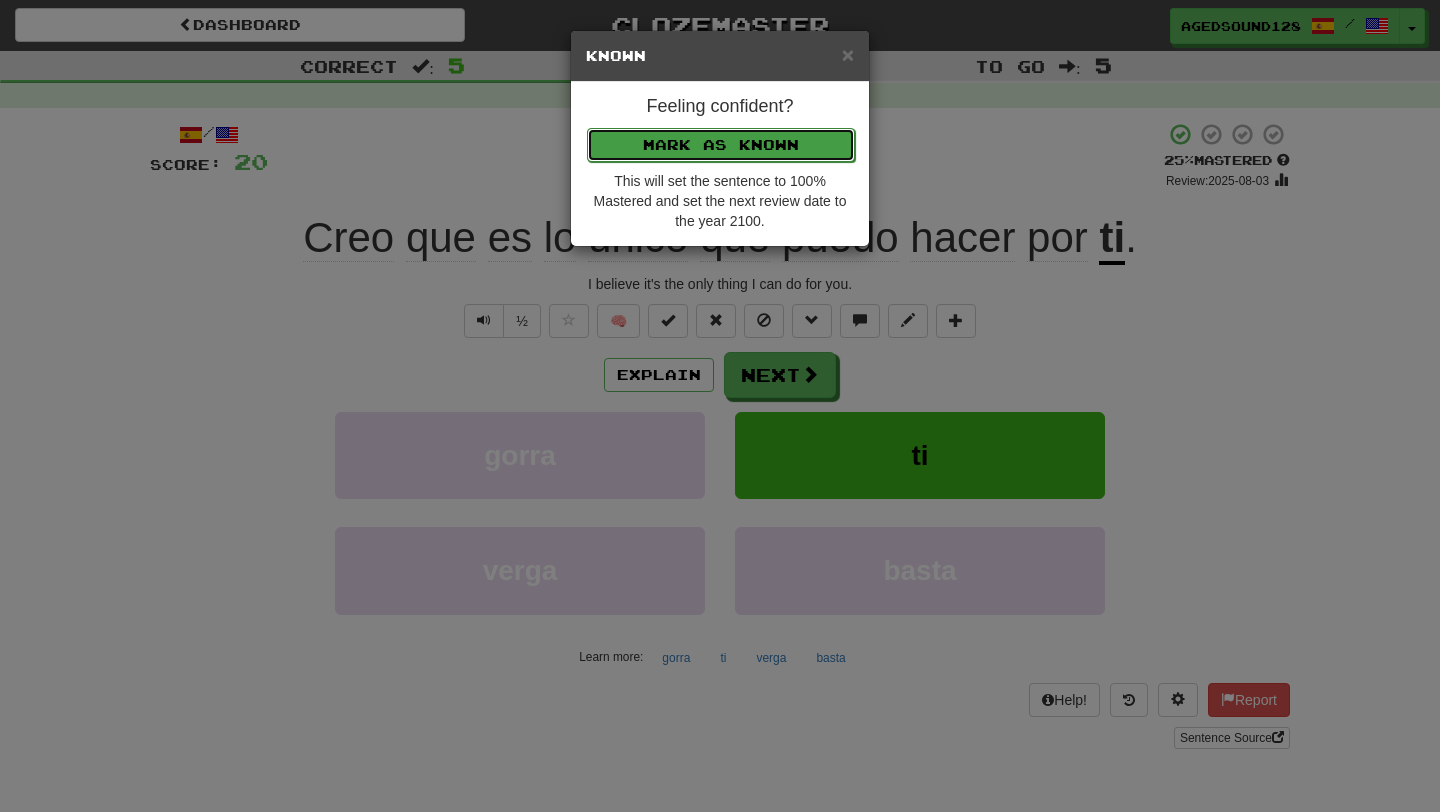 click on "Mark as Known" at bounding box center (721, 145) 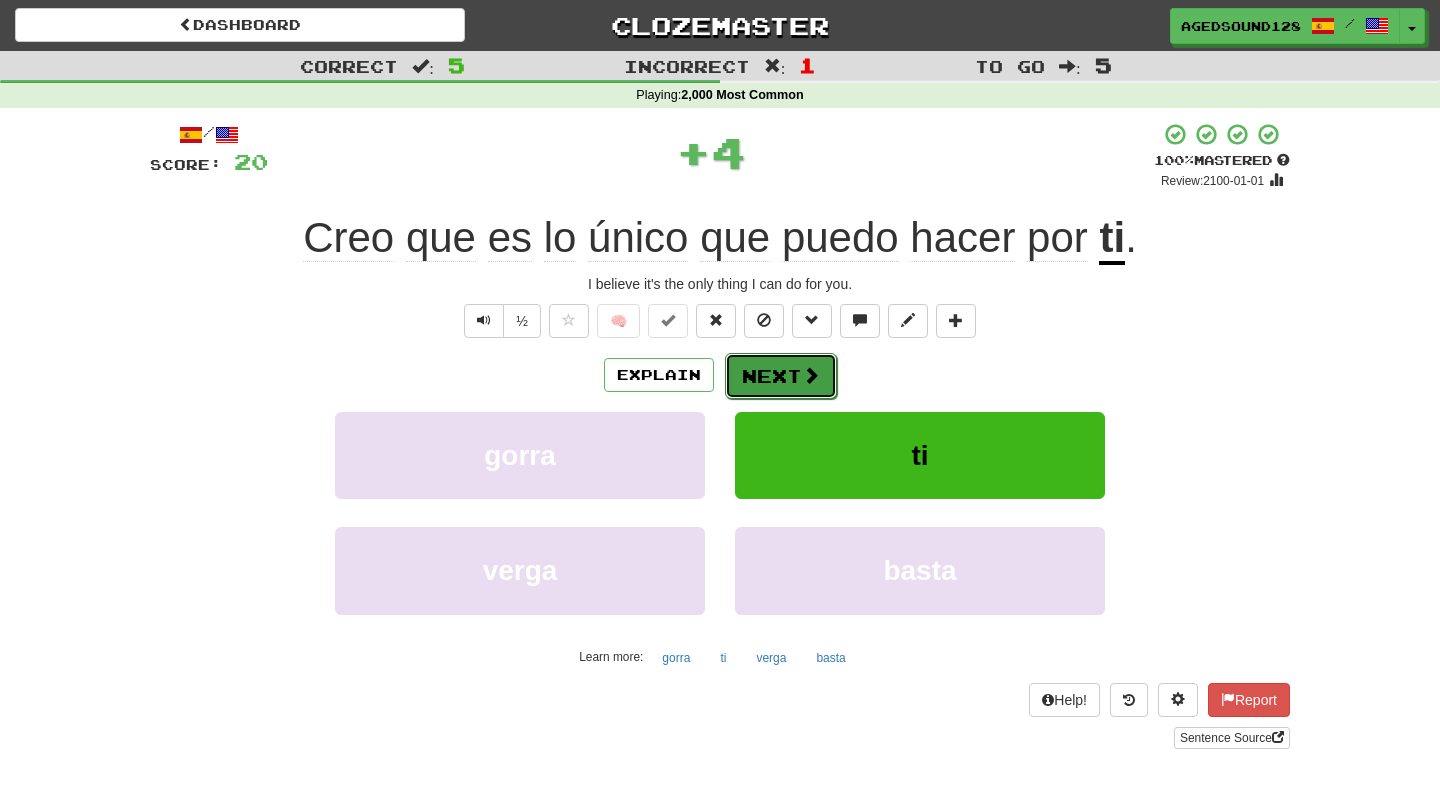 click on "Next" at bounding box center (781, 376) 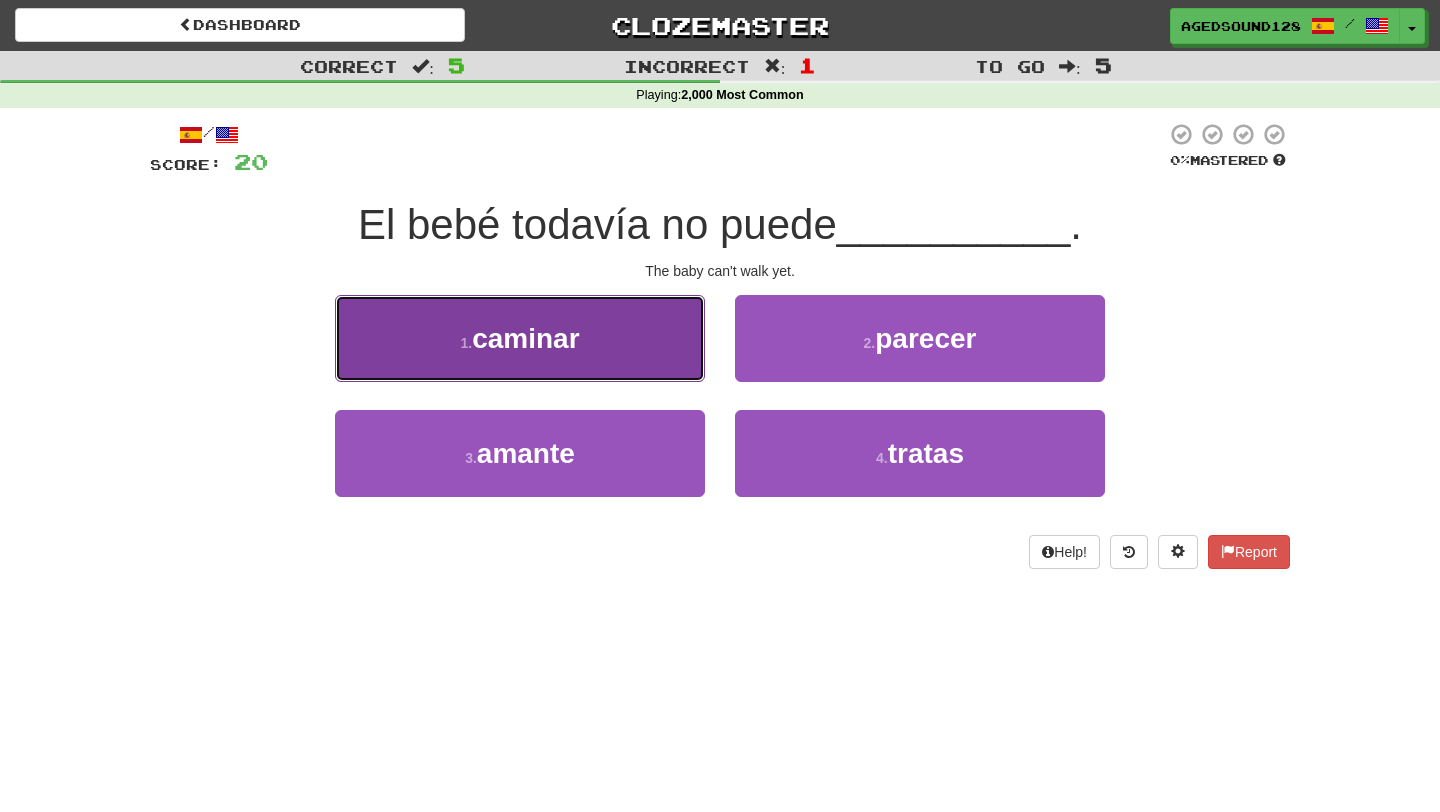 click on "1 .  caminar" at bounding box center (520, 338) 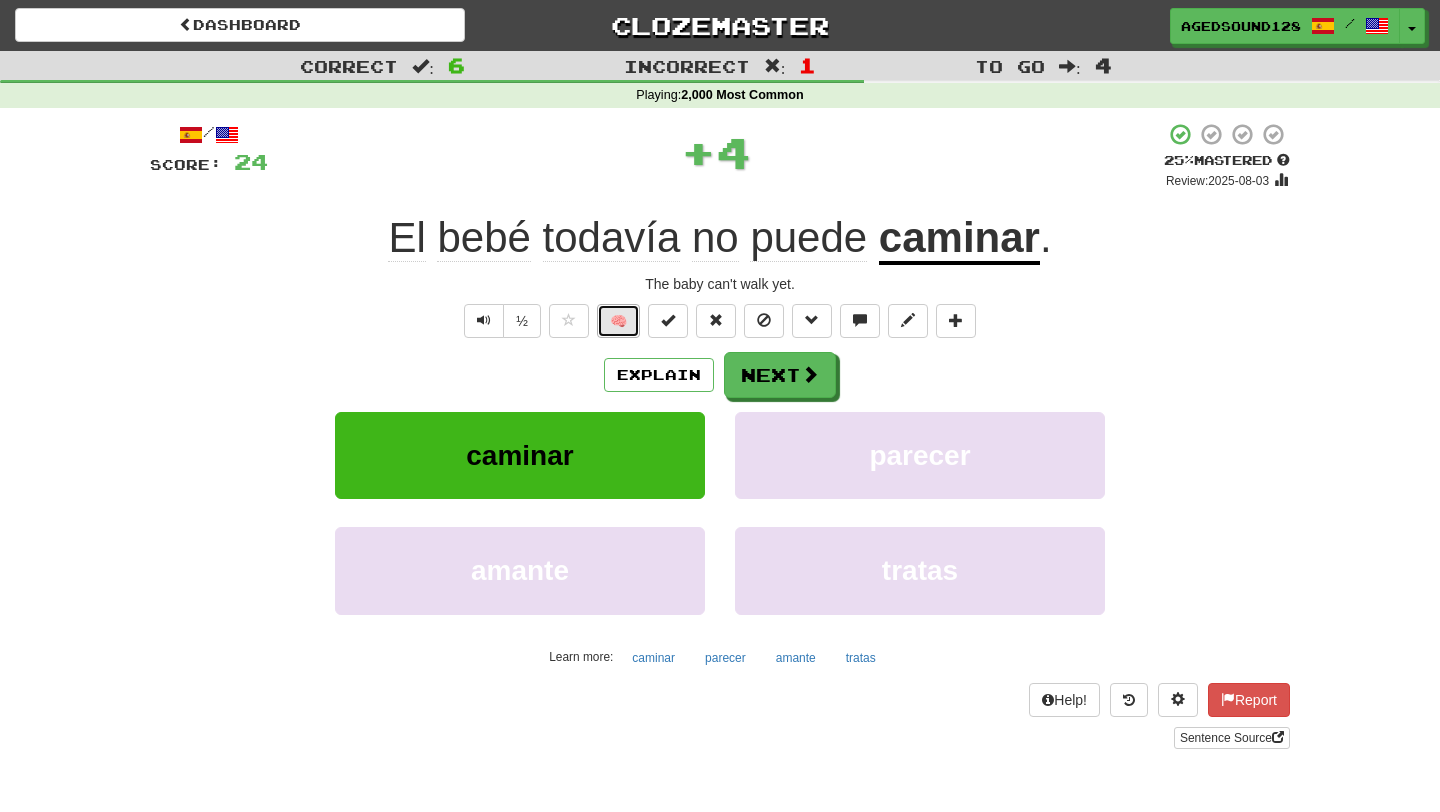 click on "🧠" at bounding box center [618, 321] 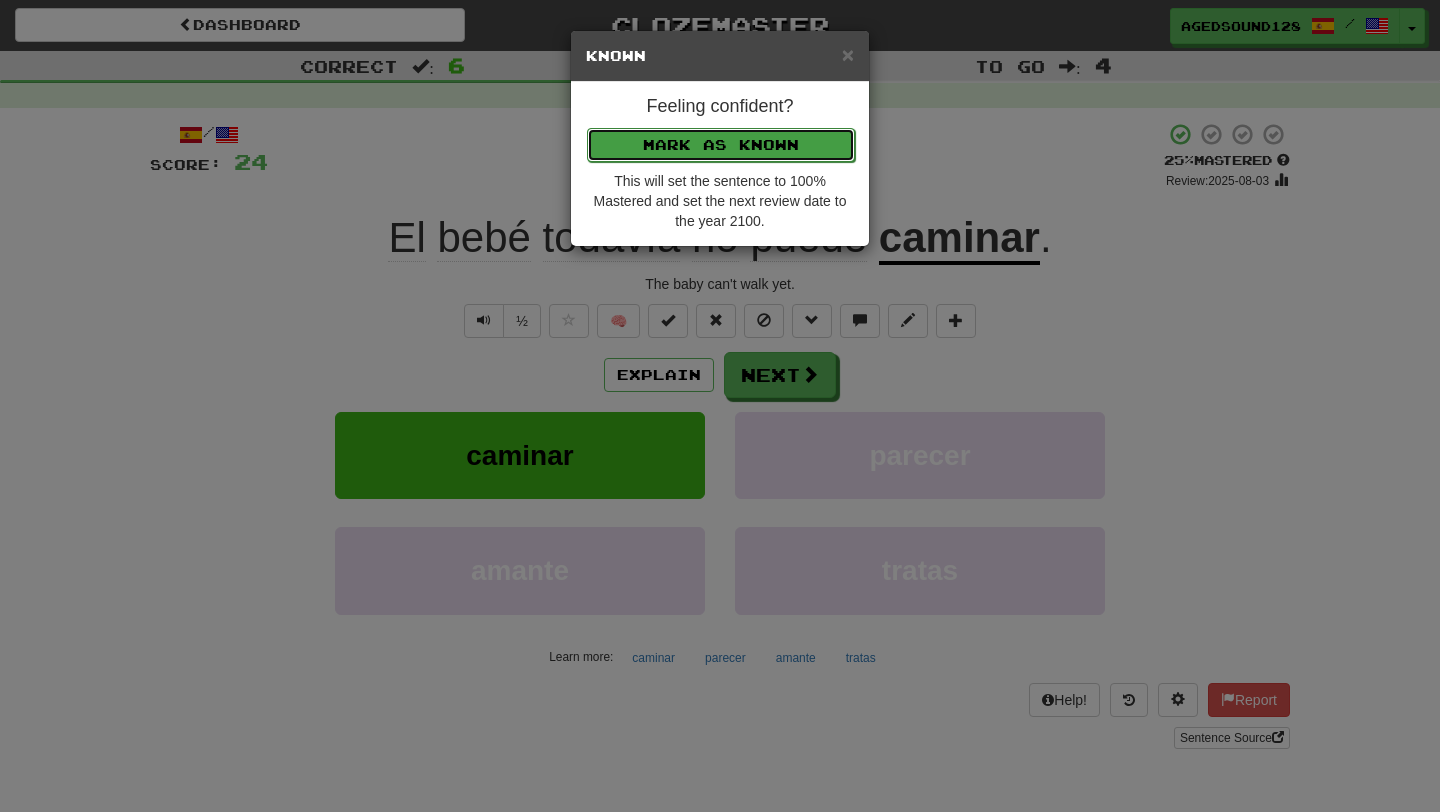 click on "Mark as Known" at bounding box center [721, 145] 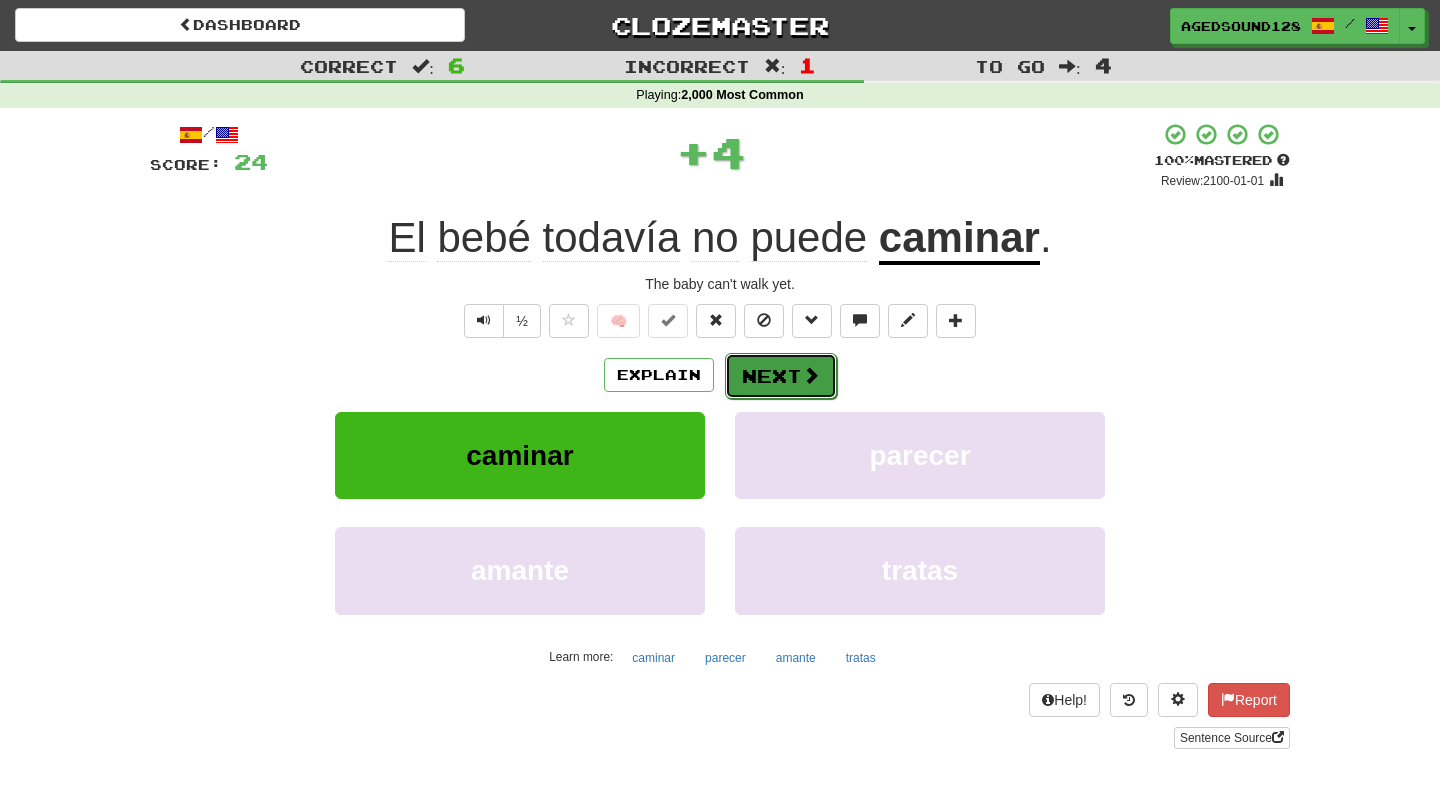 click on "Next" at bounding box center [781, 376] 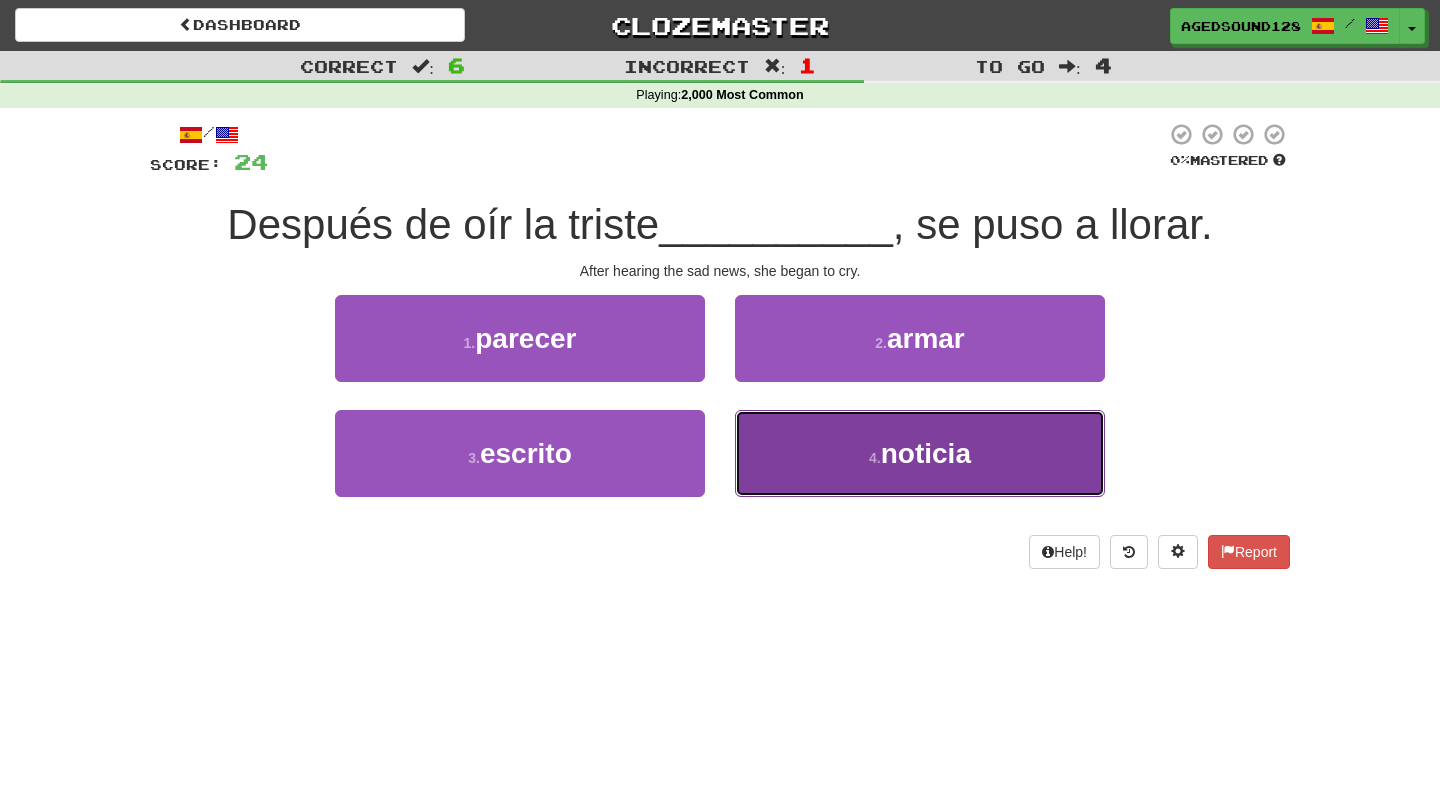 click on "4 .  noticia" at bounding box center (920, 453) 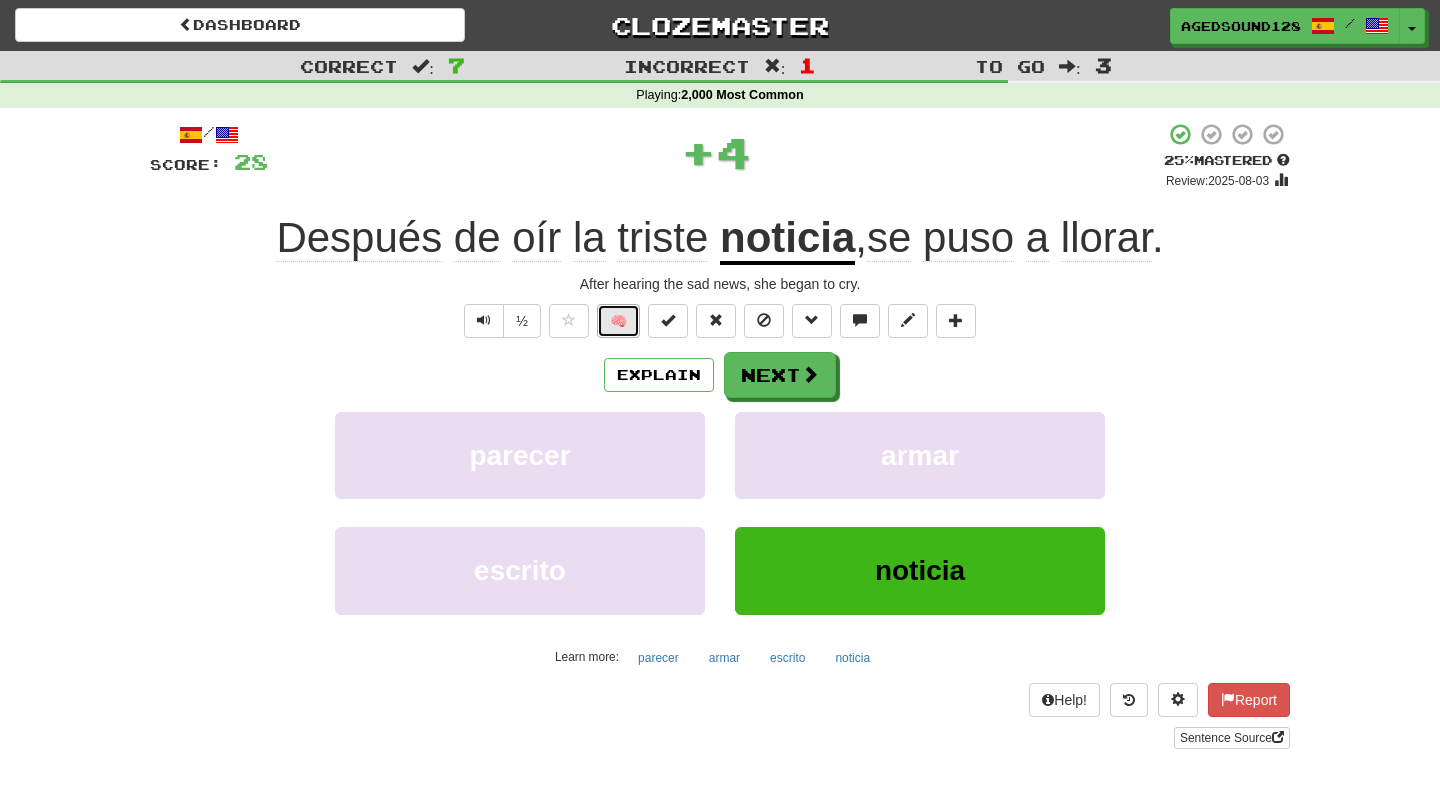 click on "🧠" at bounding box center [618, 321] 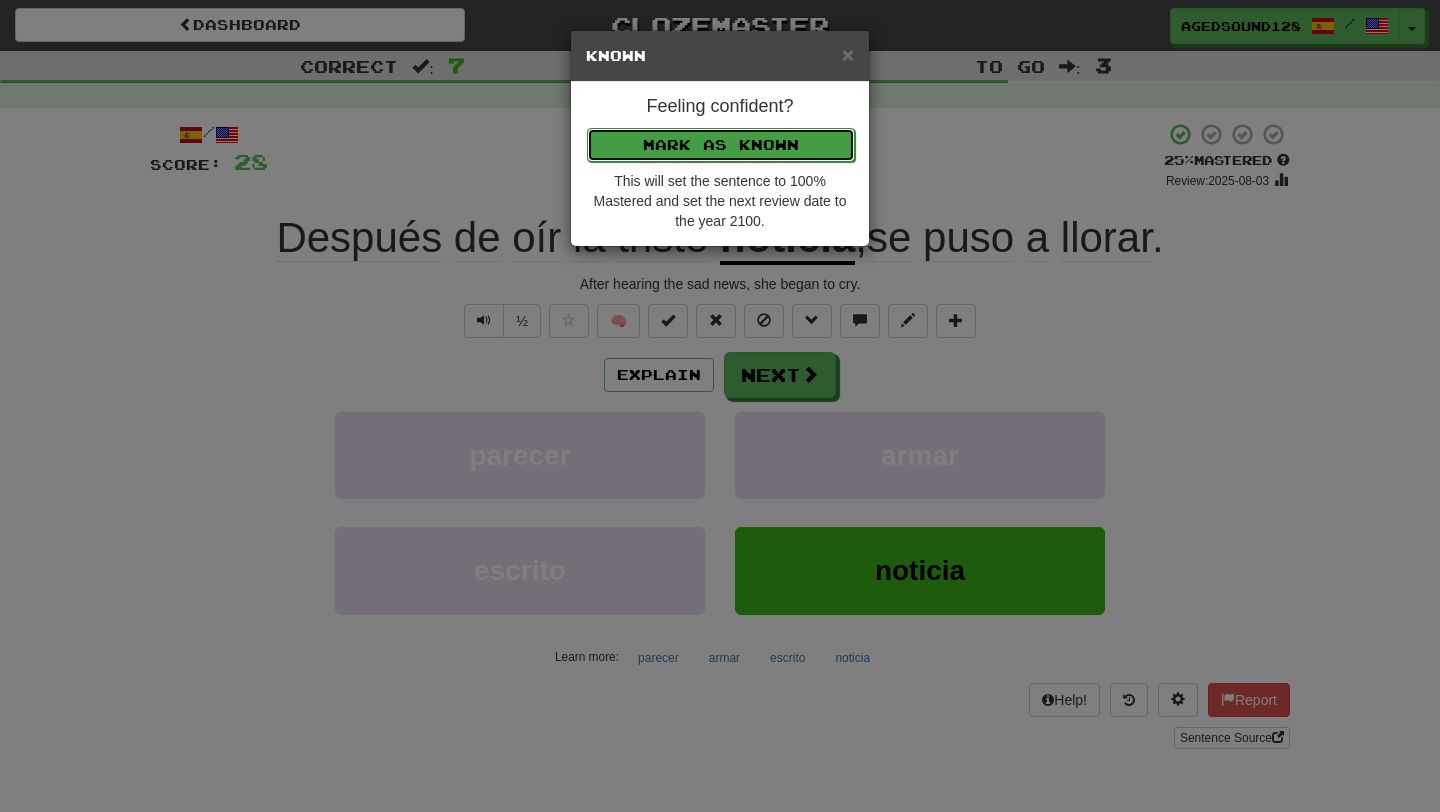 click on "Mark as Known" at bounding box center (721, 145) 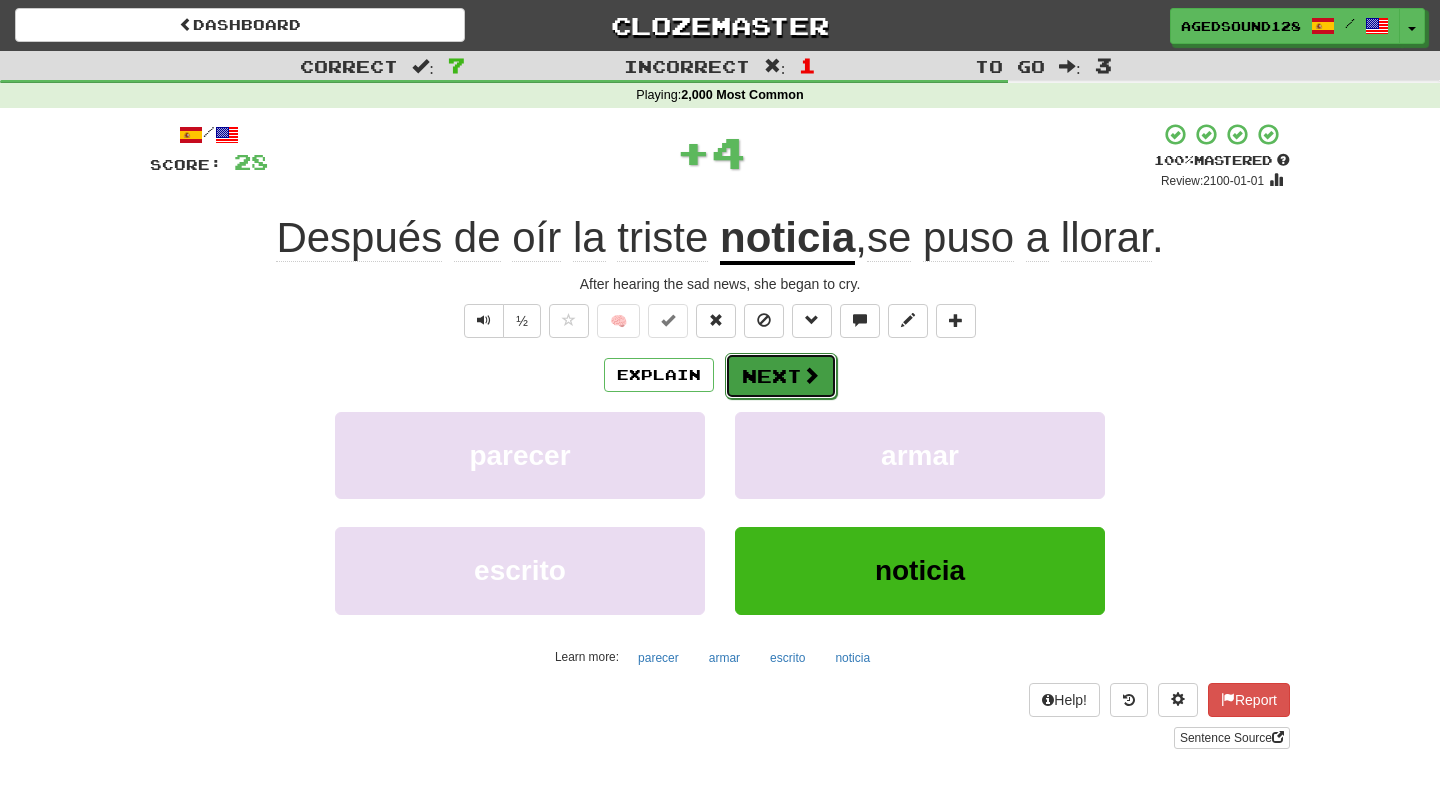 click on "Next" at bounding box center [781, 376] 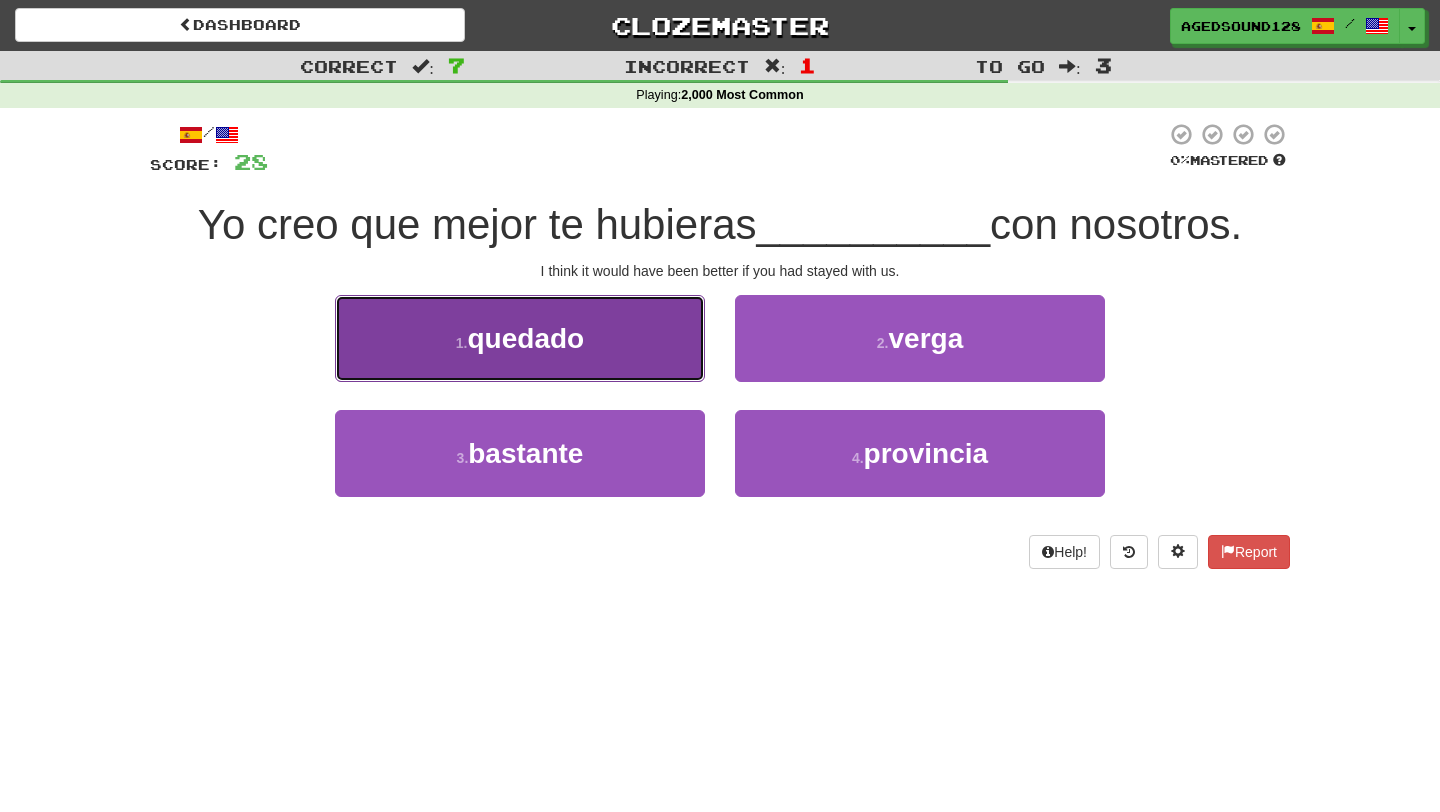 click on "1 .  quedado" at bounding box center (520, 338) 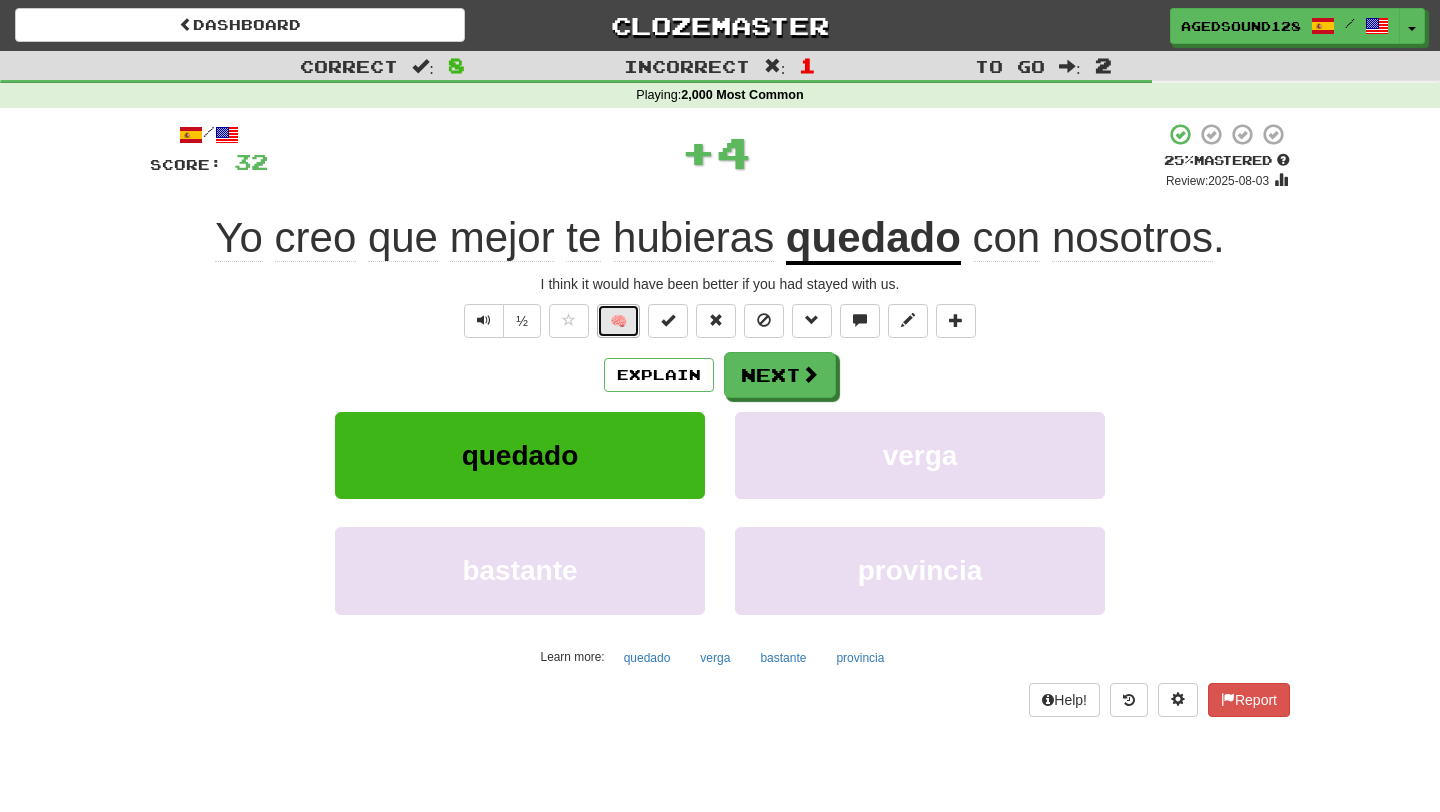 click on "🧠" at bounding box center (618, 321) 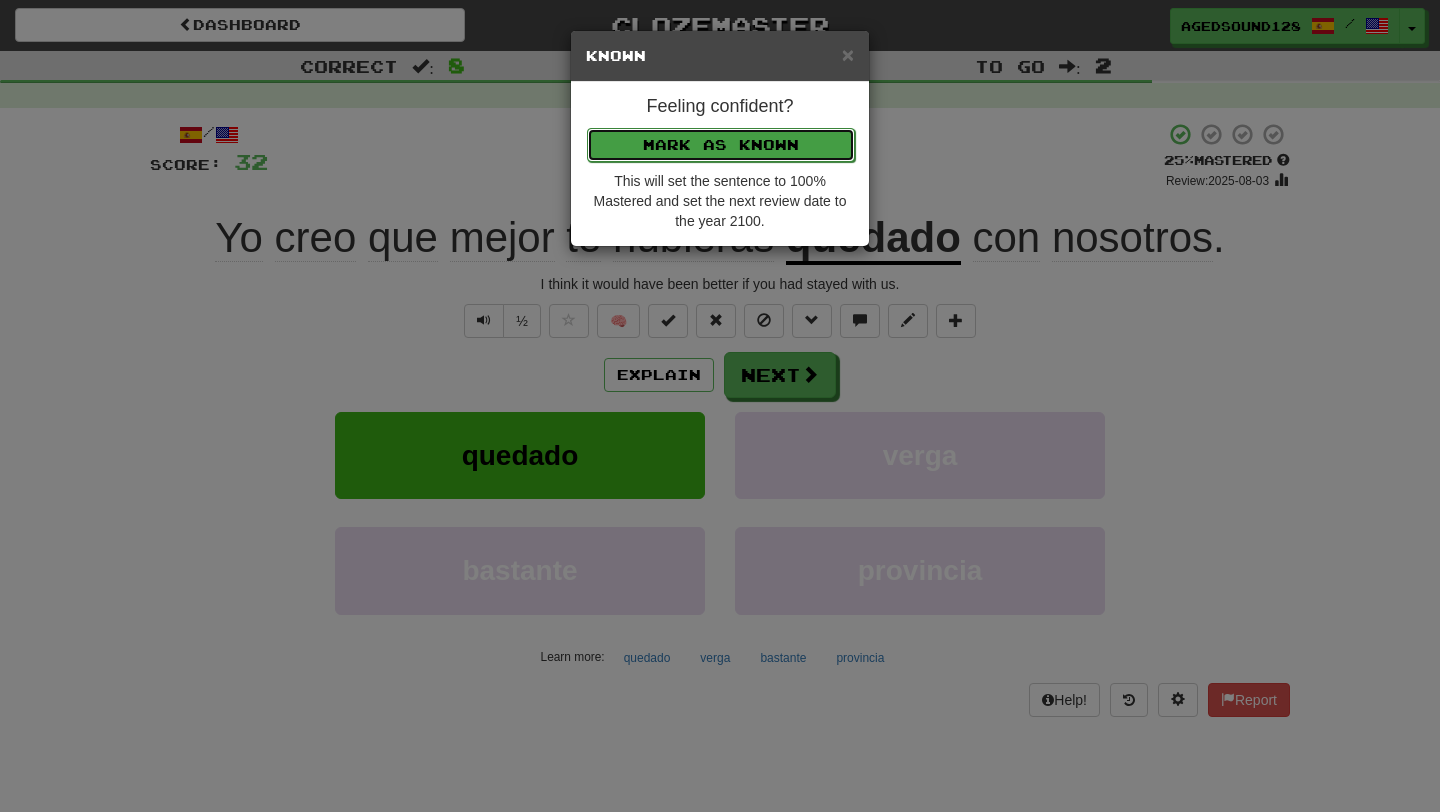 click on "Mark as Known" at bounding box center (721, 145) 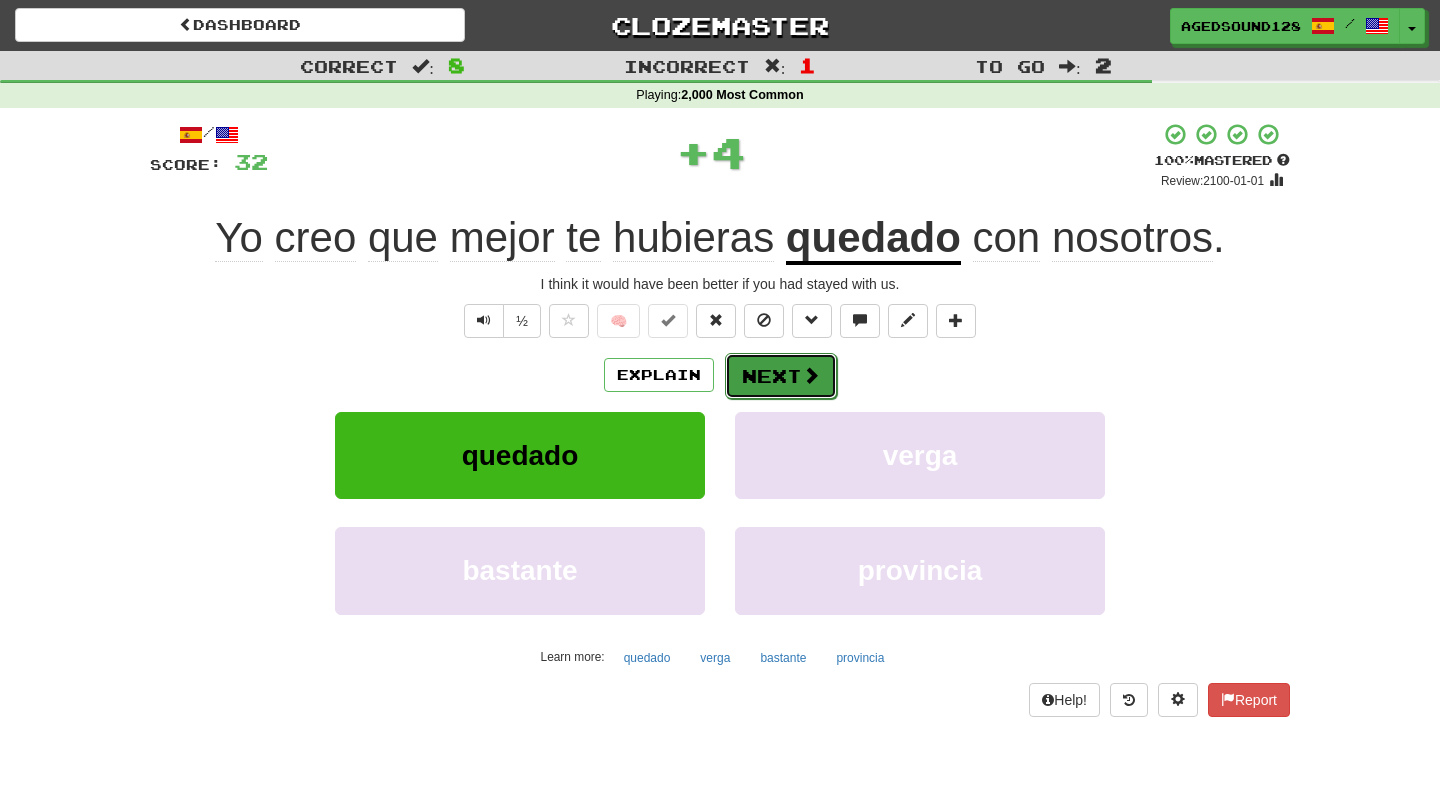 click on "Next" at bounding box center [781, 376] 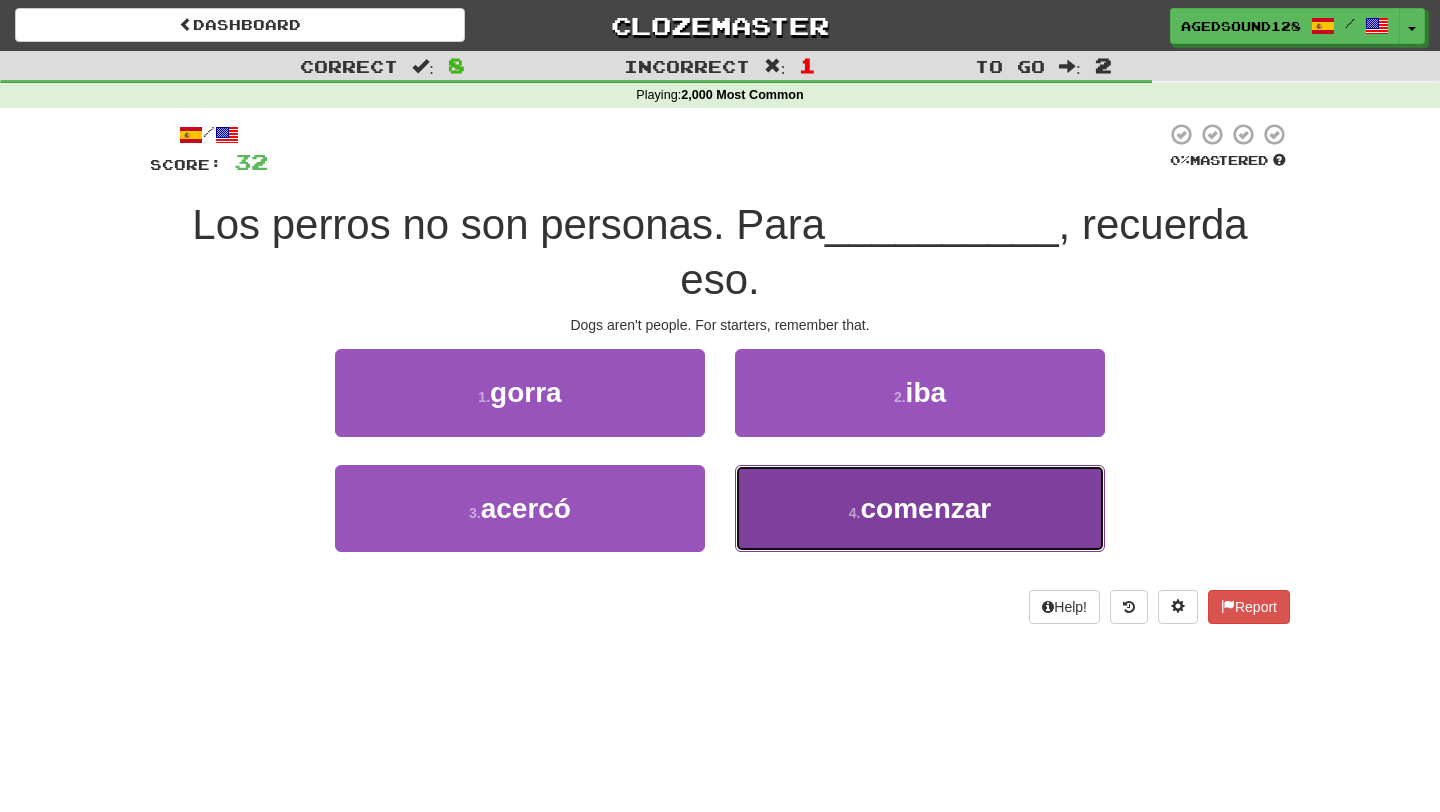 click on "4 .  comenzar" at bounding box center [920, 508] 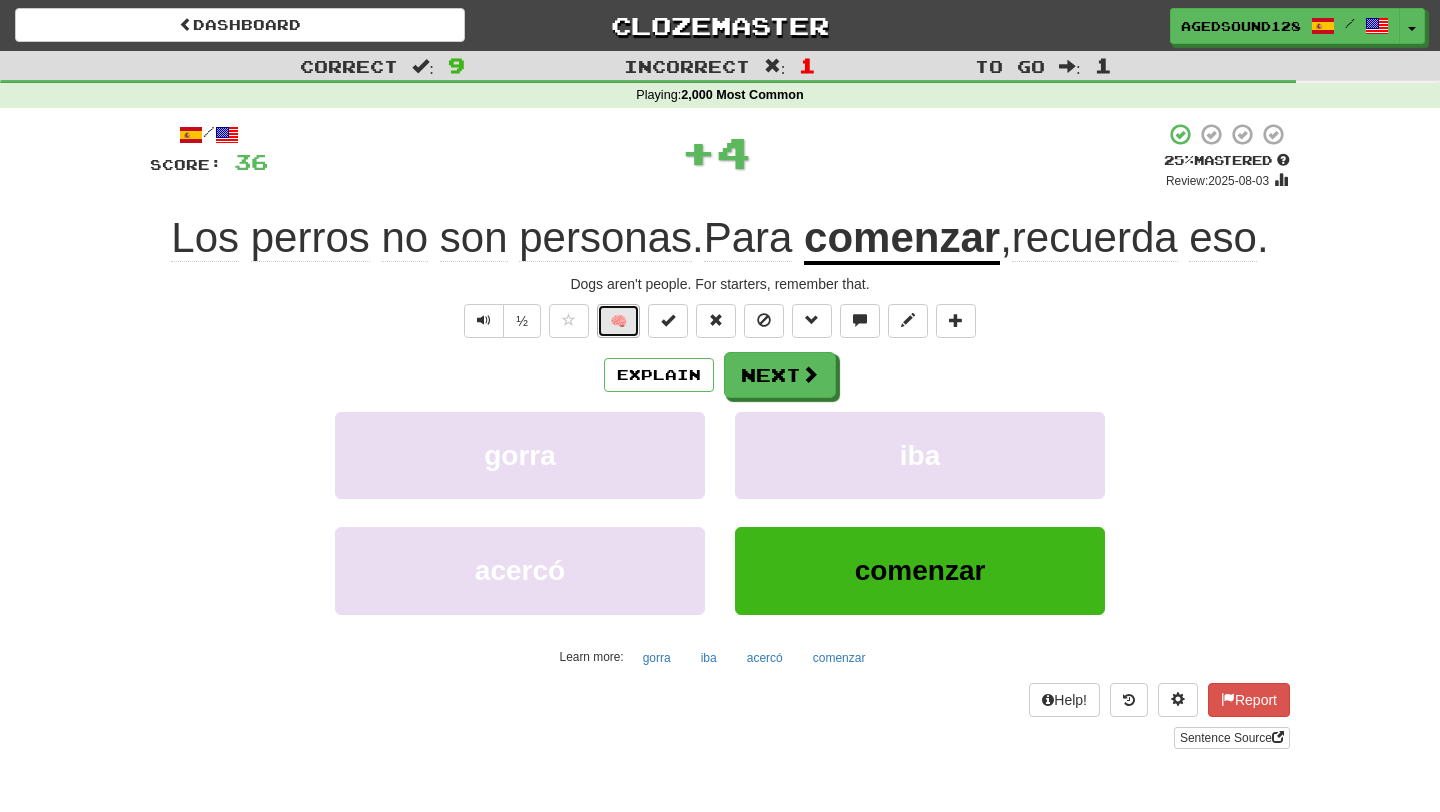 click on "🧠" at bounding box center [618, 321] 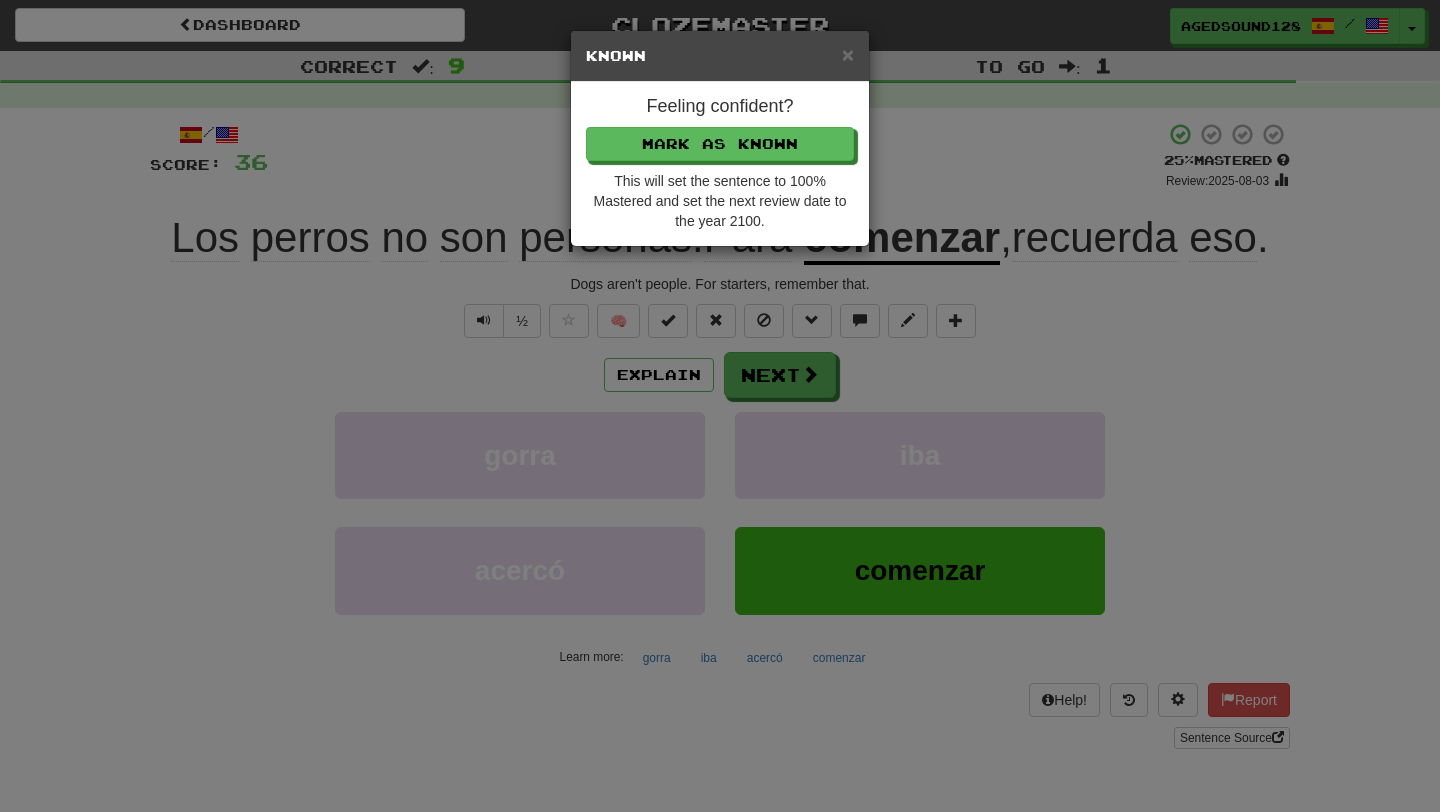 click on "Feeling confident? Mark as Known This will set the sentence to 100% Mastered and set the next review date to the year 2100." at bounding box center (720, 164) 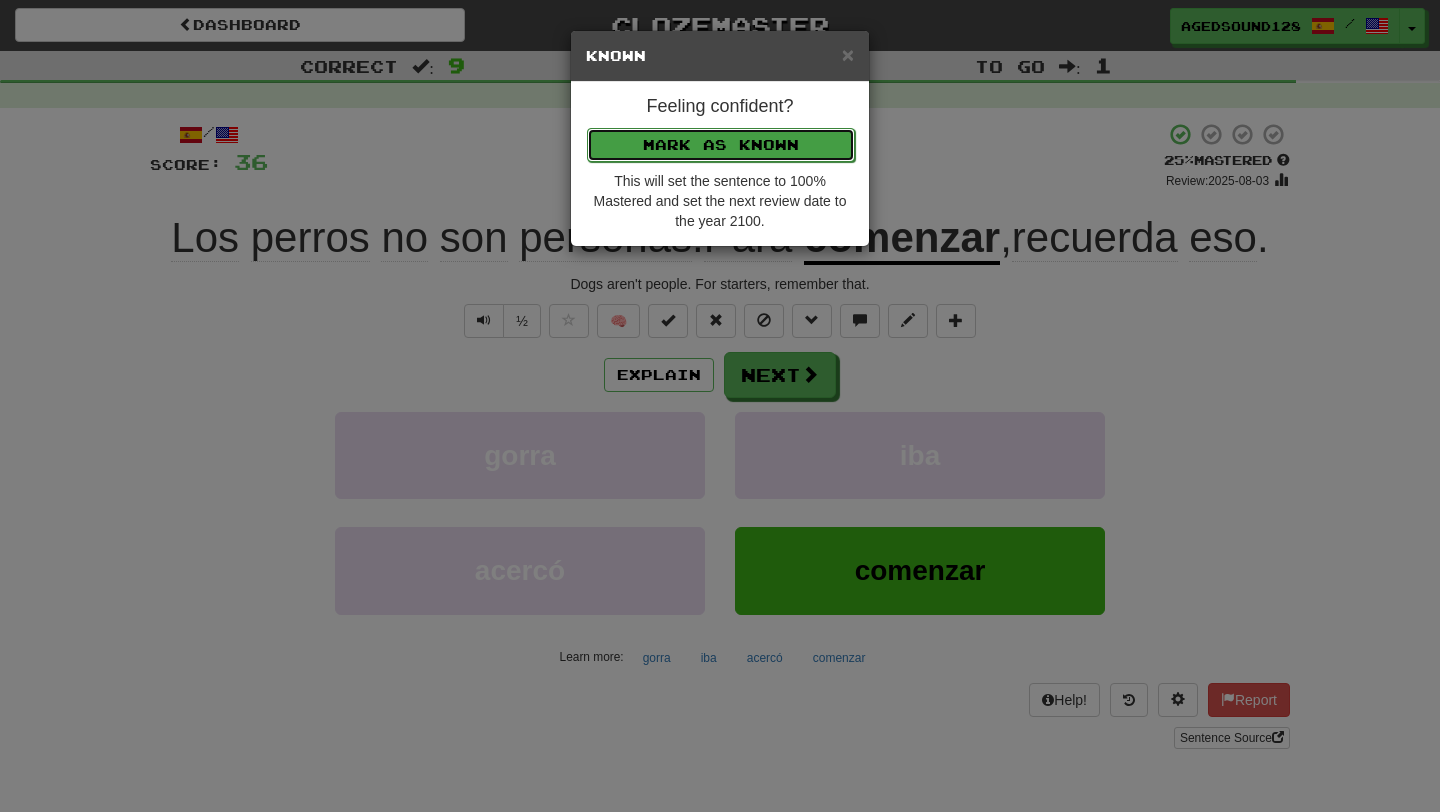 click on "Mark as Known" at bounding box center [721, 145] 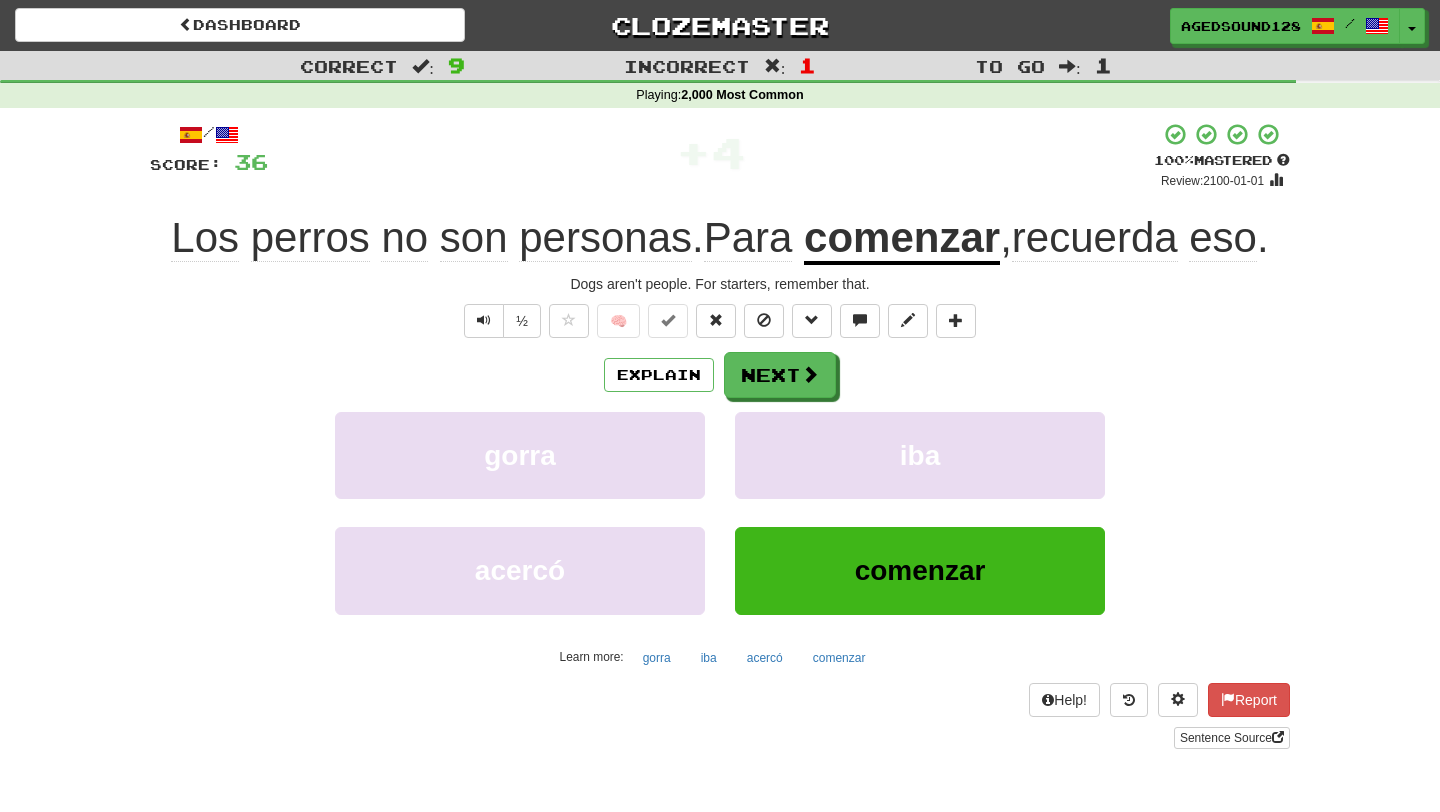 click on "/  Score:   36 + 4 100 %  Mastered Review:  2100-01-01 Los   perros   no   son   personas .  Para   comenzar ,  recuerda   eso . Dogs aren't people. For starters, remember that. ½ 🧠 Explain Next gorra iba acercó comenzar Learn more: gorra iba acercó comenzar  Help!  Report Sentence Source" at bounding box center (720, 435) 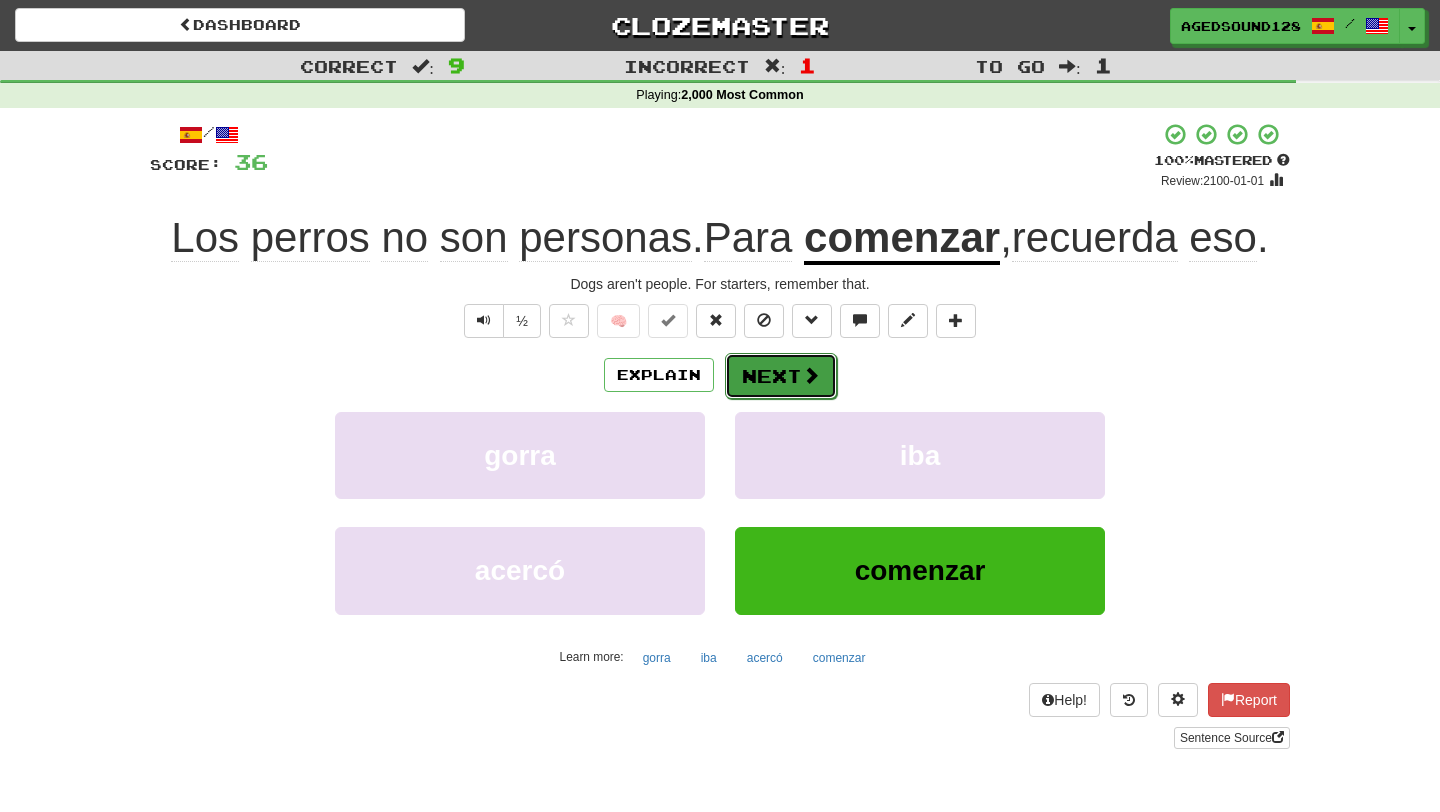 click on "Next" at bounding box center (781, 376) 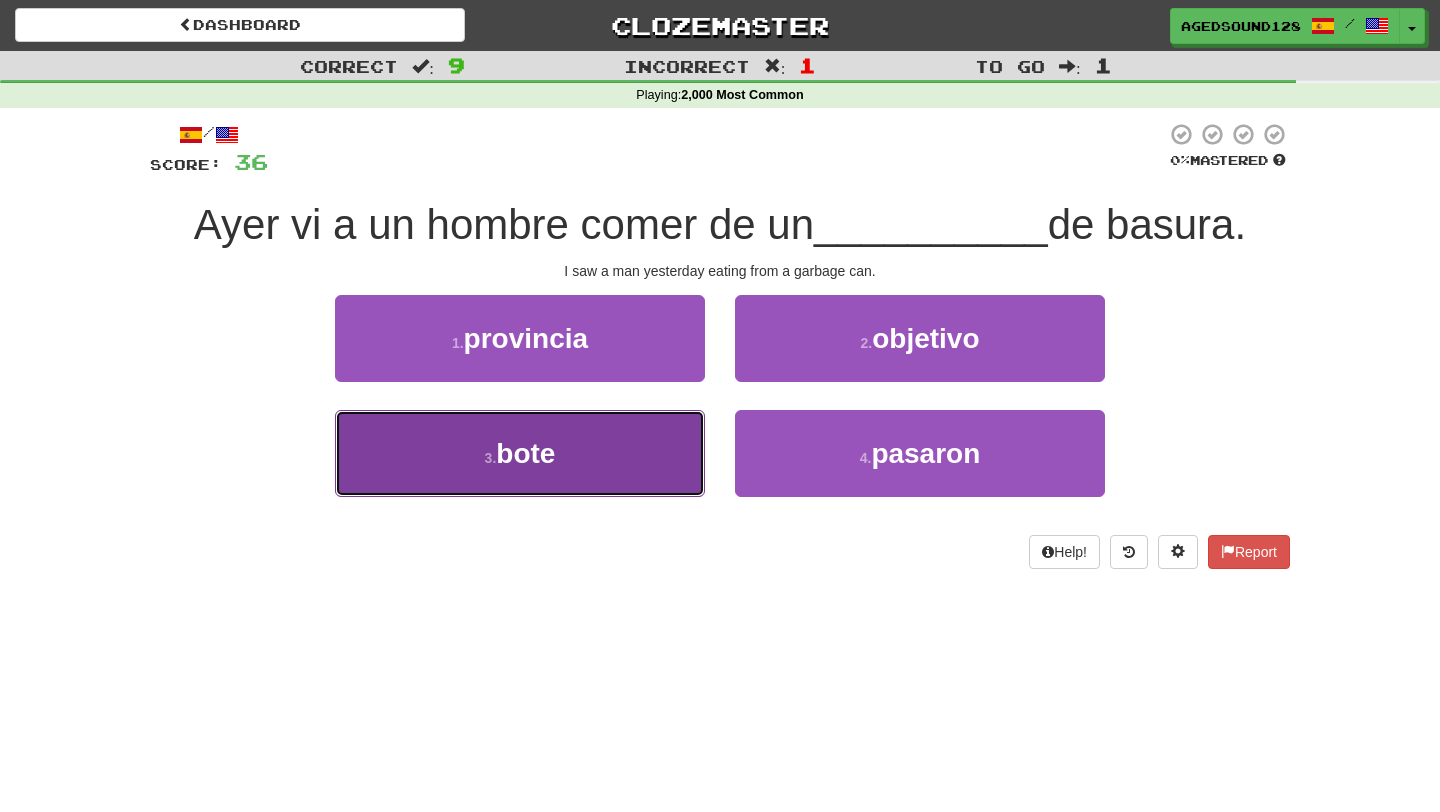 click on "3 .  bote" at bounding box center [520, 453] 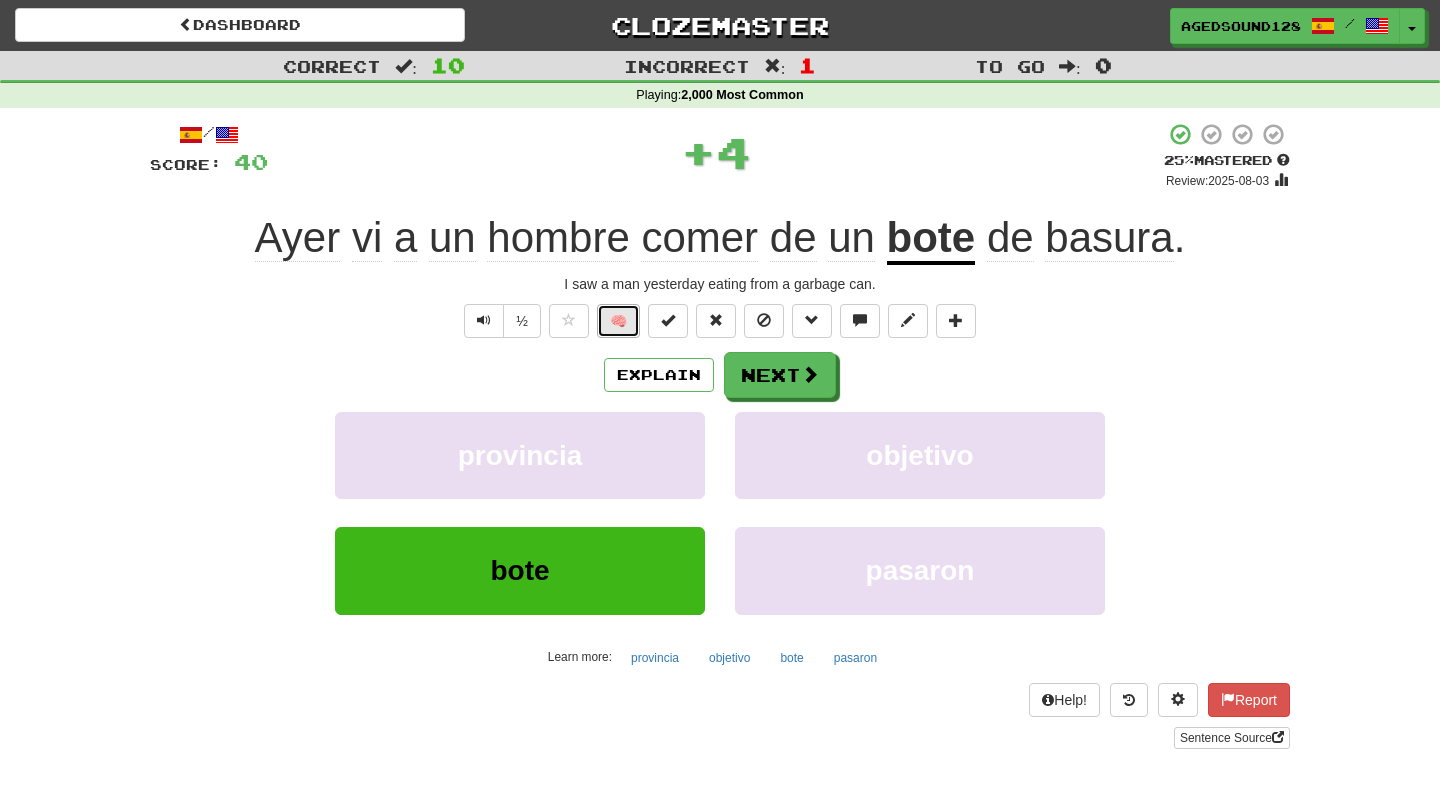 click on "🧠" at bounding box center (618, 321) 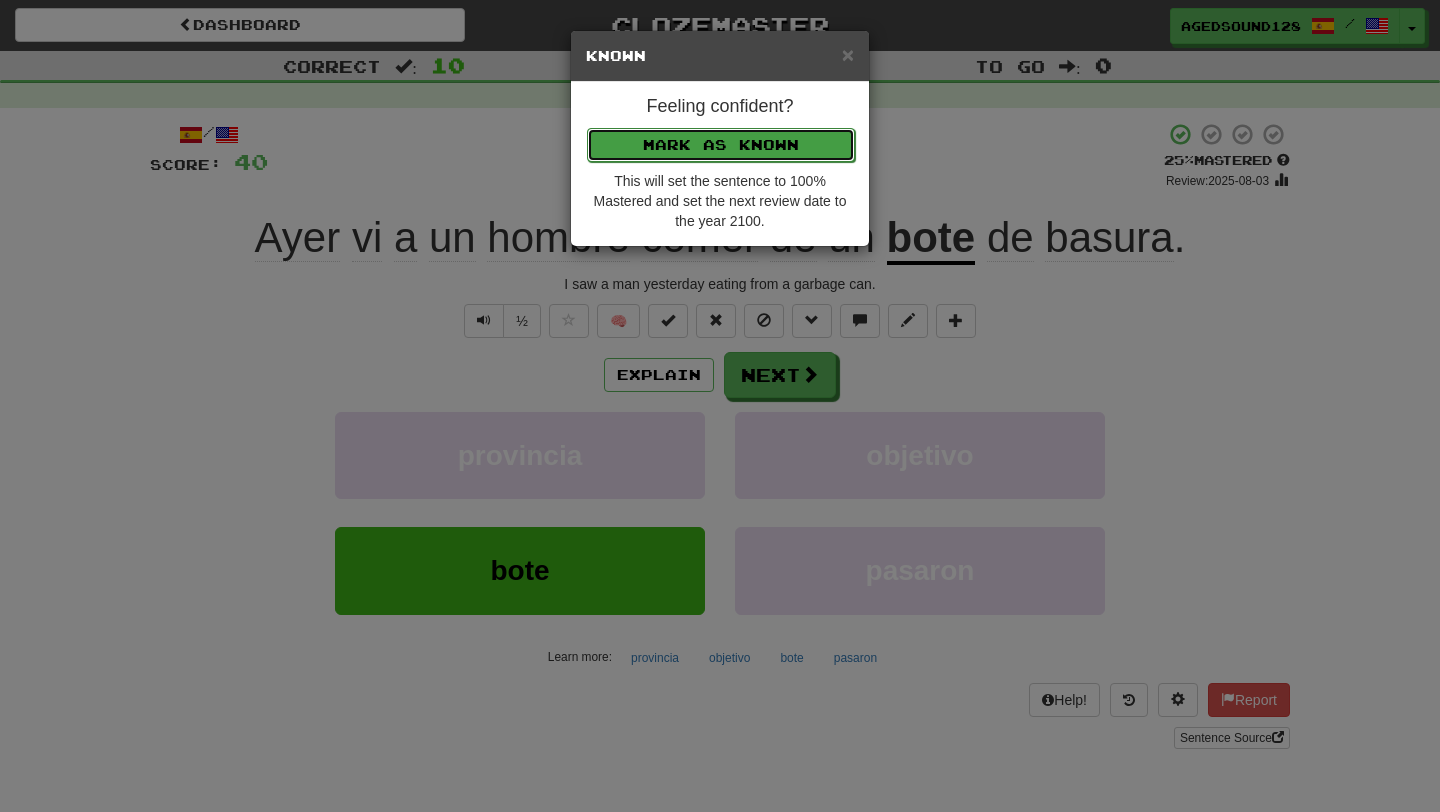 click on "Mark as Known" at bounding box center (721, 145) 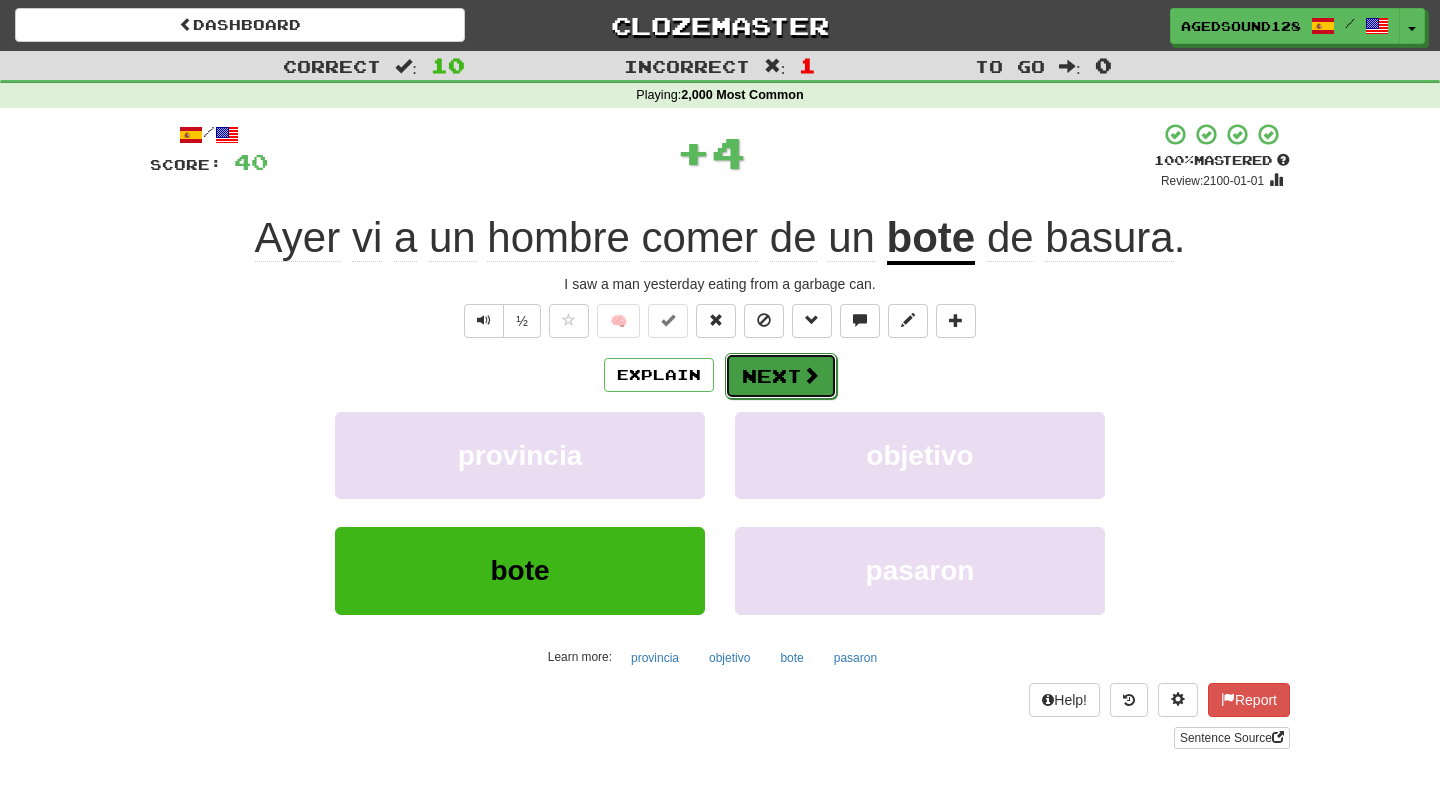 click on "Next" at bounding box center [781, 376] 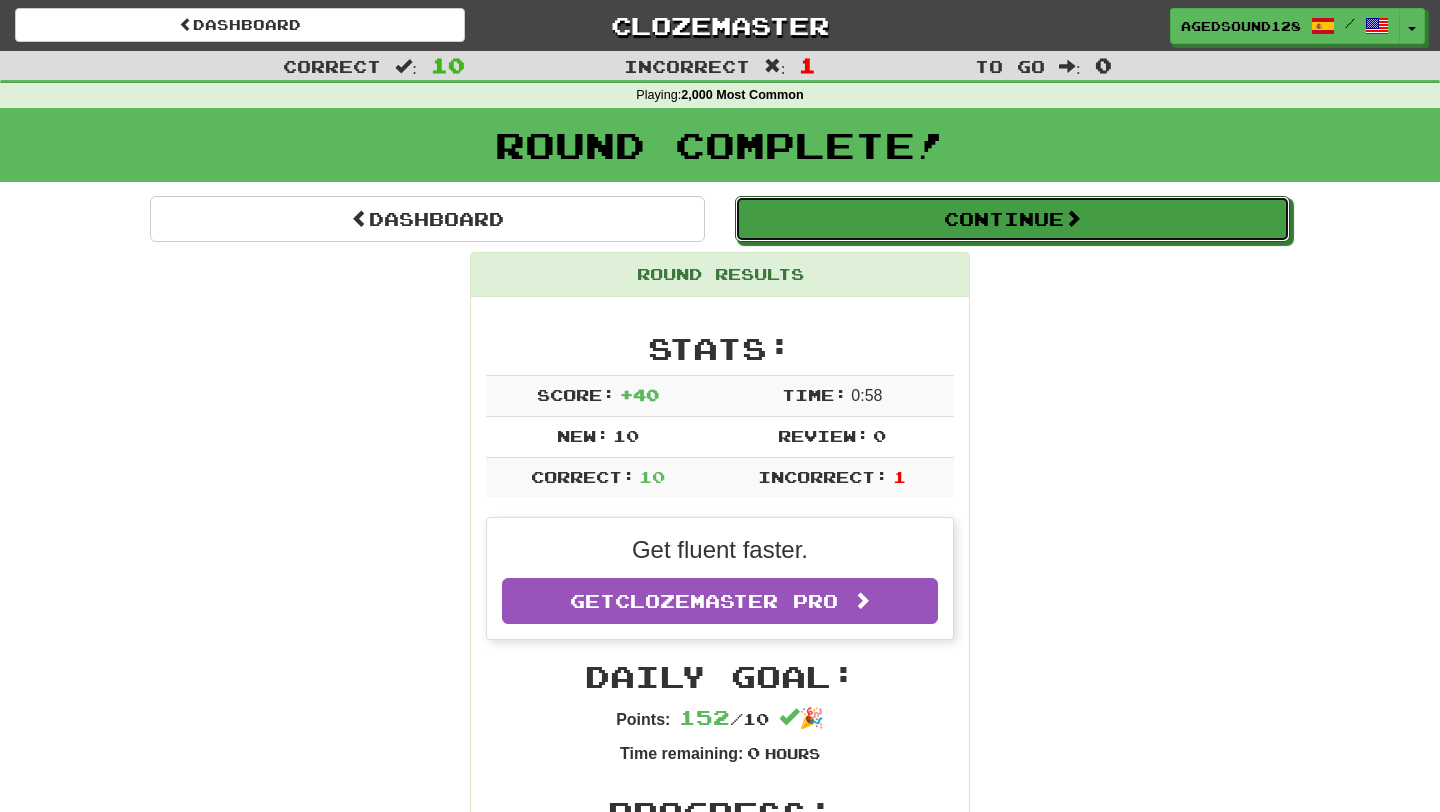 click on "Continue" at bounding box center [1012, 219] 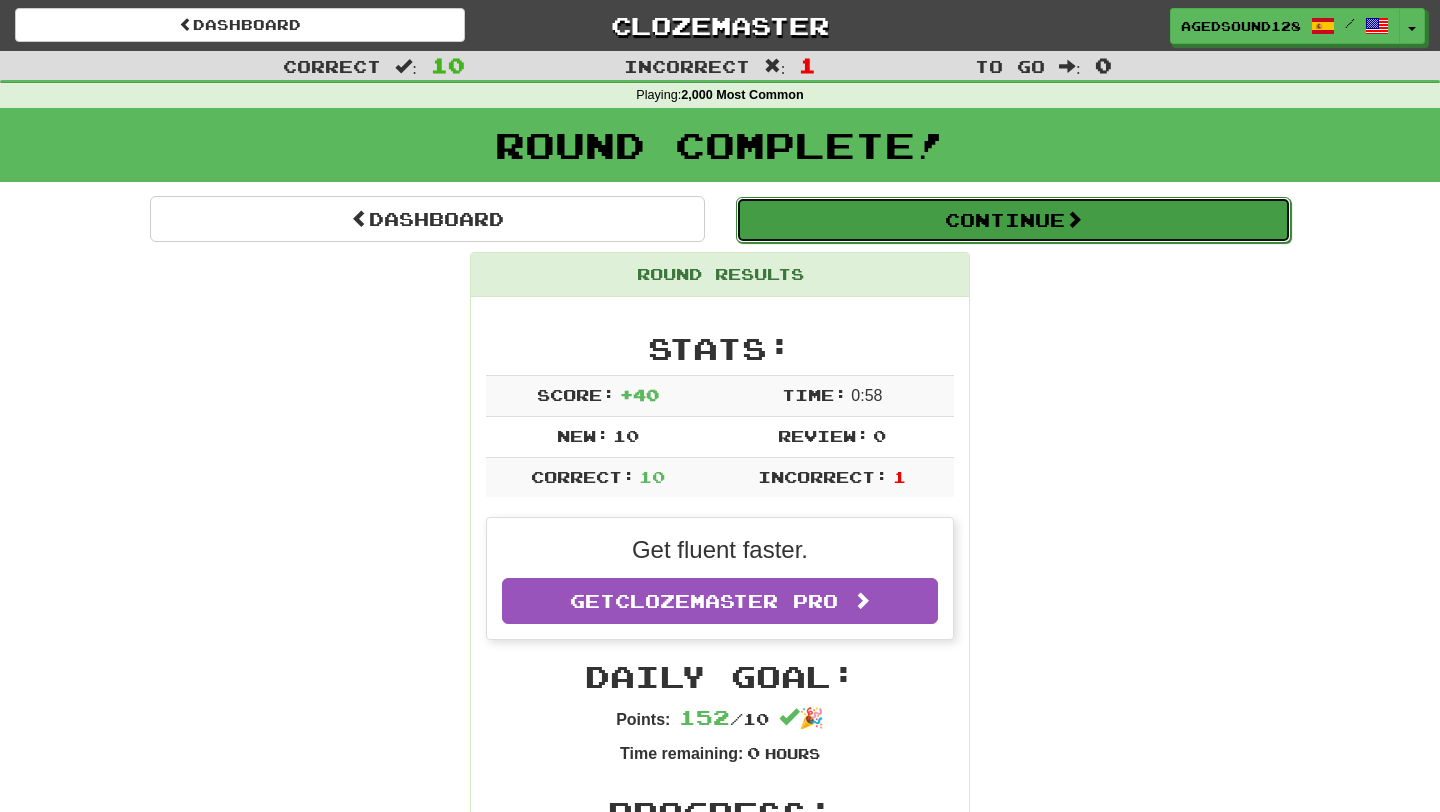 click on "Continue" at bounding box center [1013, 220] 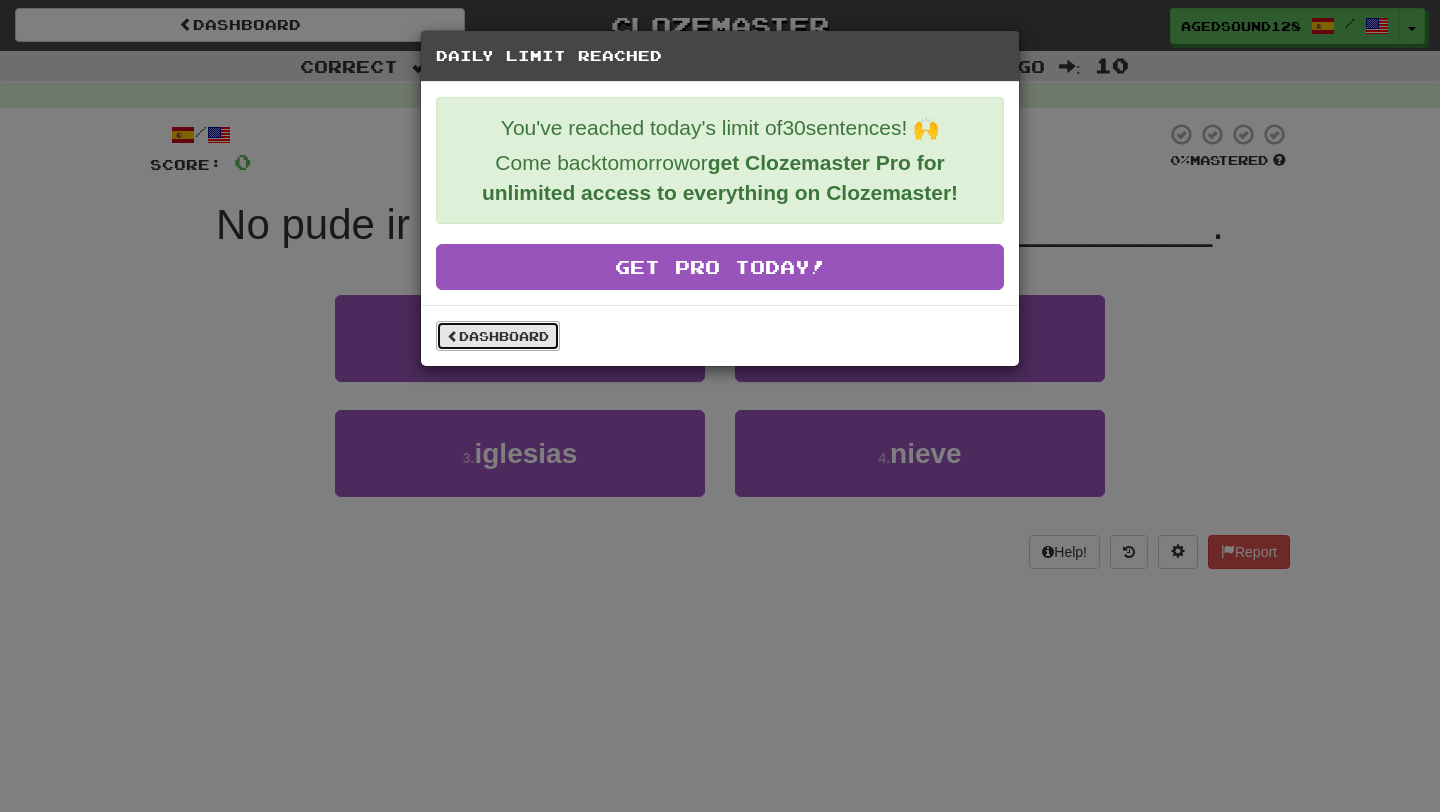 click on "Dashboard" at bounding box center (498, 336) 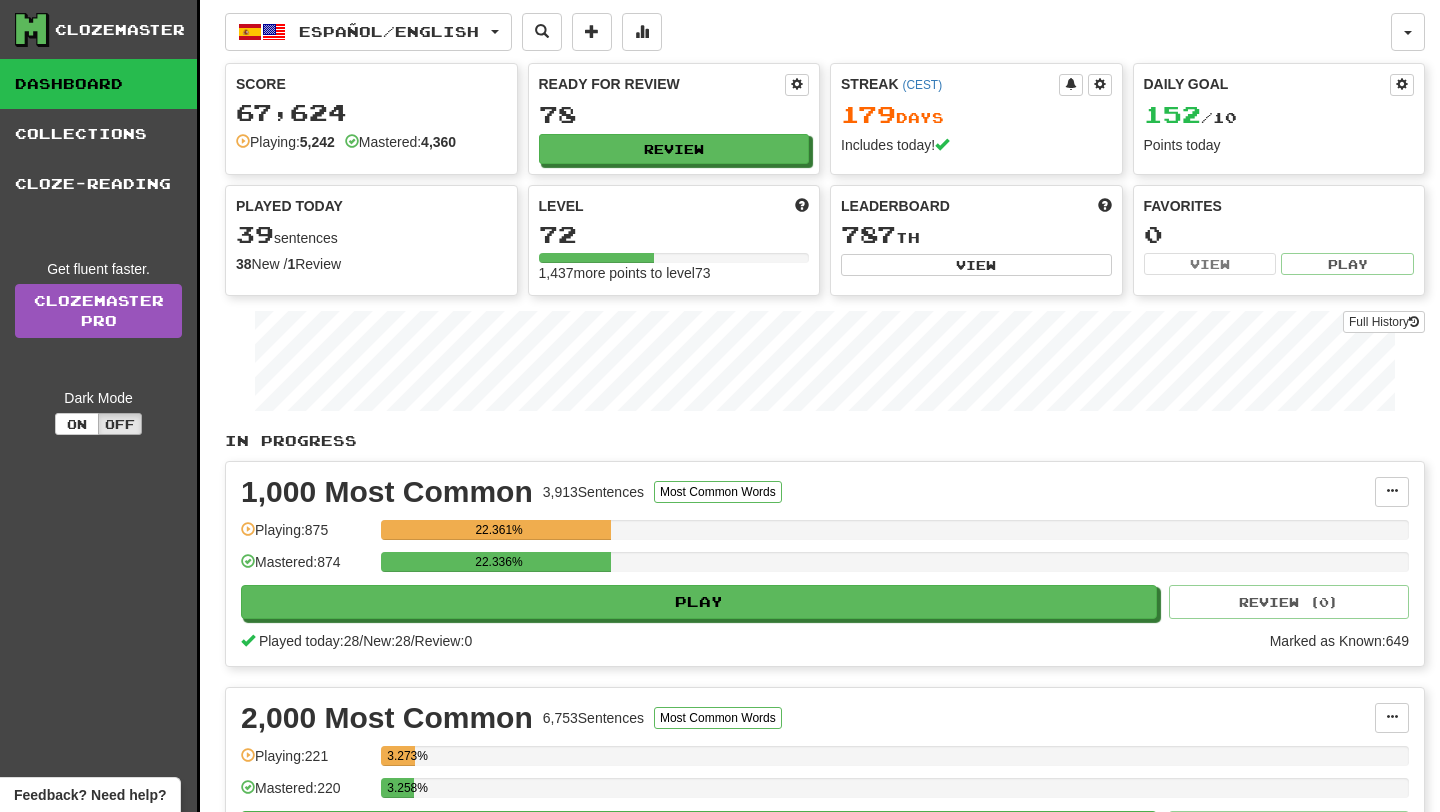 scroll, scrollTop: 0, scrollLeft: 0, axis: both 